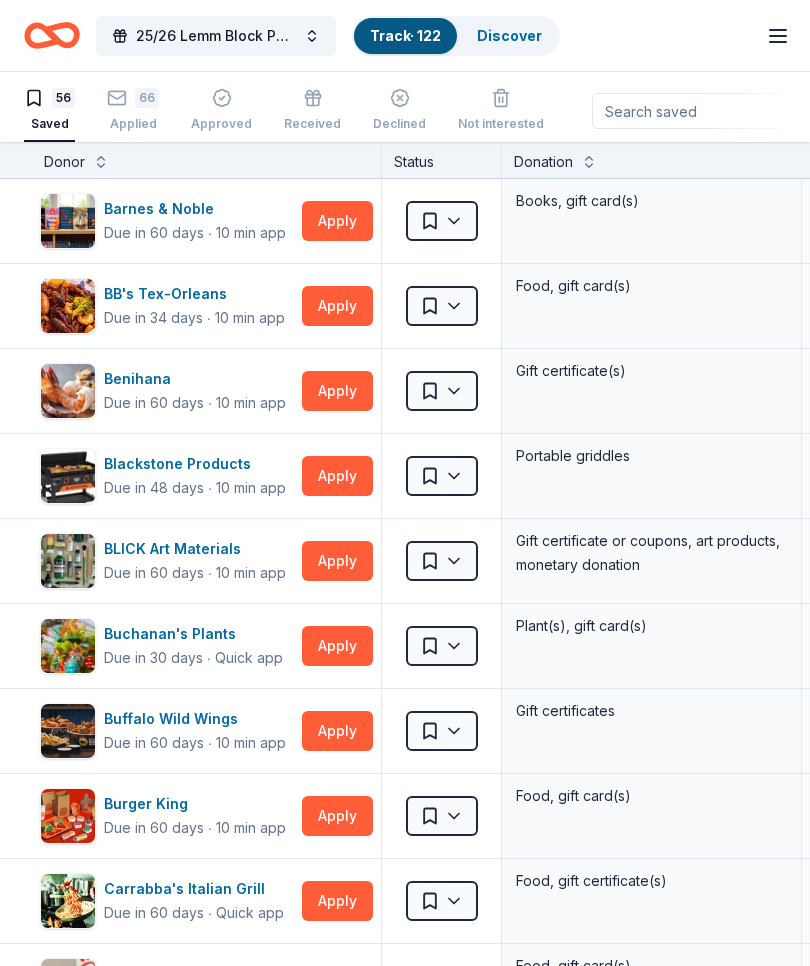 scroll, scrollTop: 70, scrollLeft: 0, axis: vertical 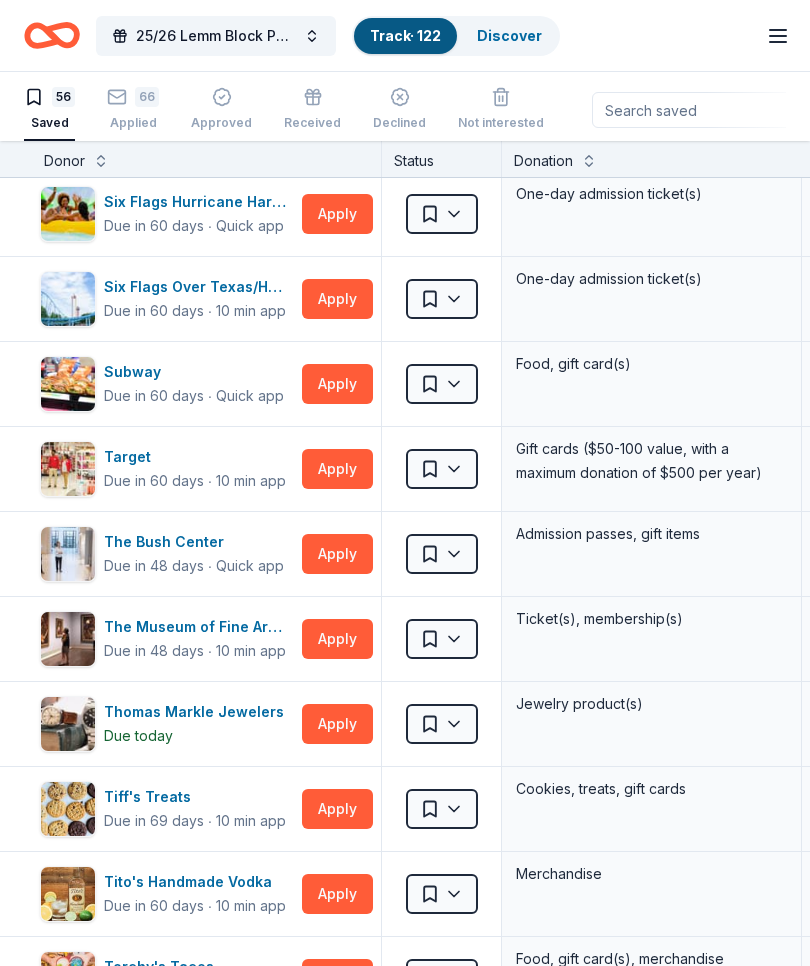 click on "Apply" at bounding box center (337, 384) 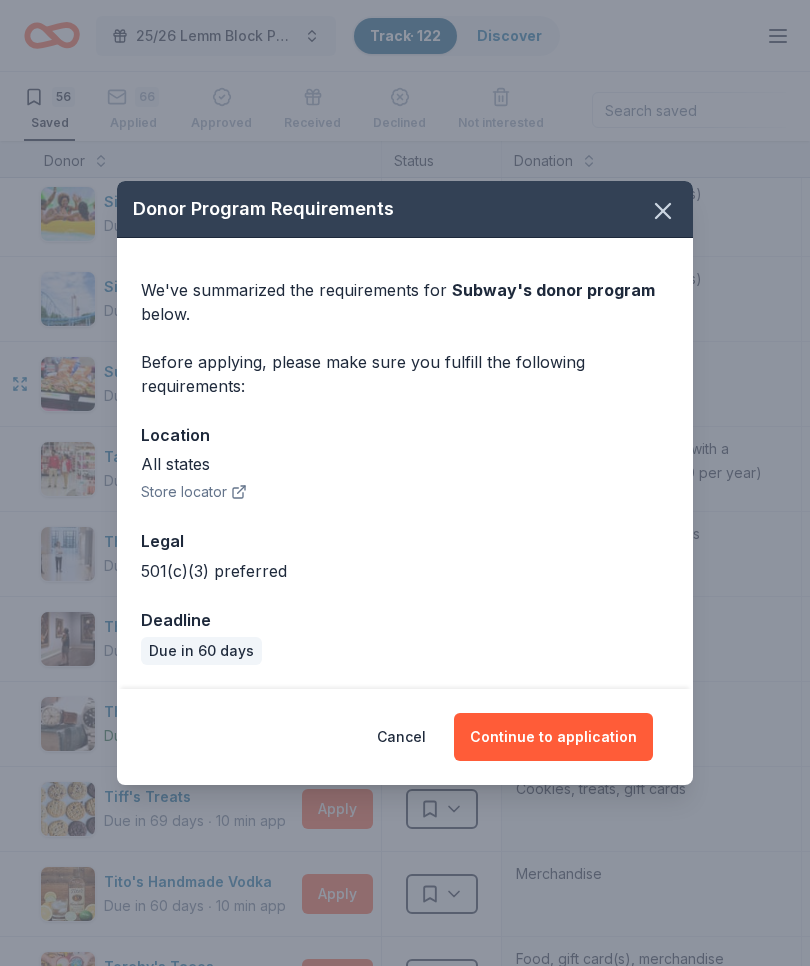 click on "Continue to application" at bounding box center (553, 737) 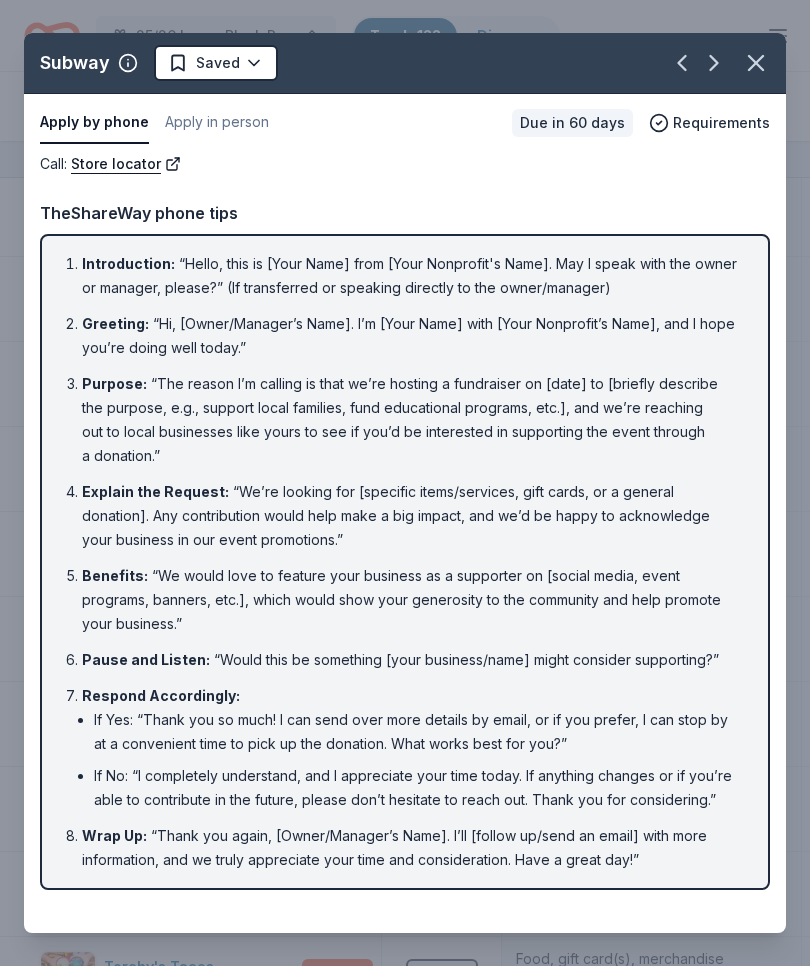 click 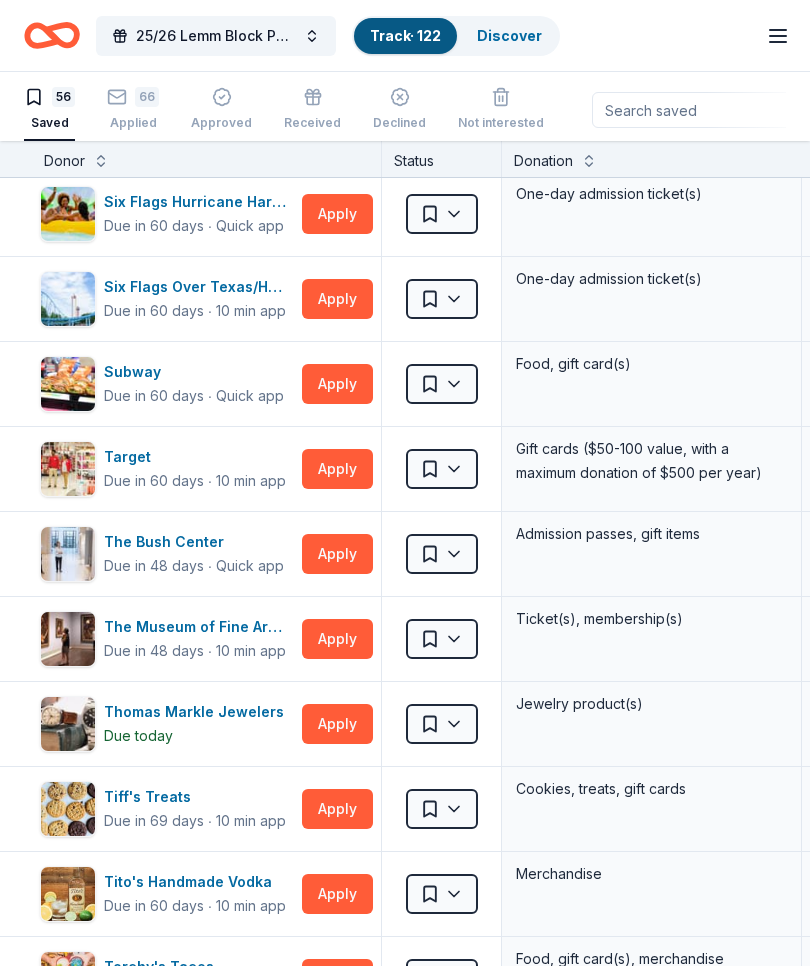 click on "Apply" at bounding box center (337, 469) 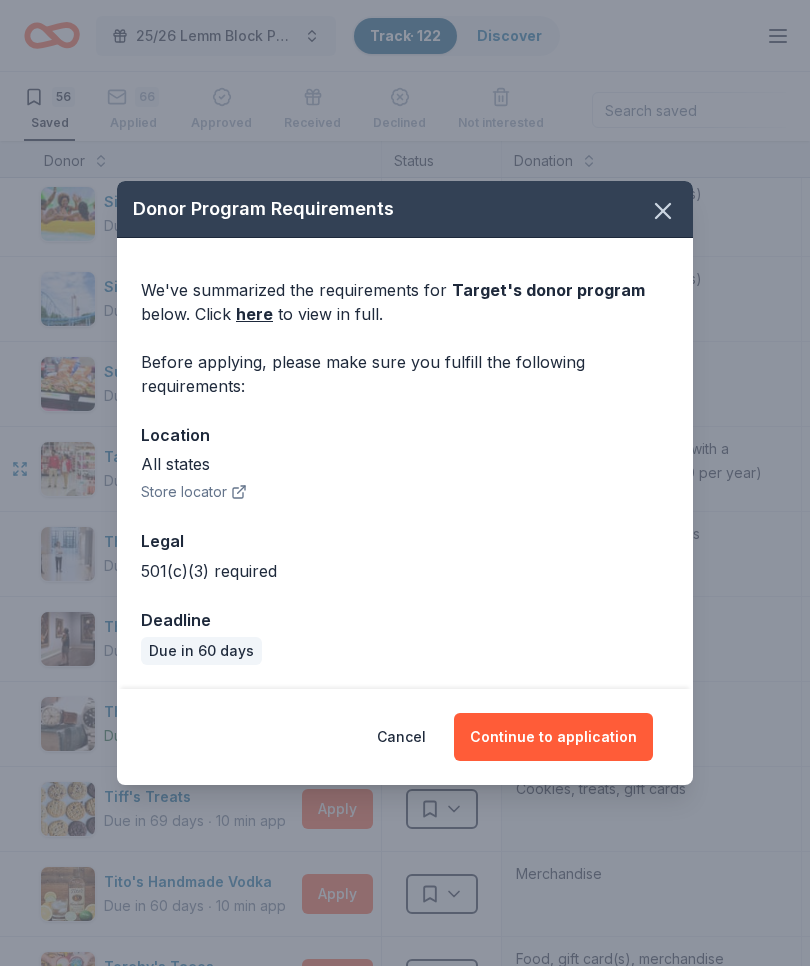 click on "Continue to application" at bounding box center [553, 737] 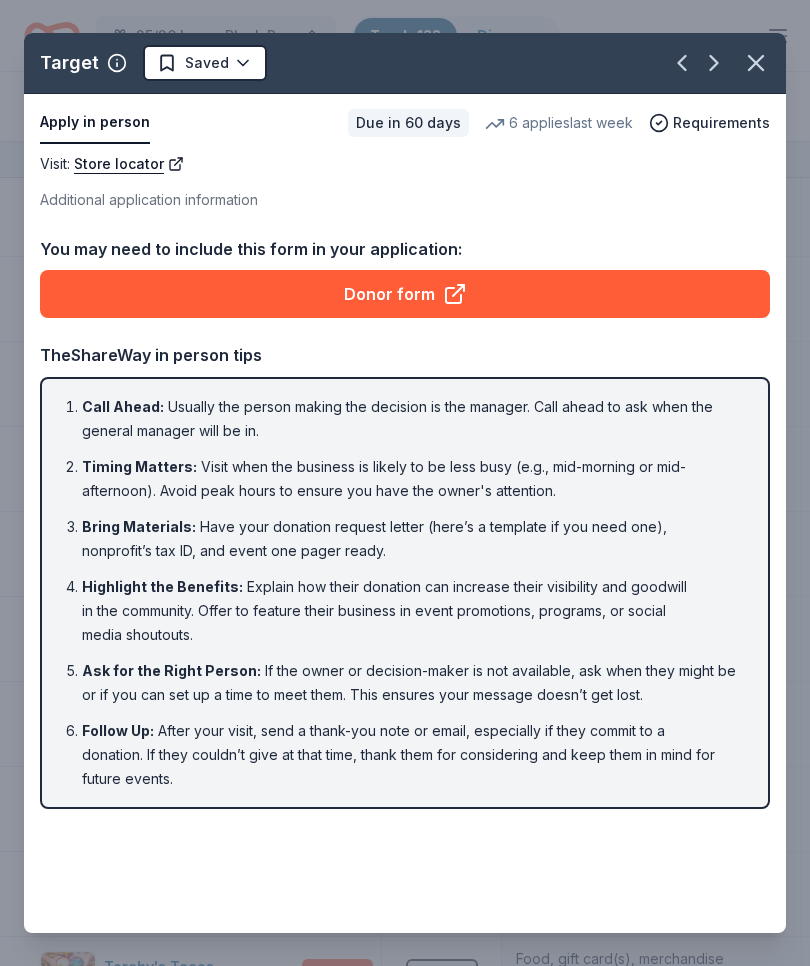 click 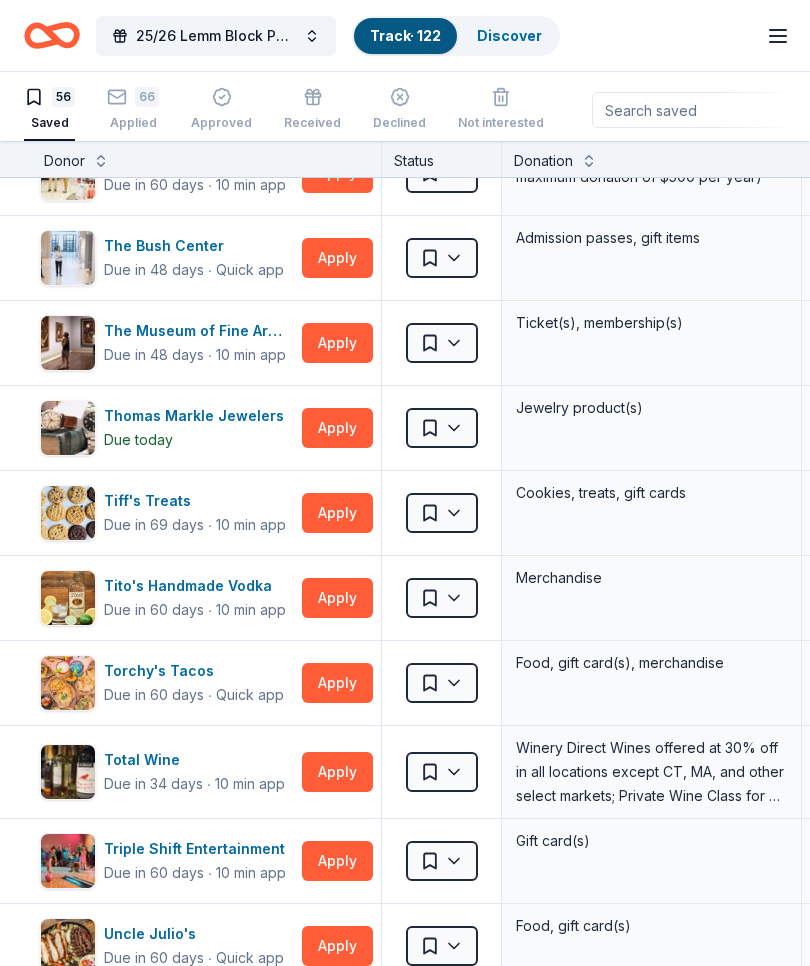 scroll, scrollTop: 3390, scrollLeft: 0, axis: vertical 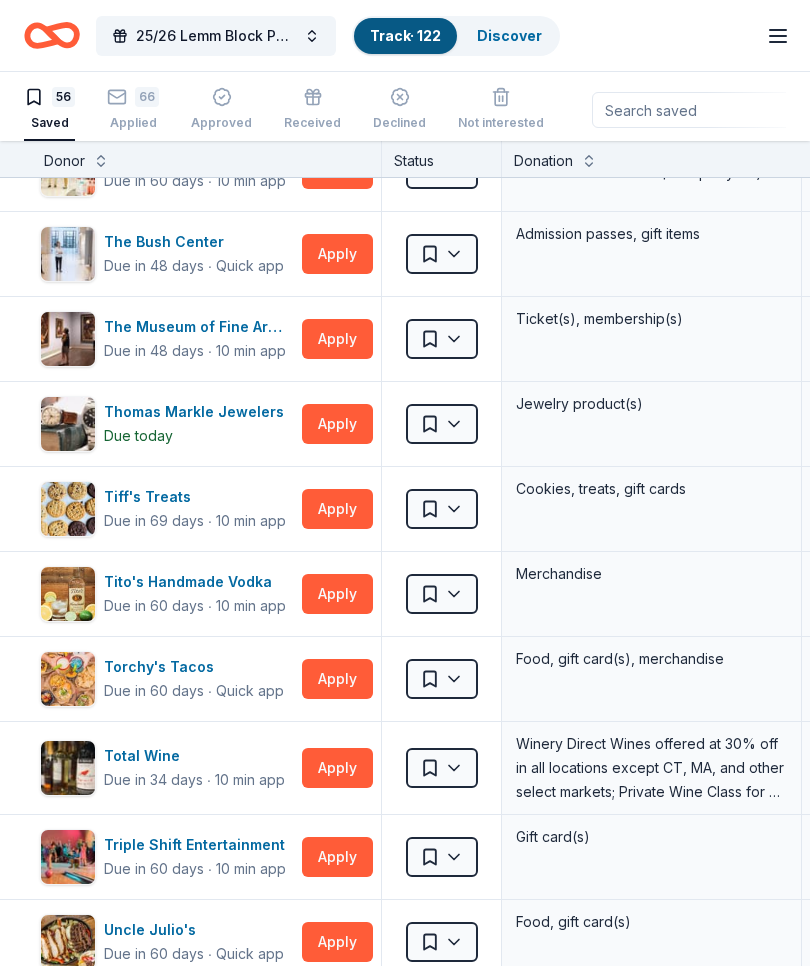 click on "Apply" at bounding box center (337, 424) 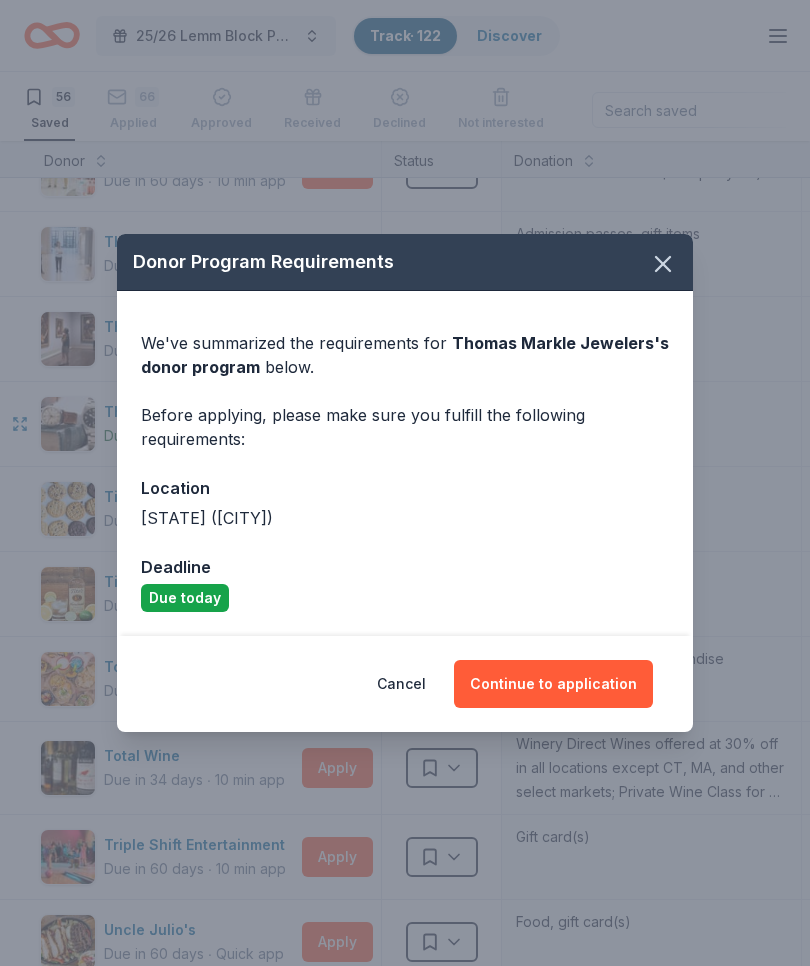 click on "Continue to application" at bounding box center (553, 684) 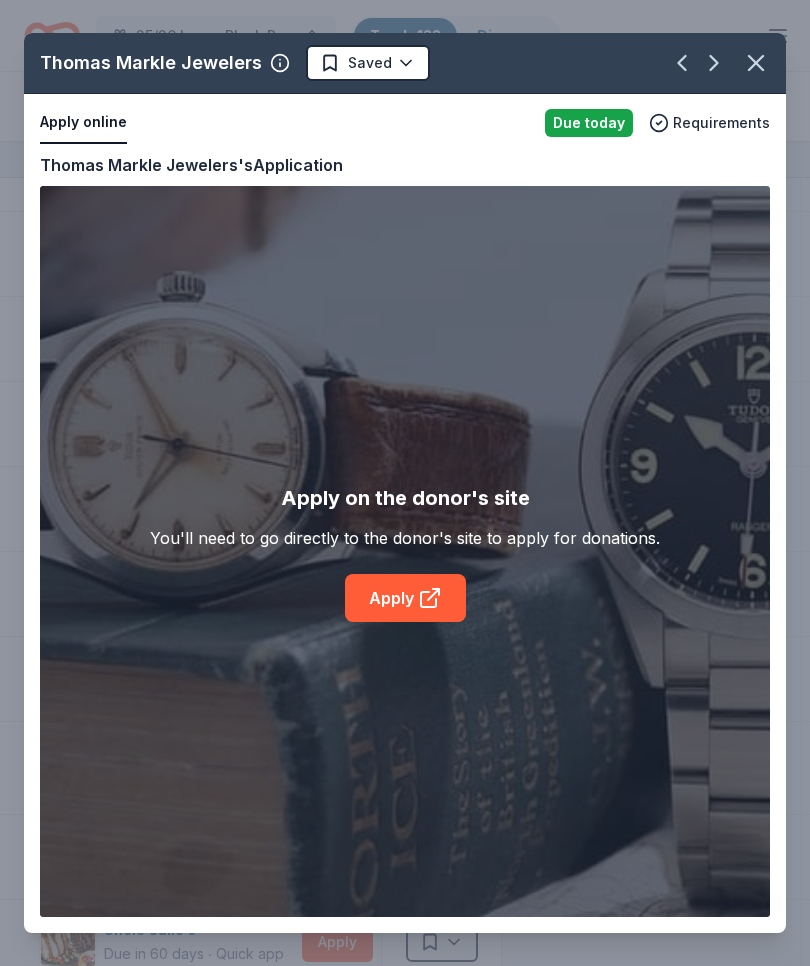 click 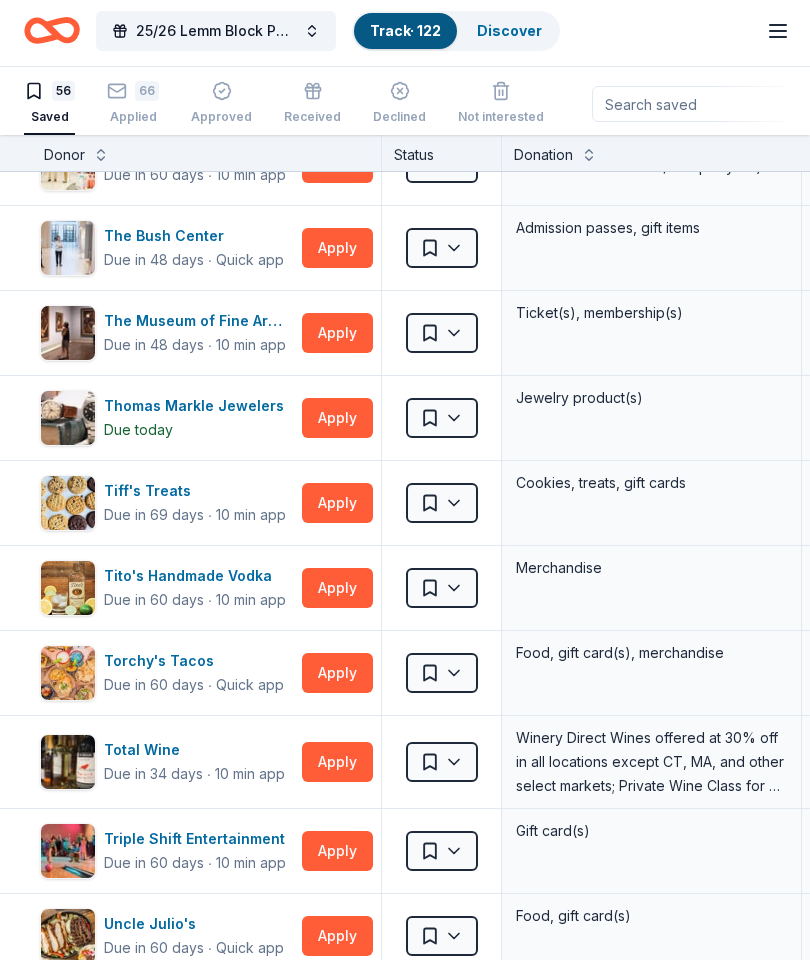 scroll, scrollTop: 0, scrollLeft: 0, axis: both 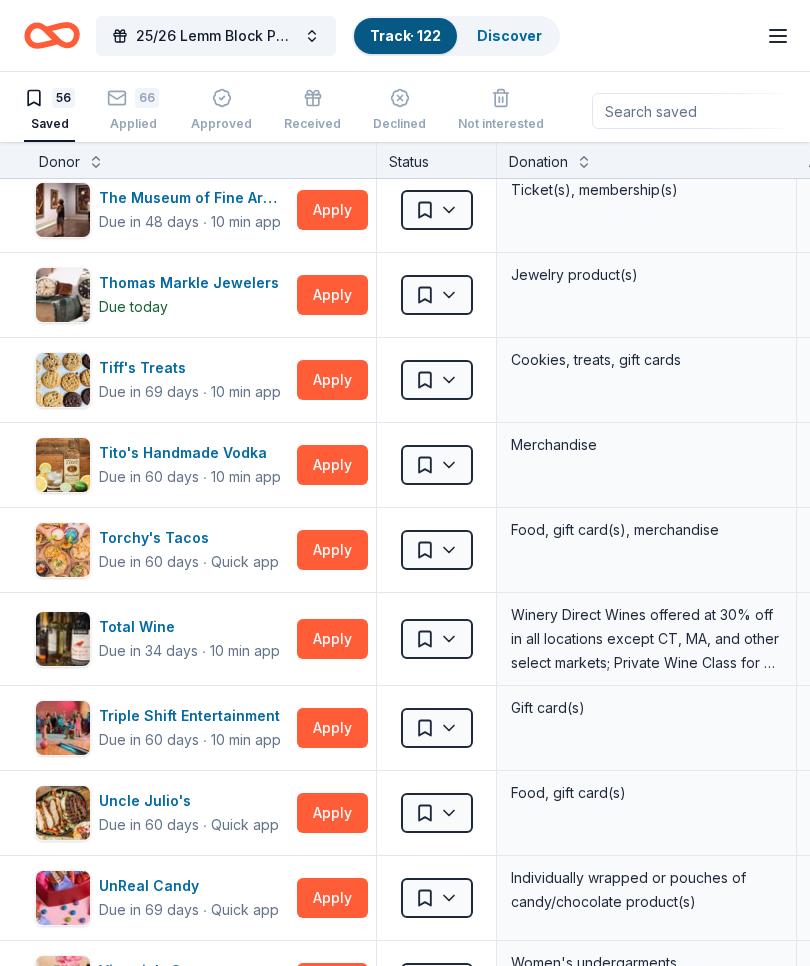 click on "Apply" at bounding box center (332, 380) 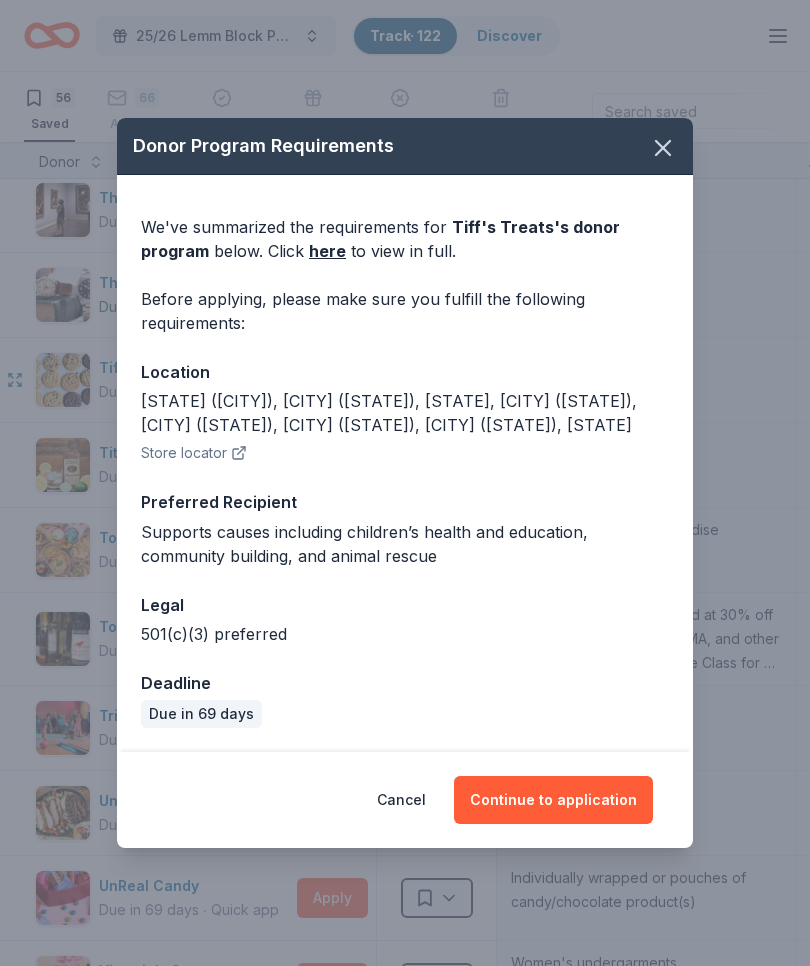 click on "Continue to application" at bounding box center [553, 800] 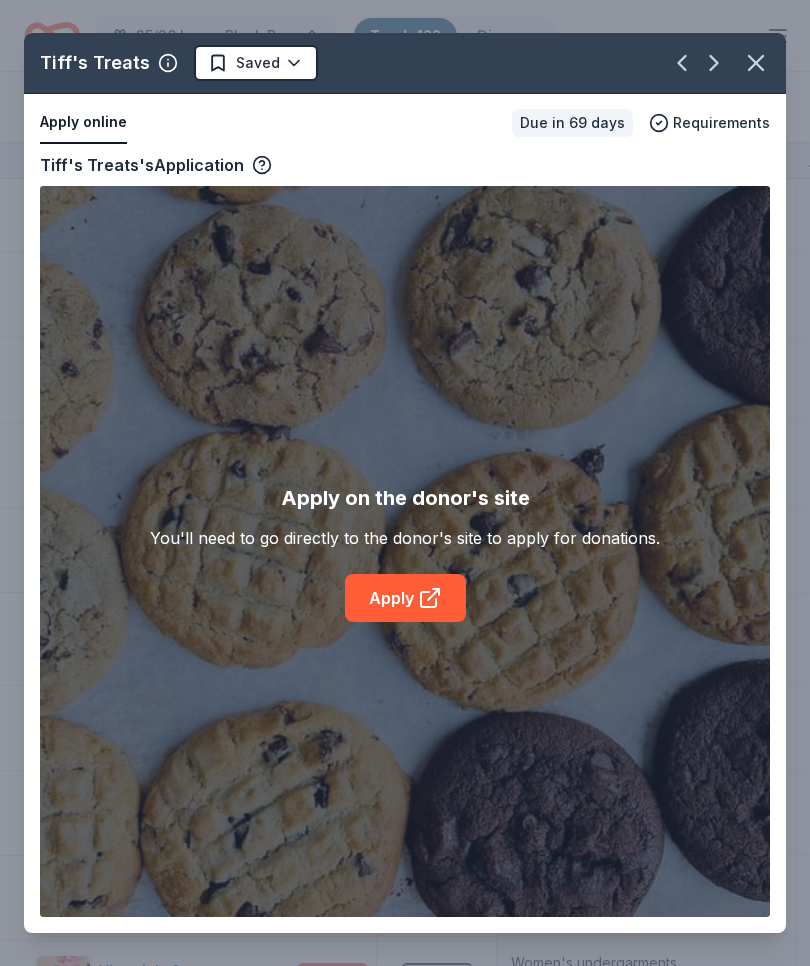 click 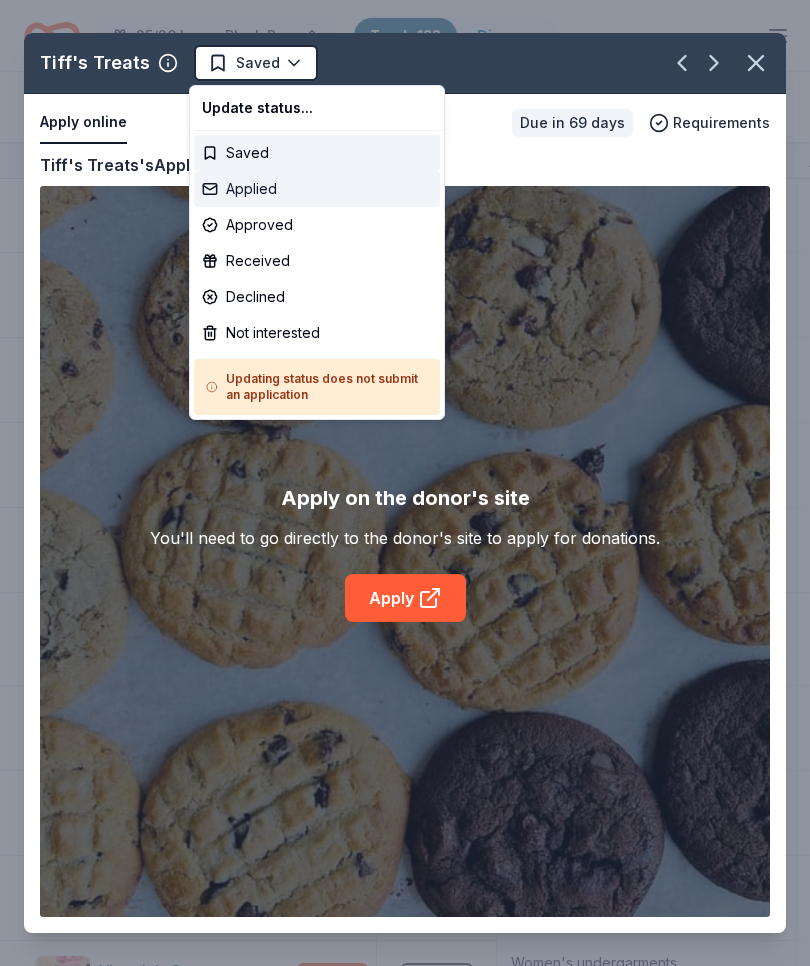 click on "Applied" at bounding box center [317, 189] 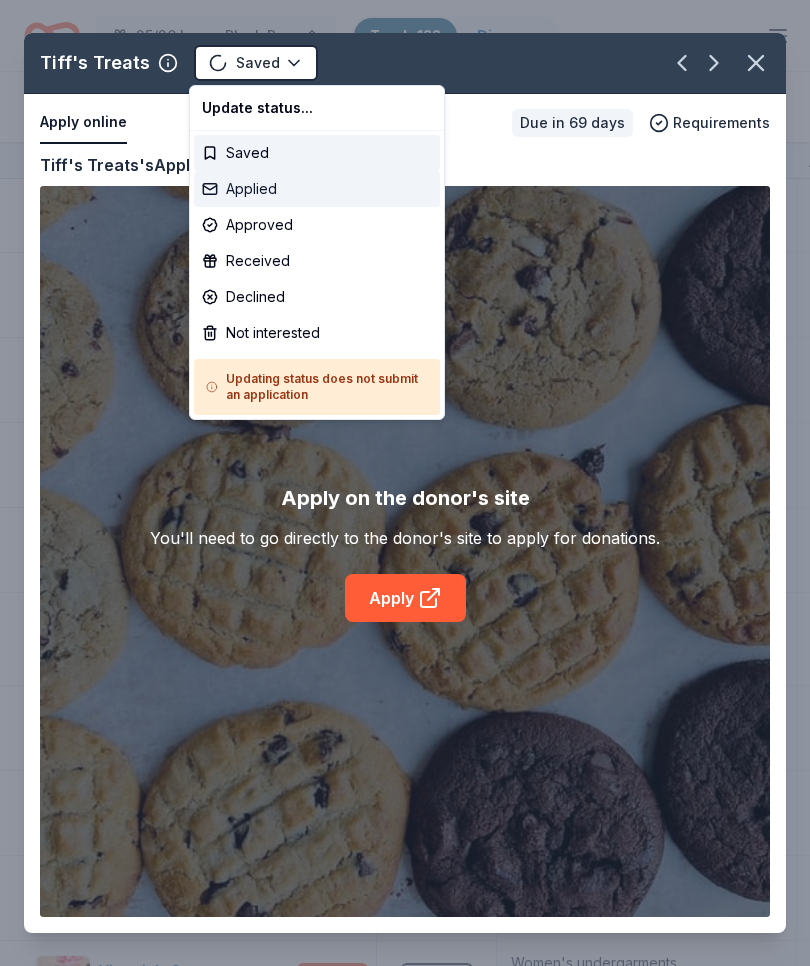 click on "Applied" at bounding box center [317, 189] 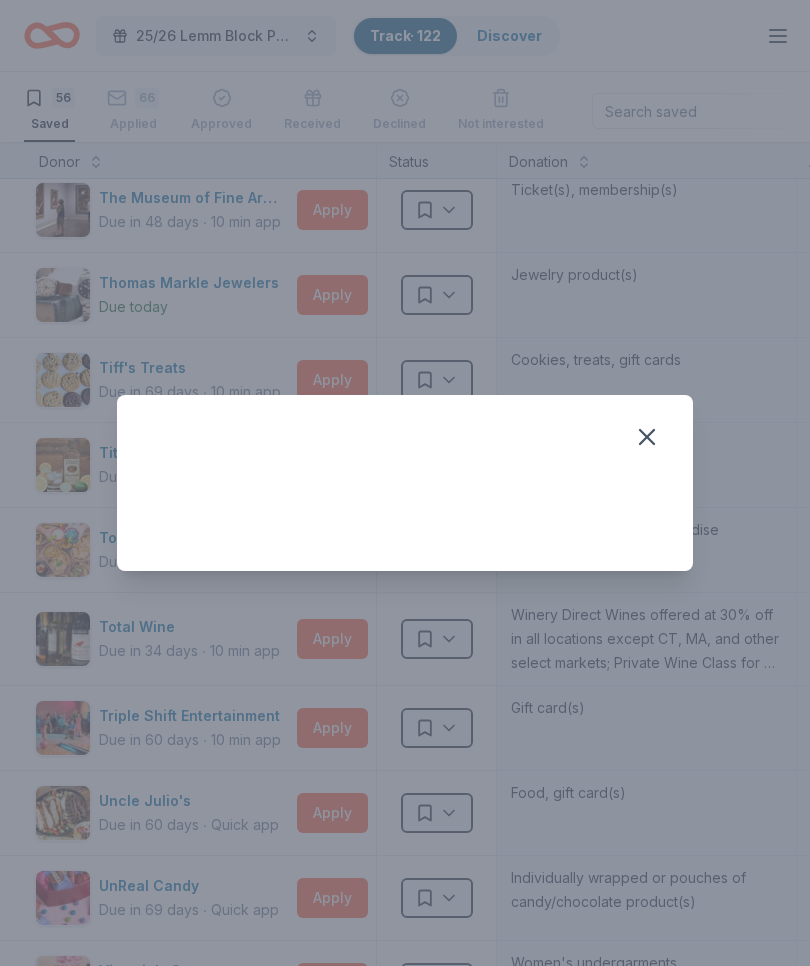 click 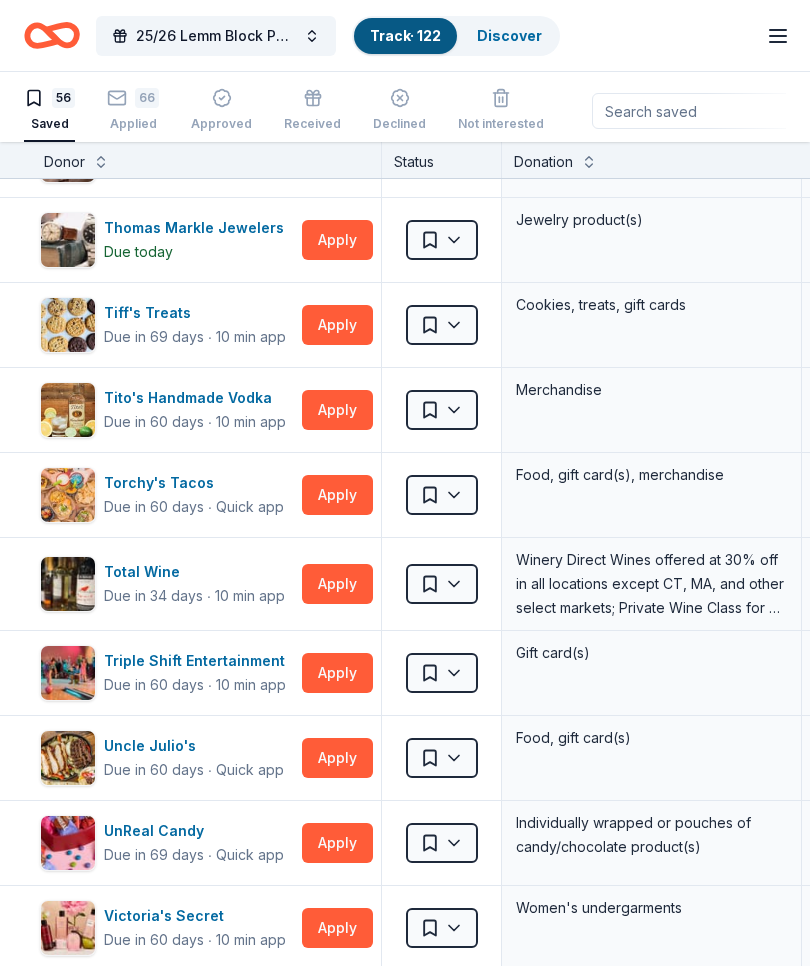 scroll, scrollTop: 3573, scrollLeft: 0, axis: vertical 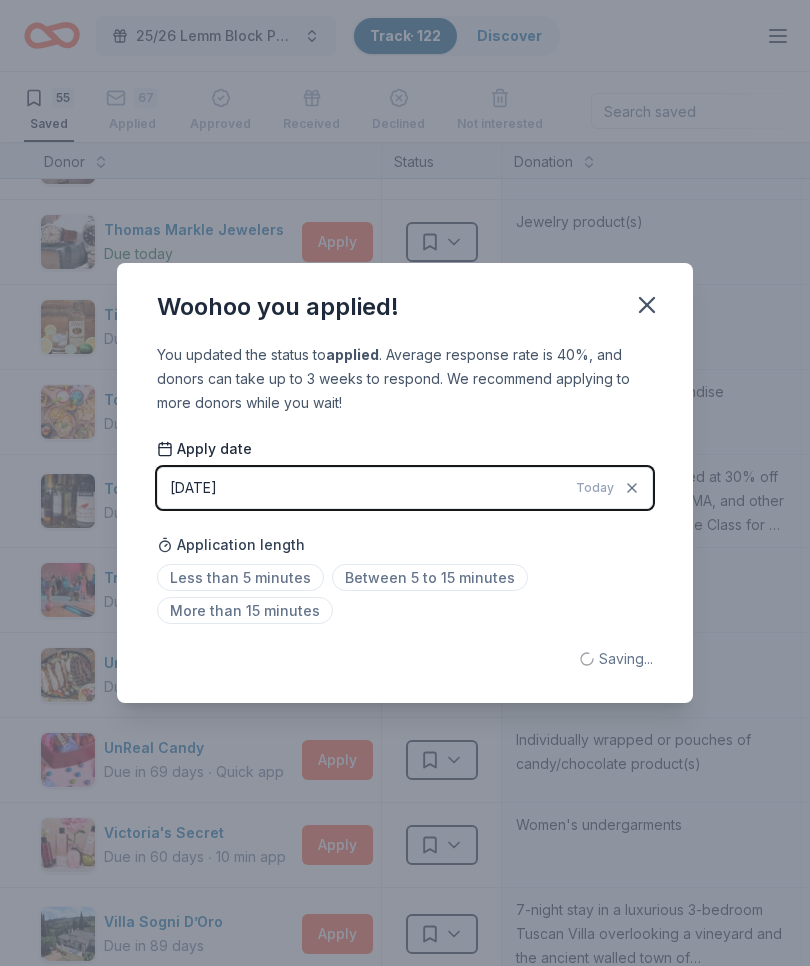 click 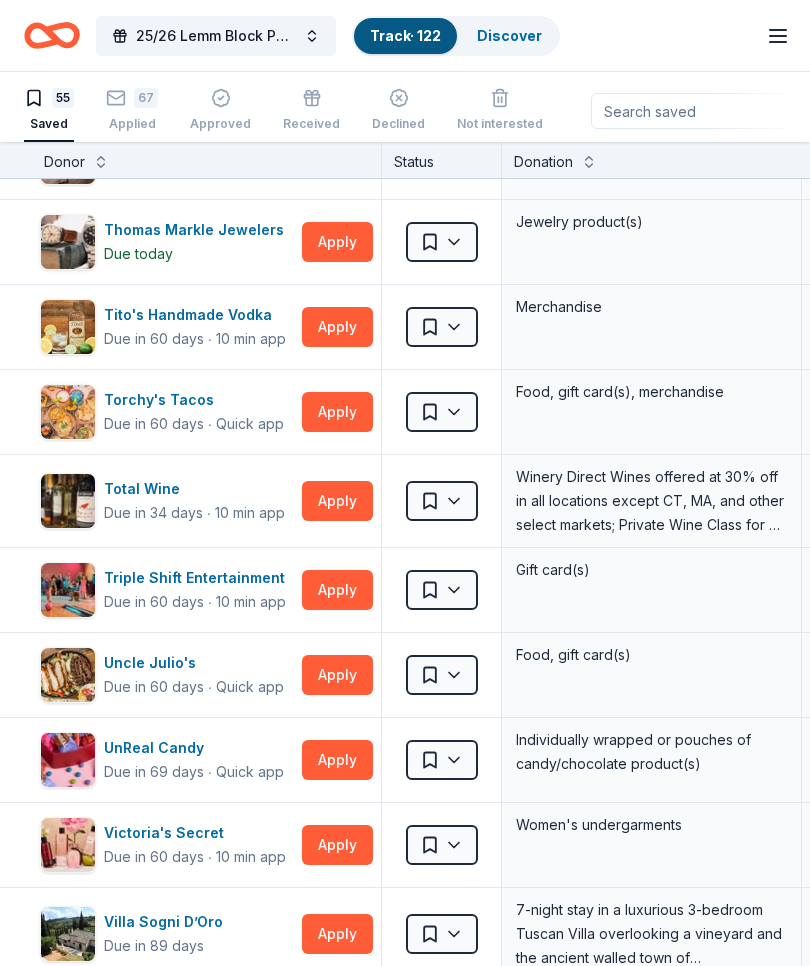 click on "Apply" at bounding box center (337, 412) 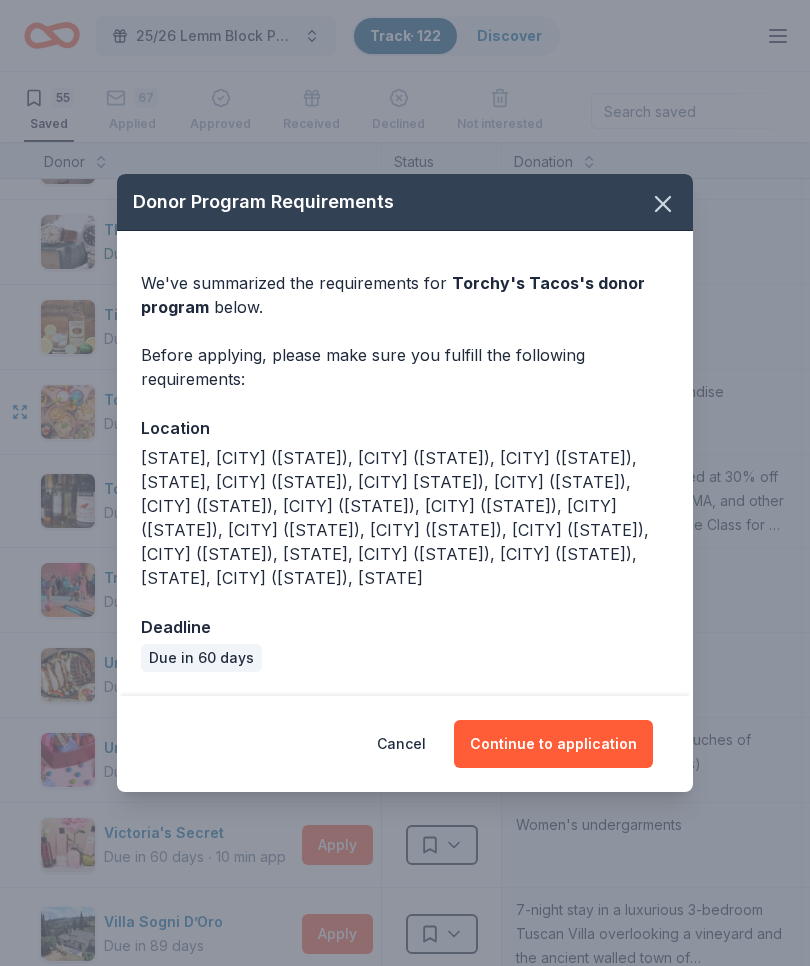click 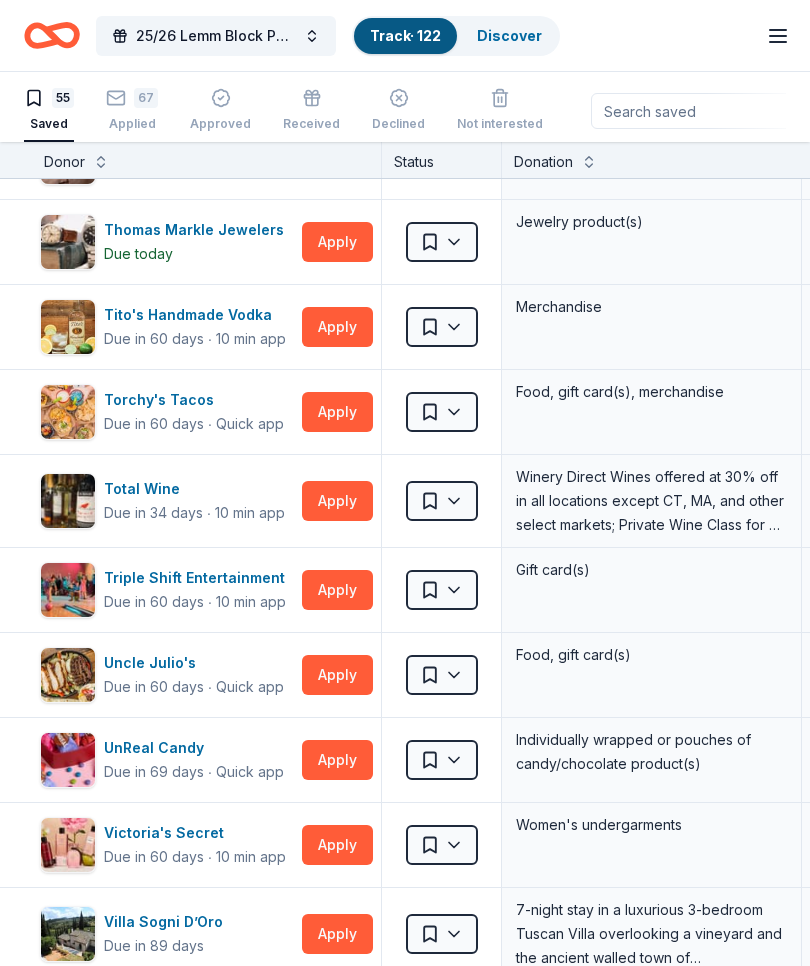 click on "Apply" at bounding box center [337, 327] 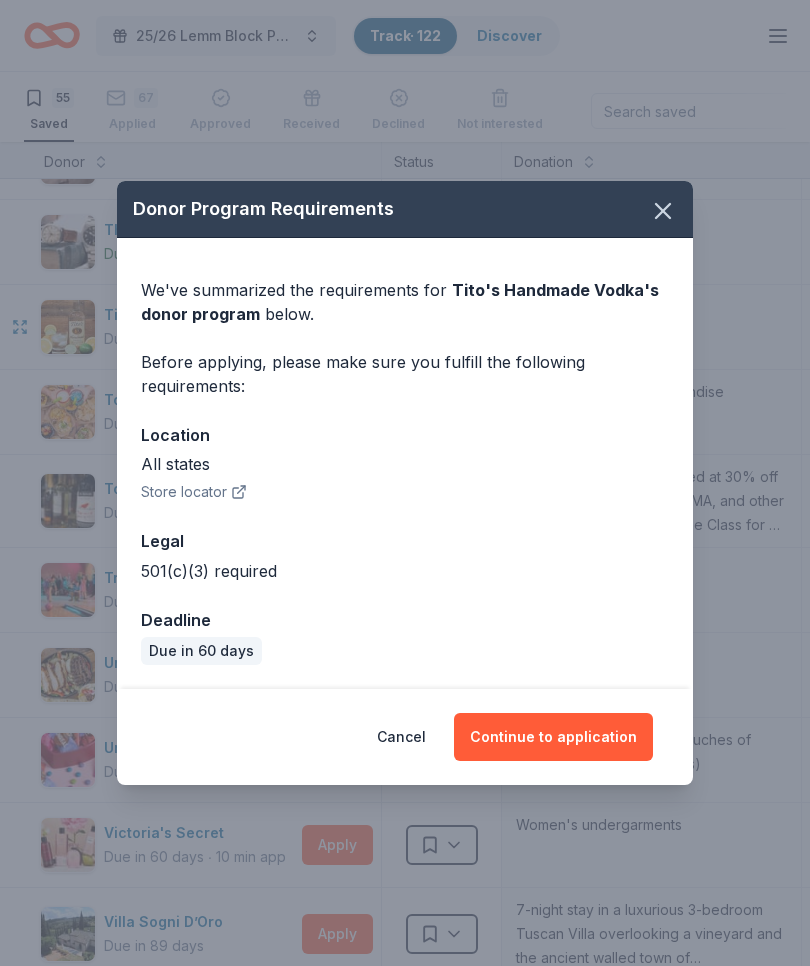 click on "Continue to application" at bounding box center [553, 737] 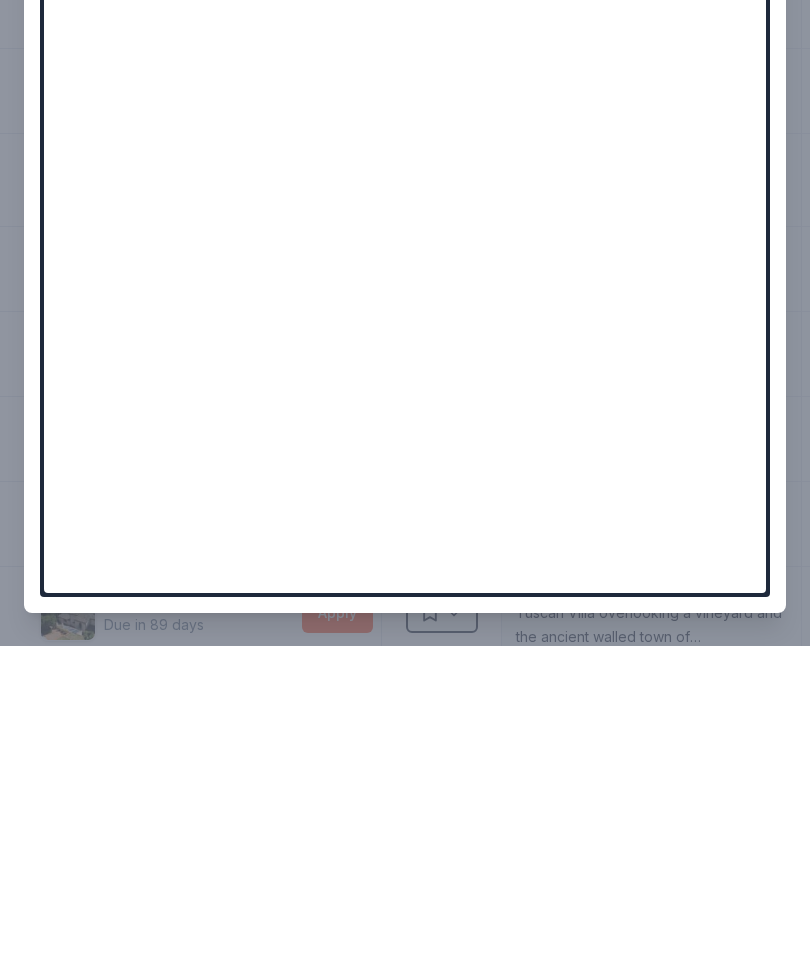 scroll, scrollTop: 70, scrollLeft: 0, axis: vertical 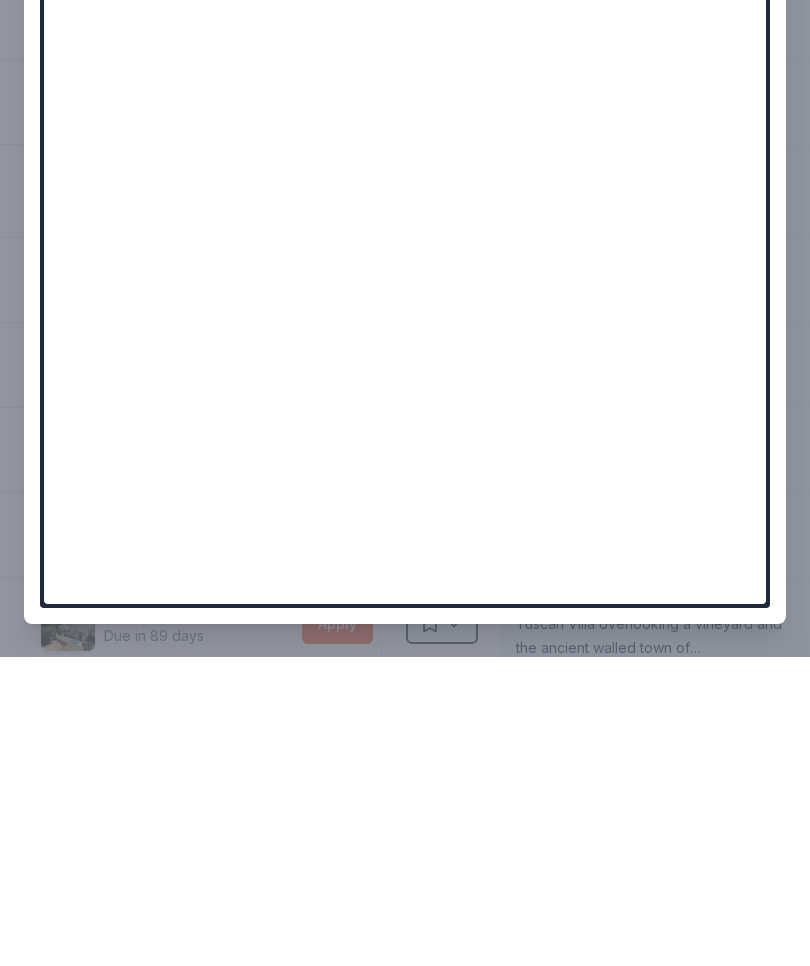 click at bounding box center [405, 551] 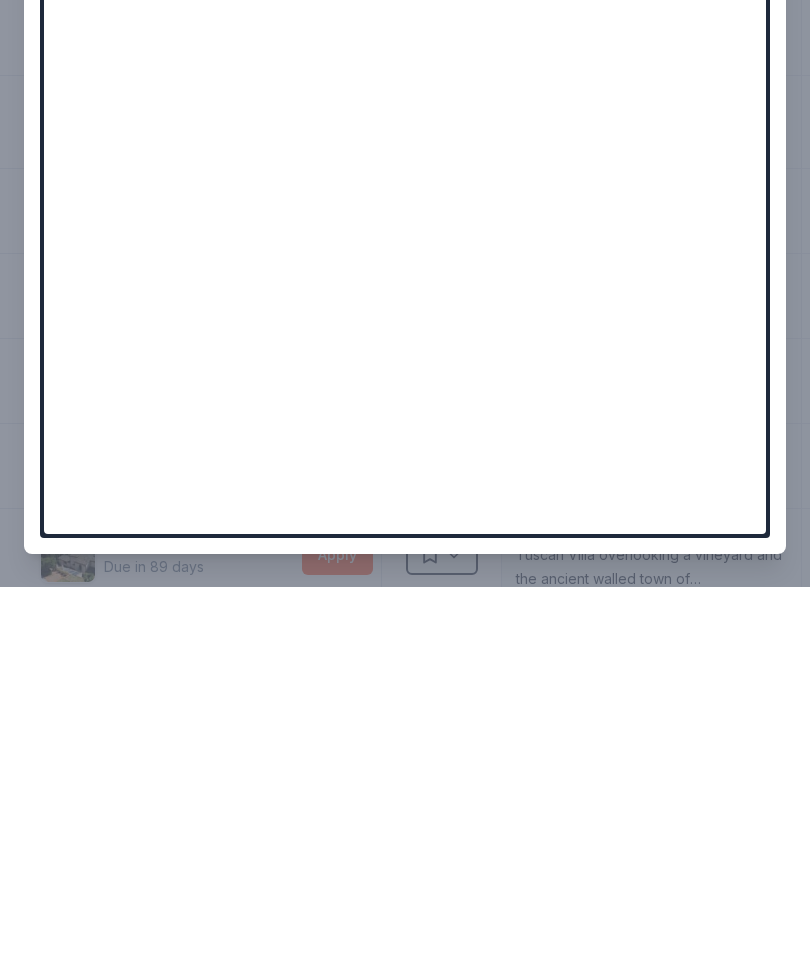 scroll, scrollTop: 58, scrollLeft: 0, axis: vertical 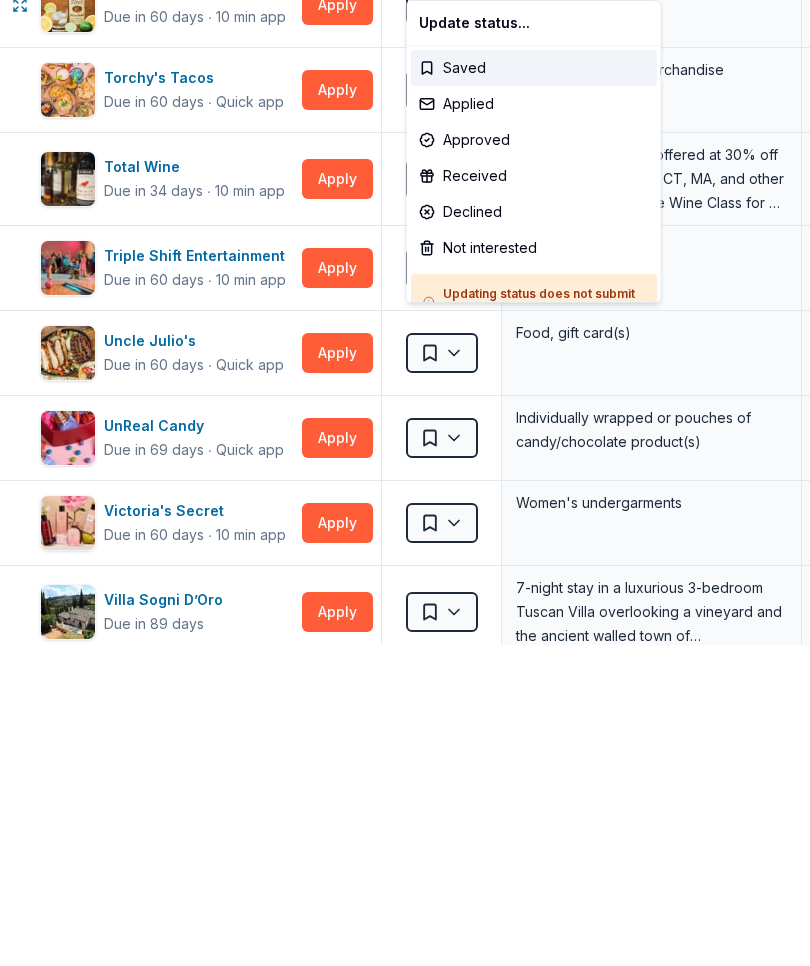 click on "Update status... Saved Applied Approved Received Declined Not interested Updating status does not submit an application" at bounding box center [534, 472] 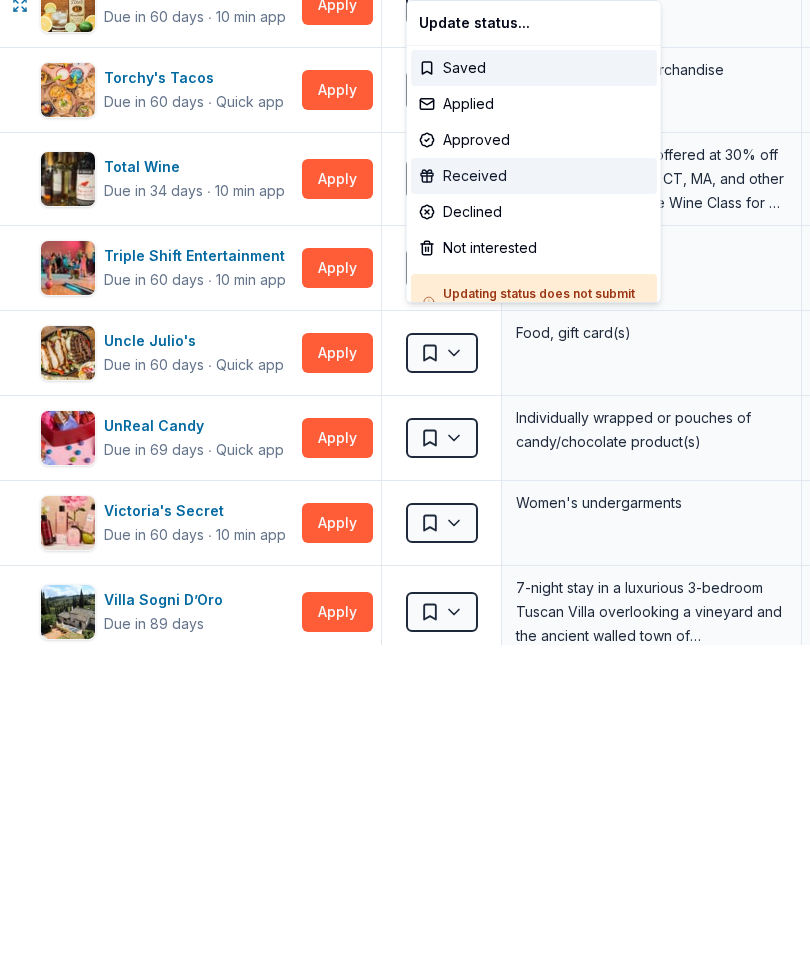 click on "Received" at bounding box center [534, 497] 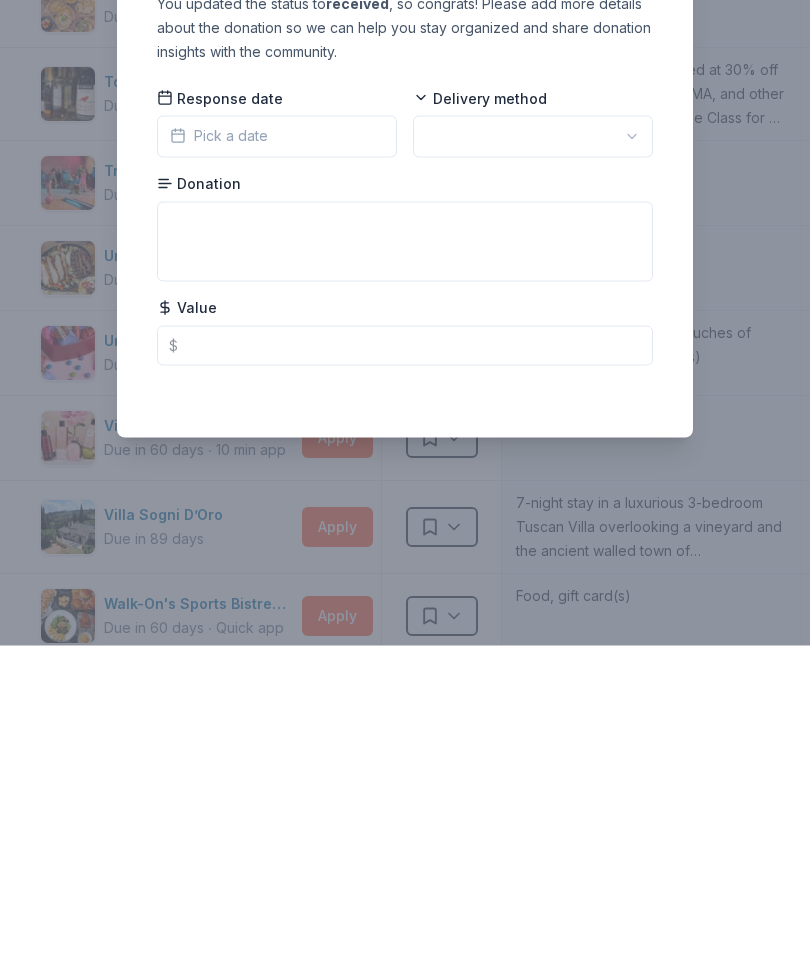 click on "Congrats on receiving product from "Tito's Handmade Vodka"" at bounding box center (405, 260) 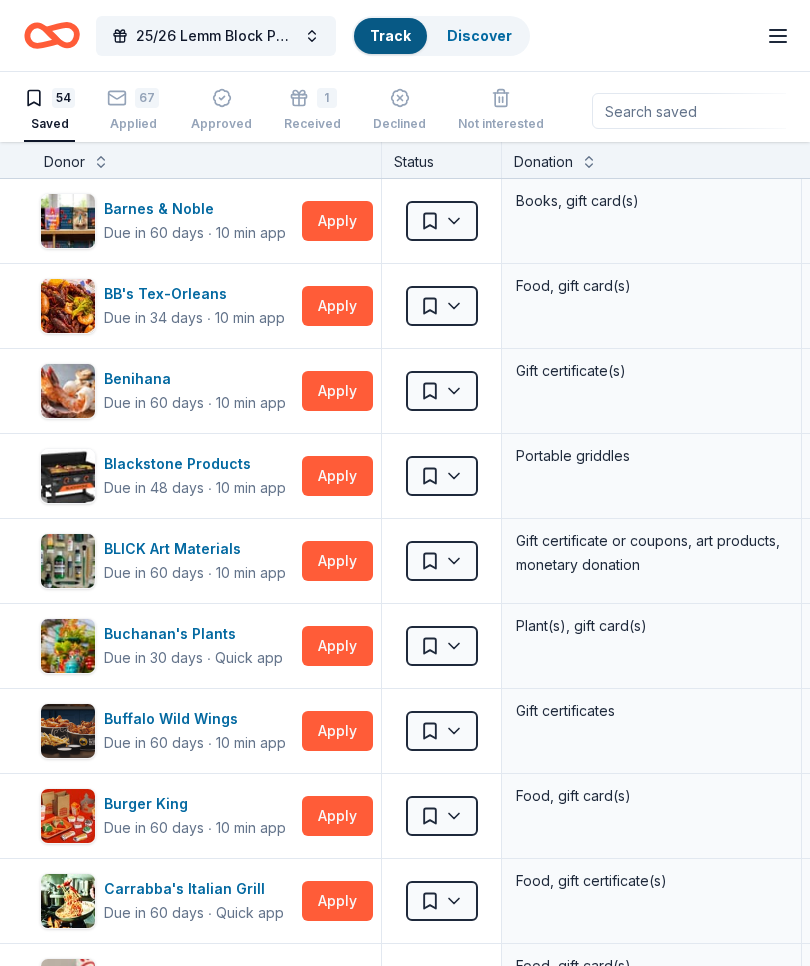 scroll, scrollTop: 0, scrollLeft: 0, axis: both 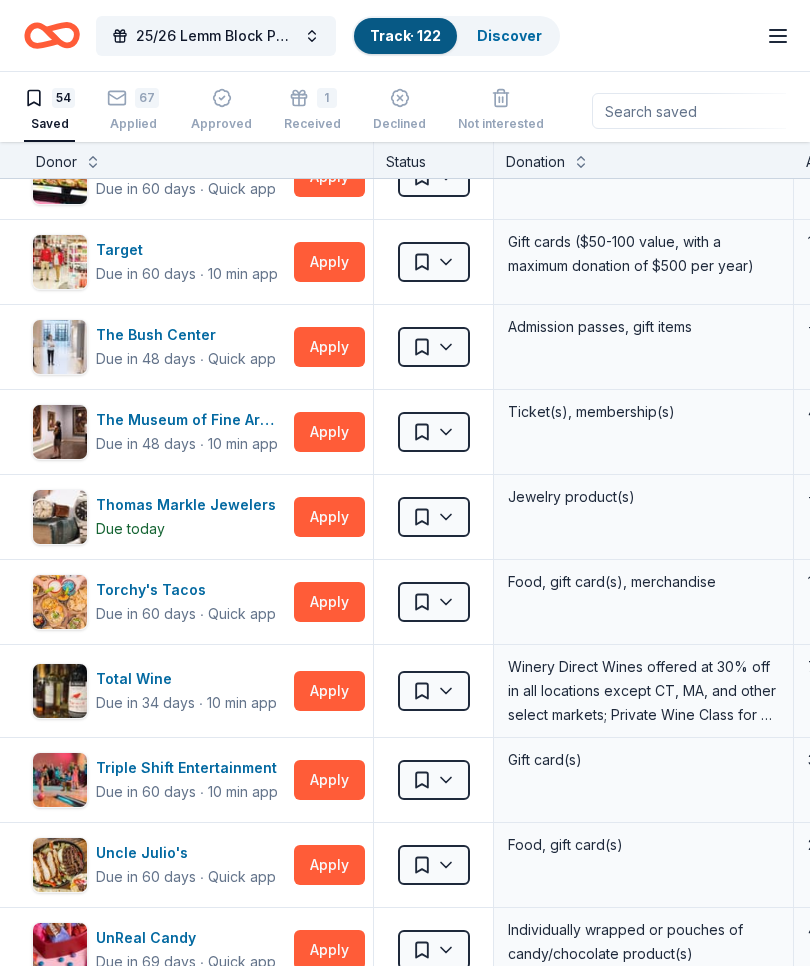 click on "1 Received" at bounding box center [312, 110] 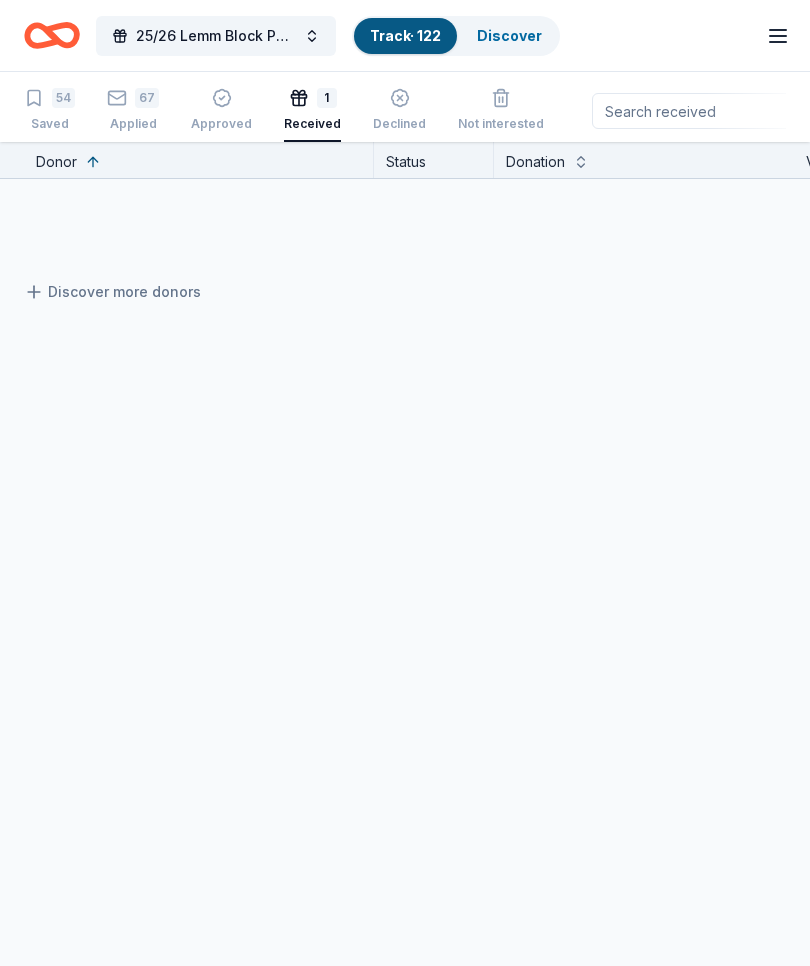 scroll, scrollTop: 0, scrollLeft: 8, axis: horizontal 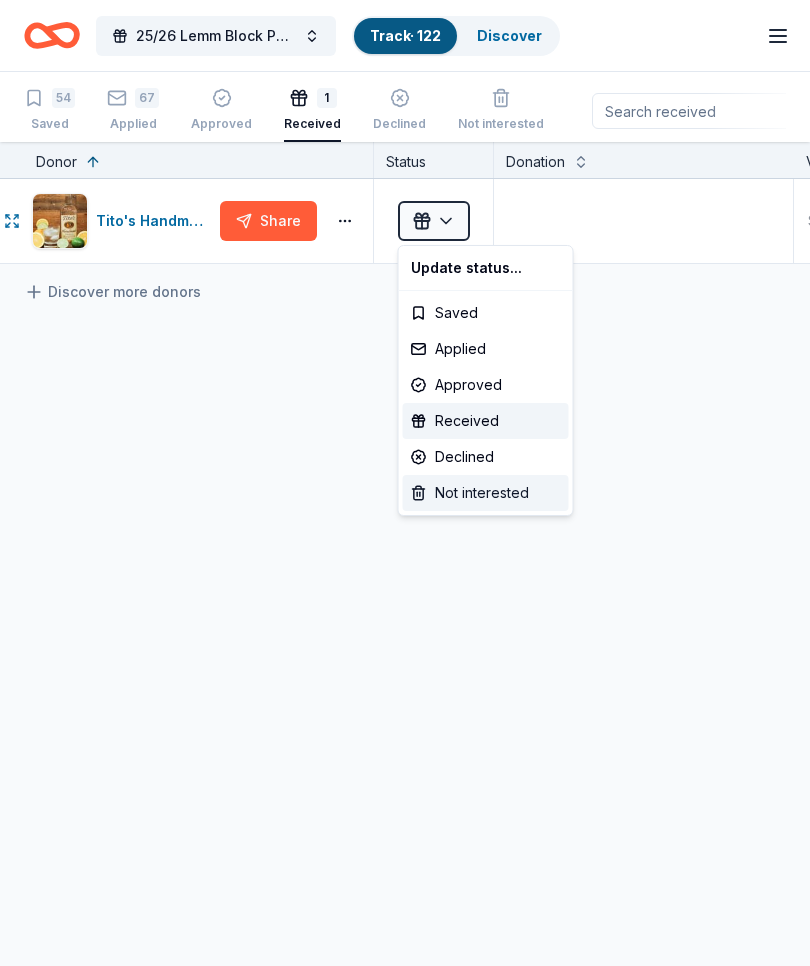 click on "Not interested" at bounding box center (486, 493) 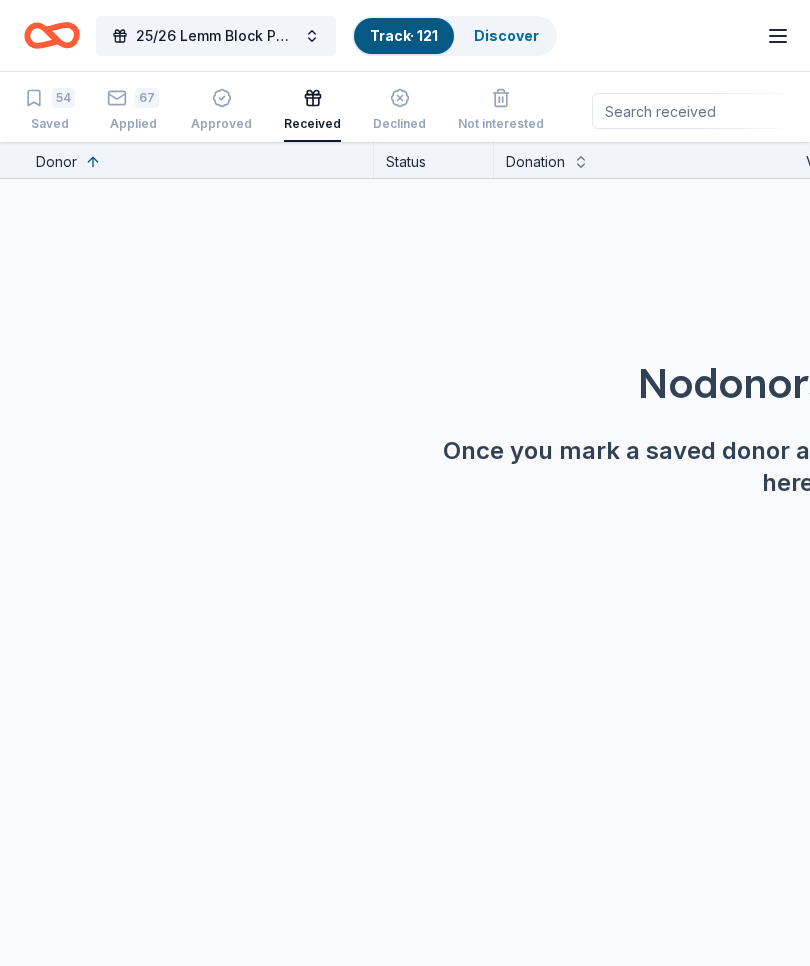 click 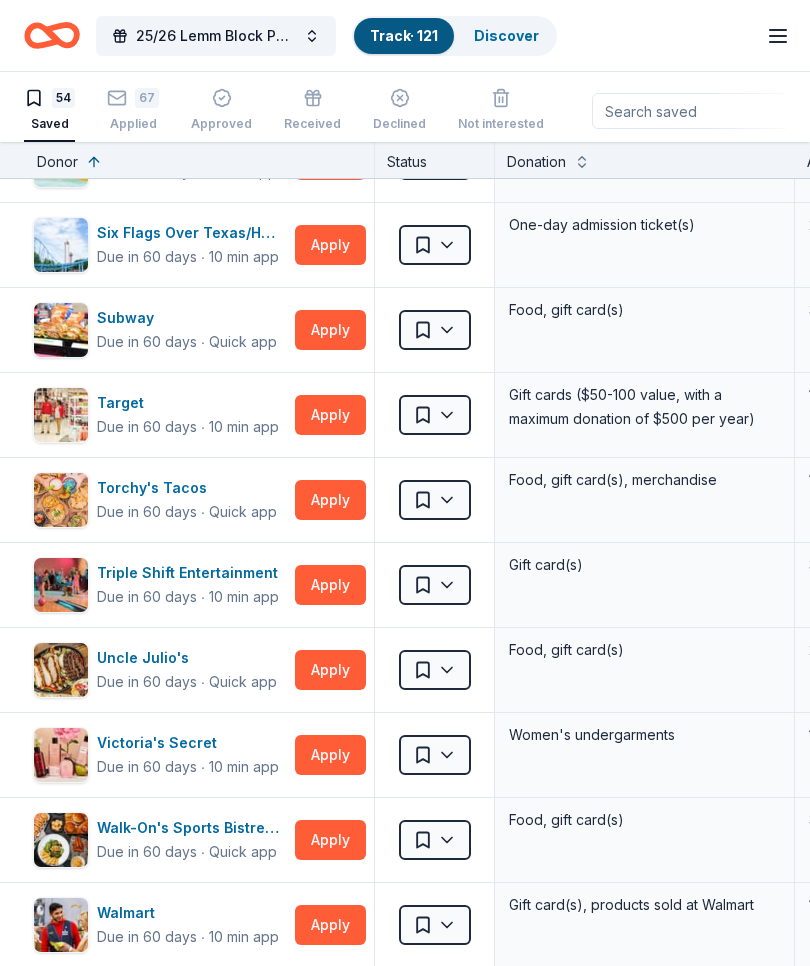 scroll, scrollTop: 3409, scrollLeft: 8, axis: both 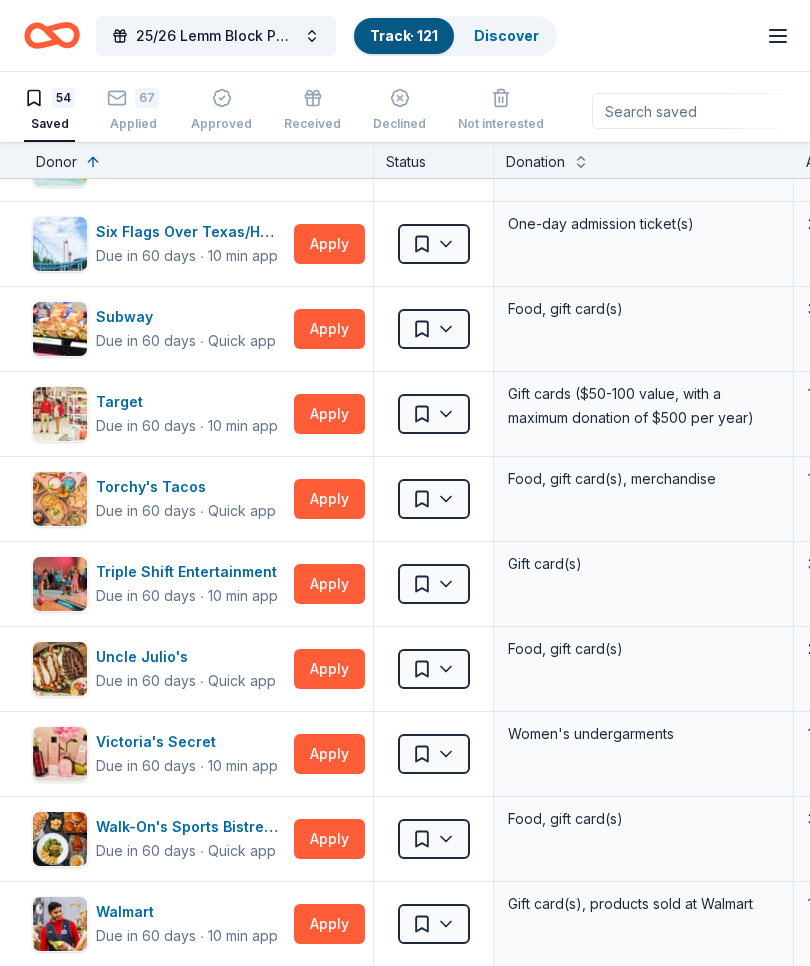 click on "Apply" at bounding box center [329, 499] 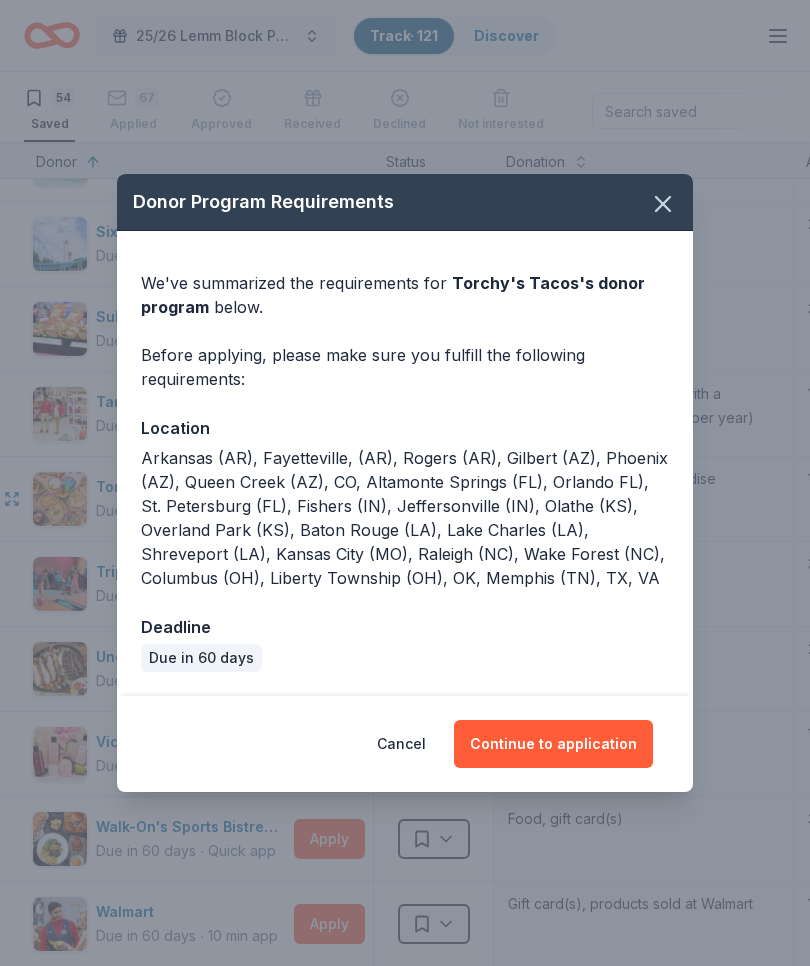 click on "Continue to application" at bounding box center [553, 744] 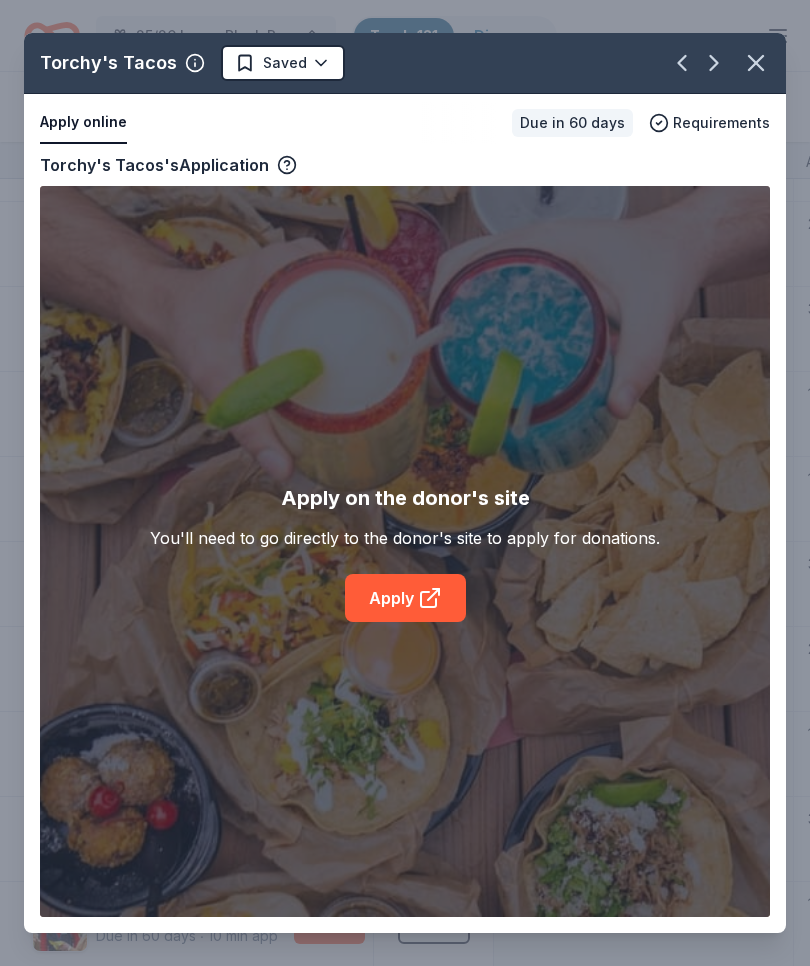 click 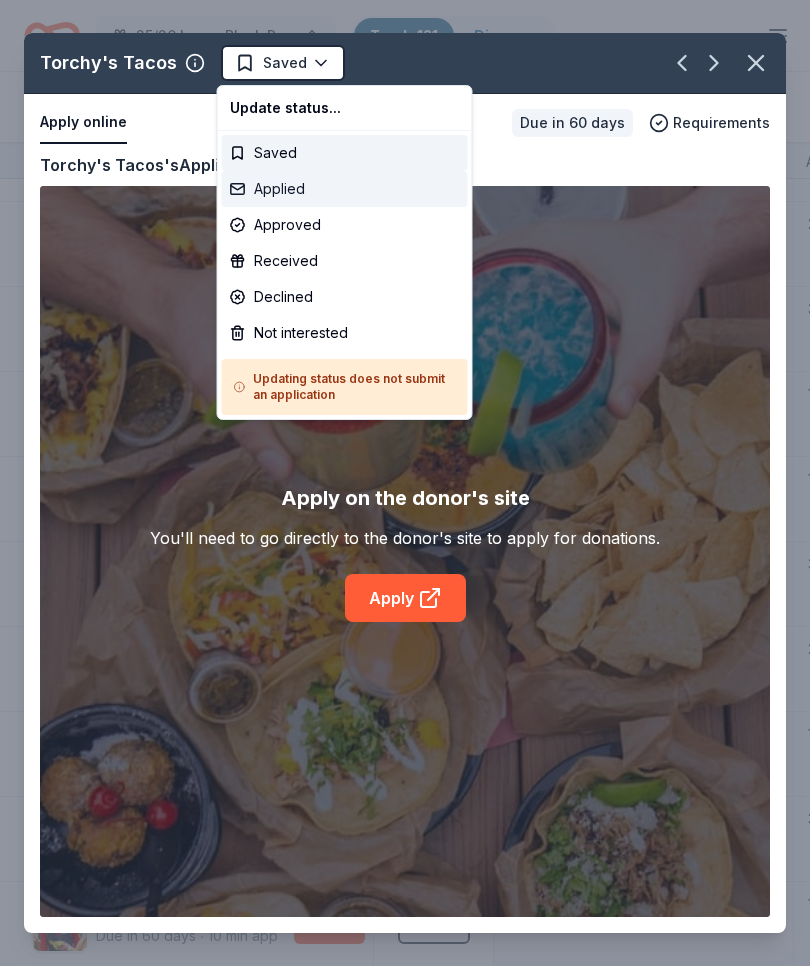 click on "Applied" at bounding box center (345, 189) 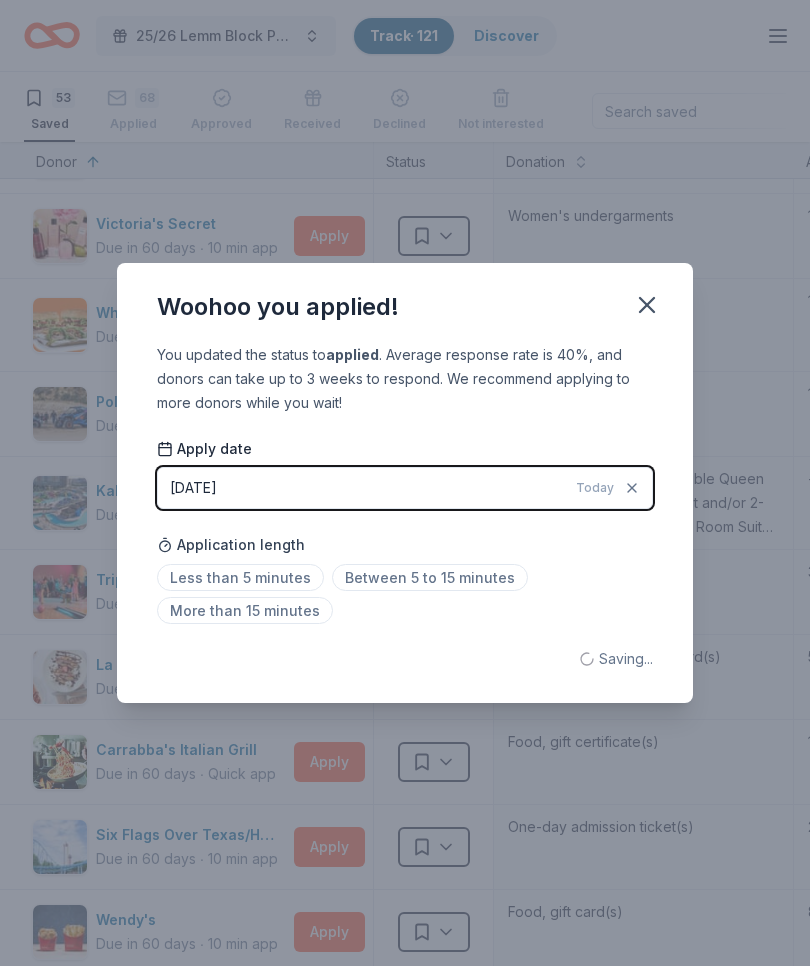 click 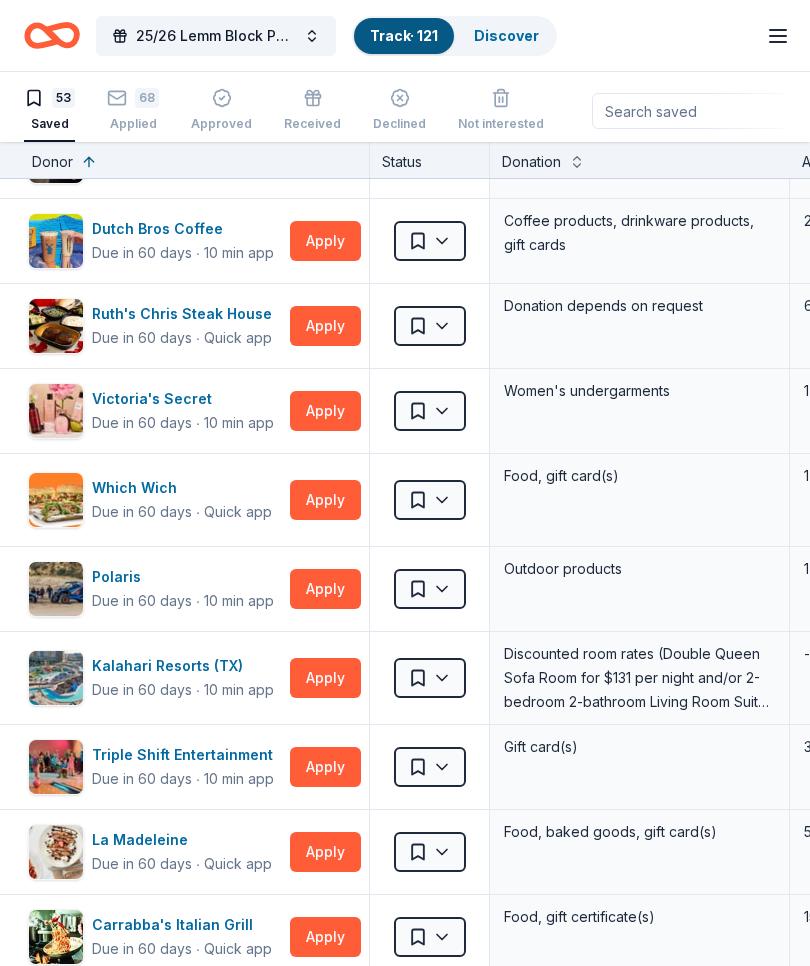 scroll, scrollTop: 3235, scrollLeft: 12, axis: both 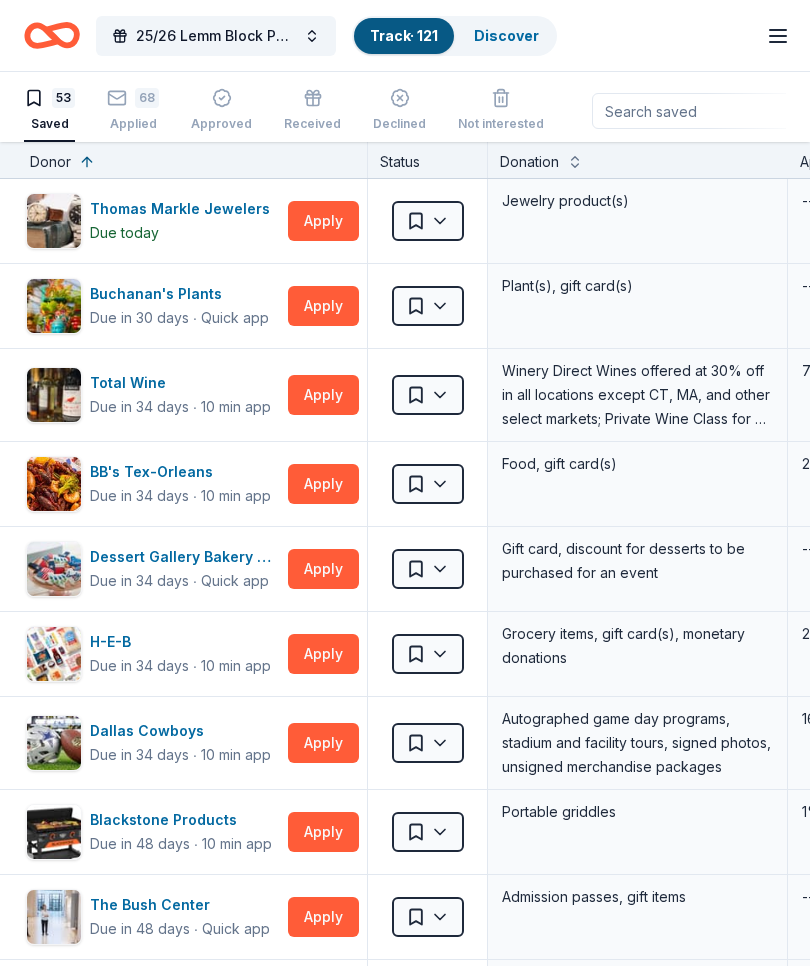 click on "Donor" at bounding box center [192, 162] 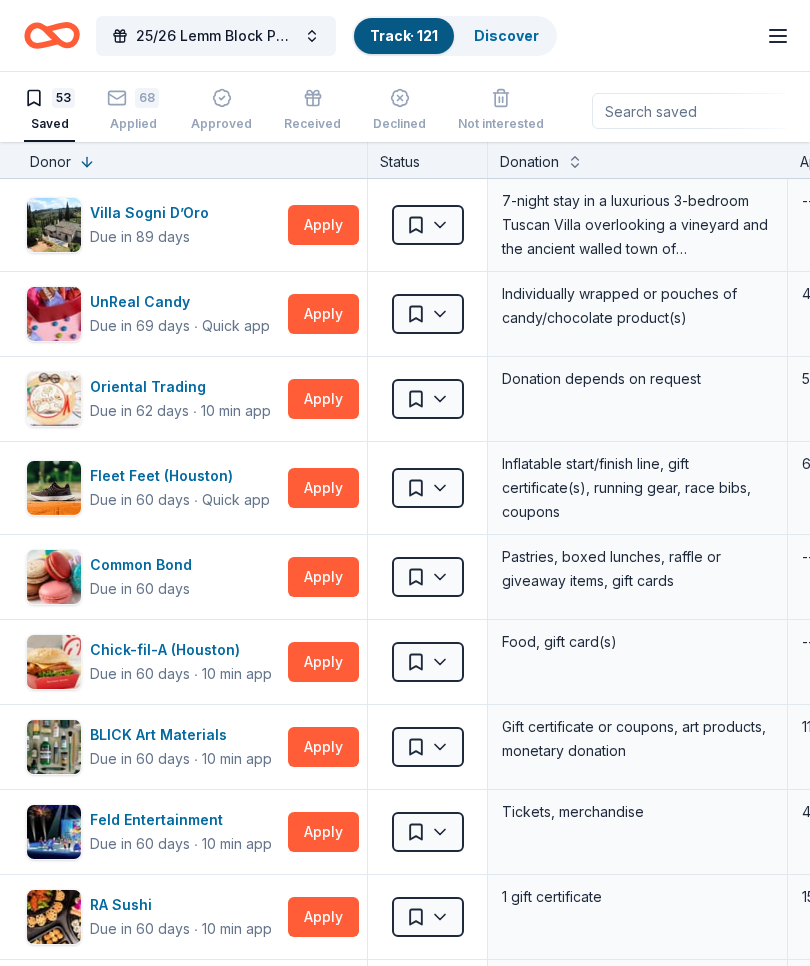 click on "Apply" at bounding box center (323, 225) 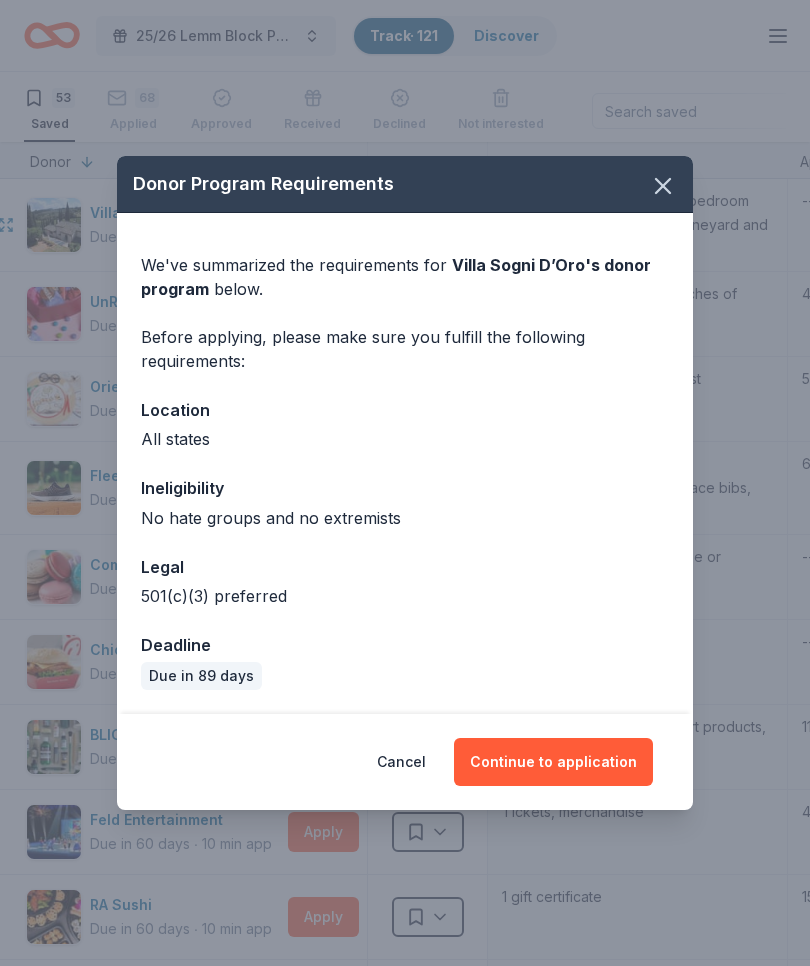 click on "Continue to application" at bounding box center (553, 762) 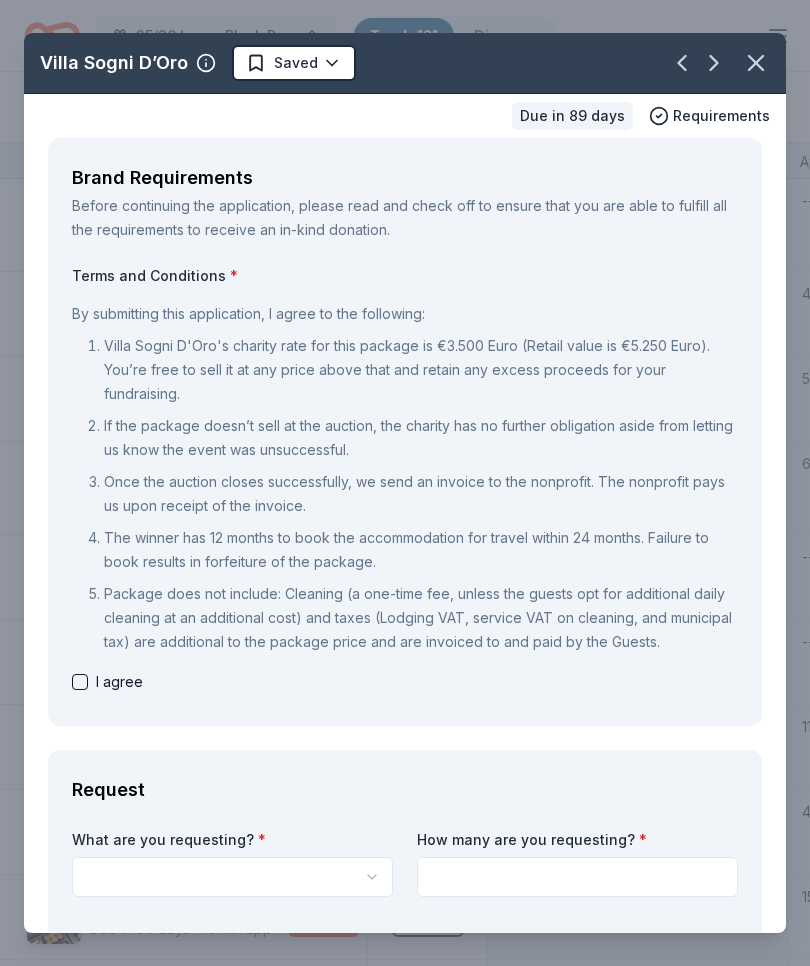click 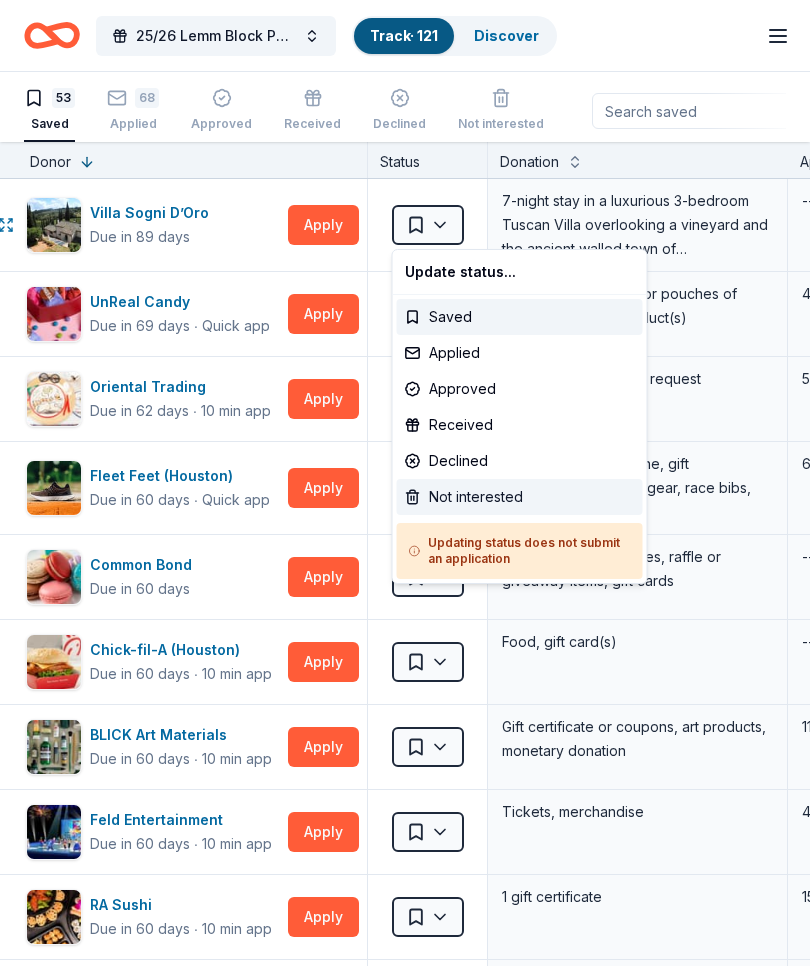 click on "Not interested" at bounding box center [520, 497] 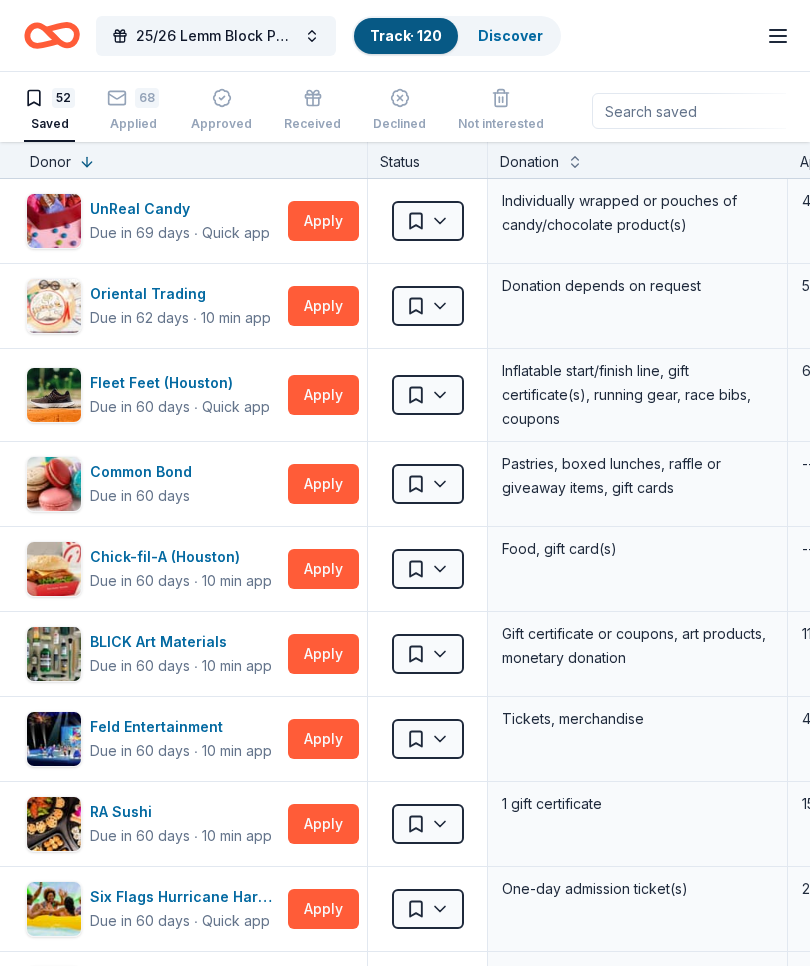 click on "Apply" at bounding box center (323, 221) 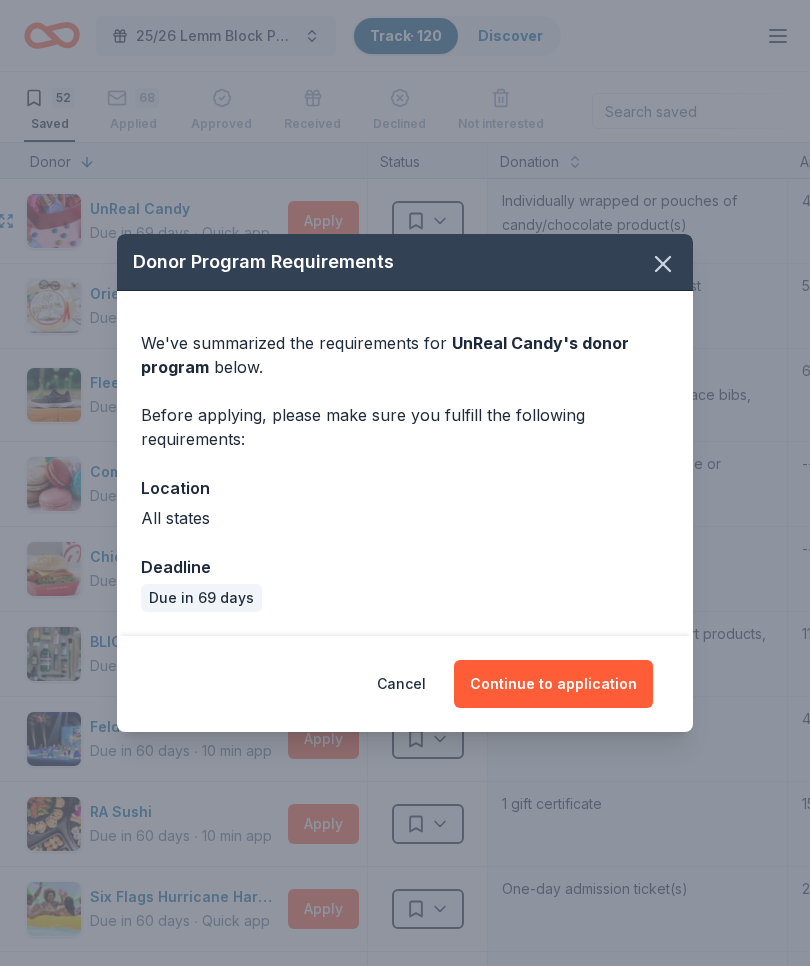 click on "Continue to application" at bounding box center [553, 684] 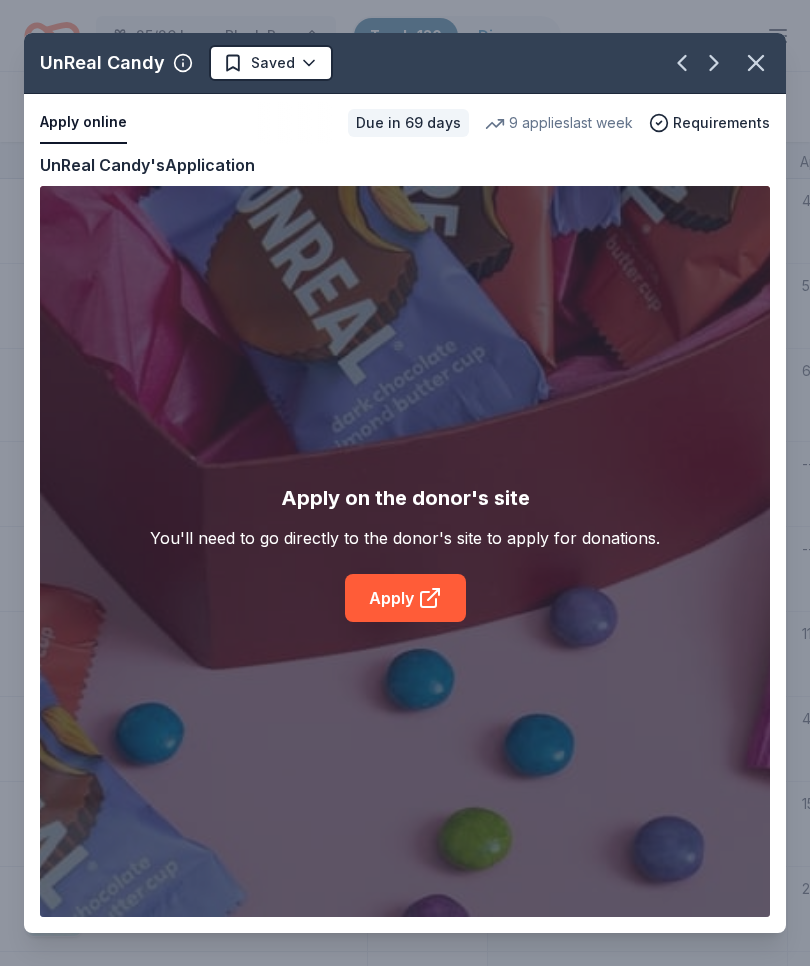 click on "Apply" at bounding box center [405, 598] 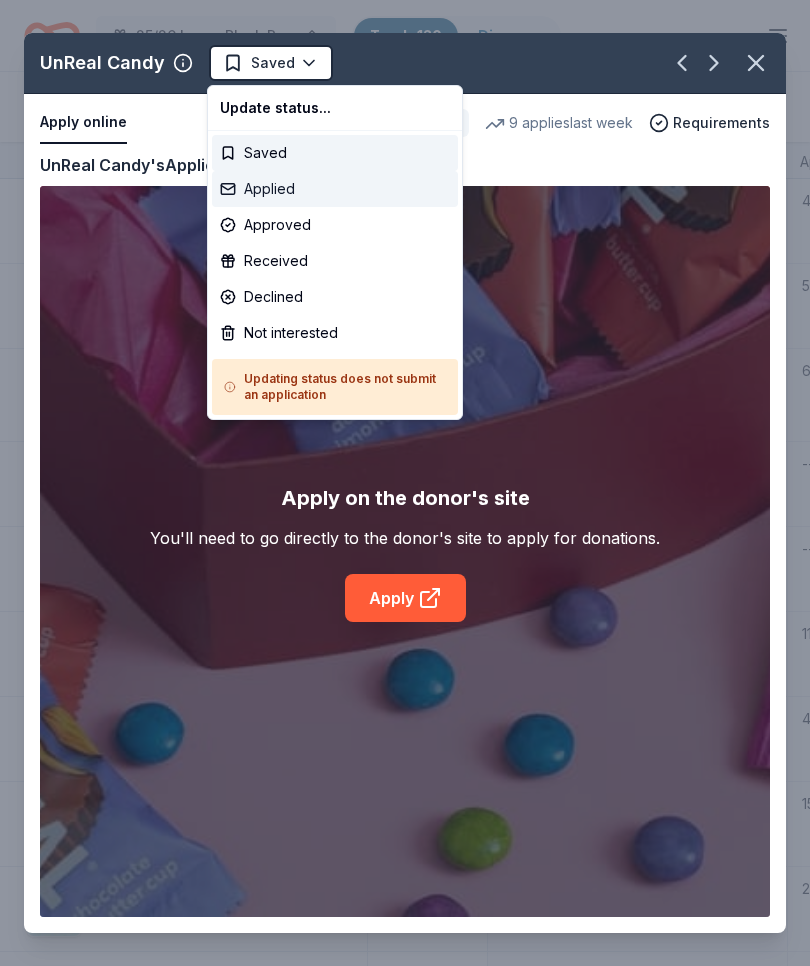 click on "Applied" at bounding box center [335, 189] 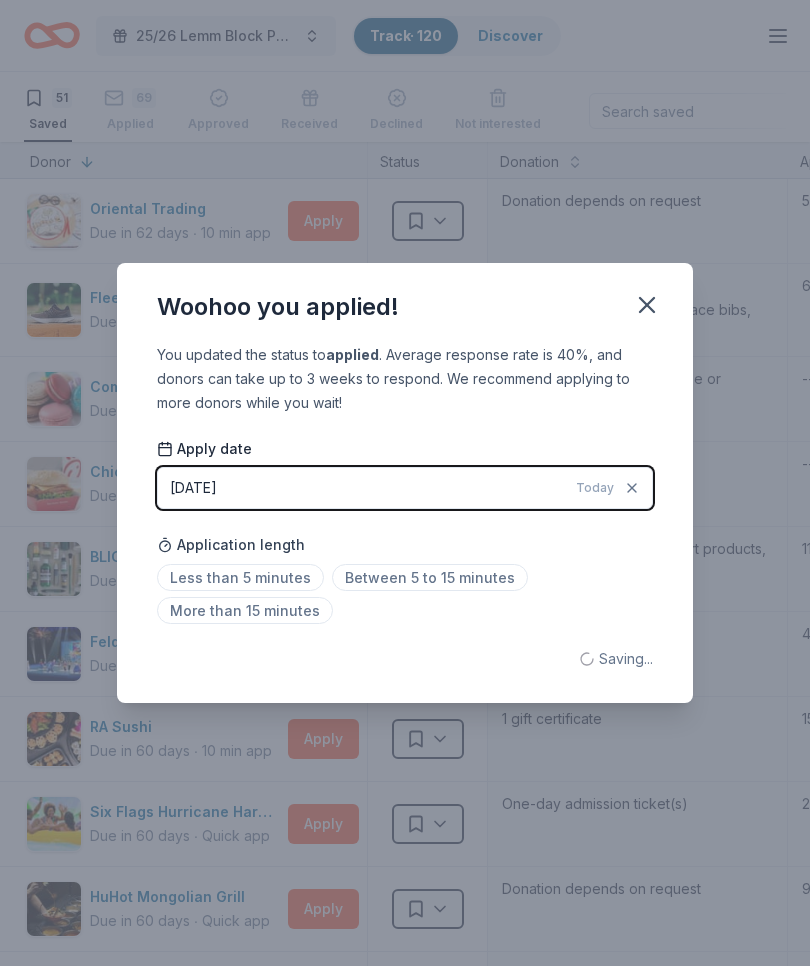 click 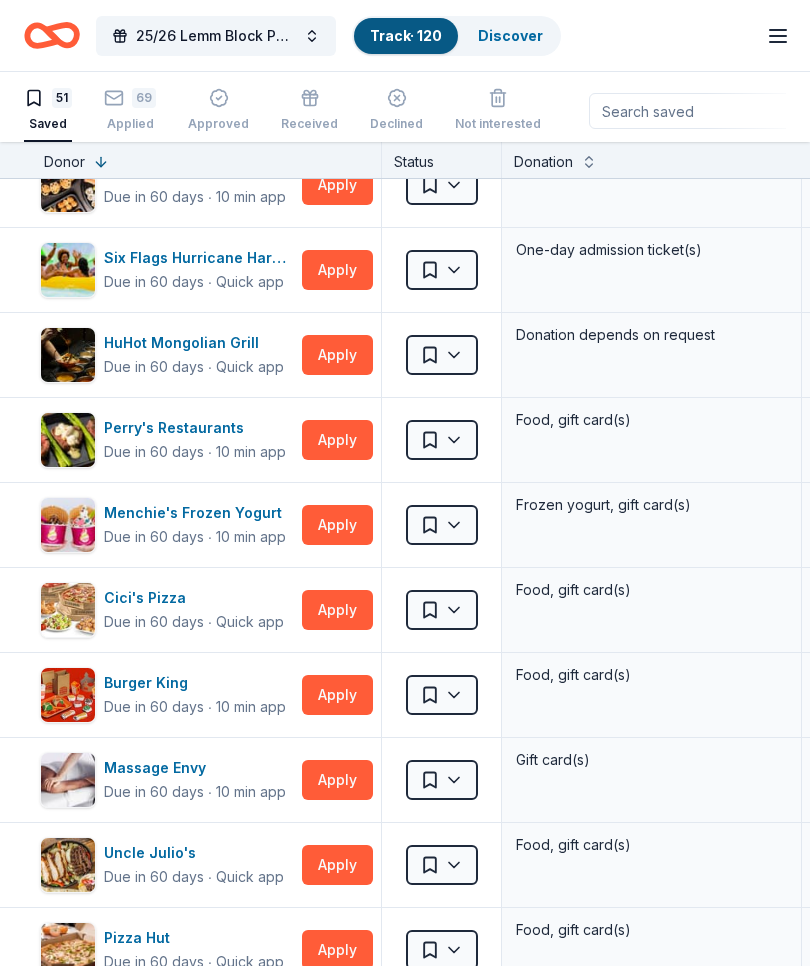 scroll, scrollTop: 583, scrollLeft: 3, axis: both 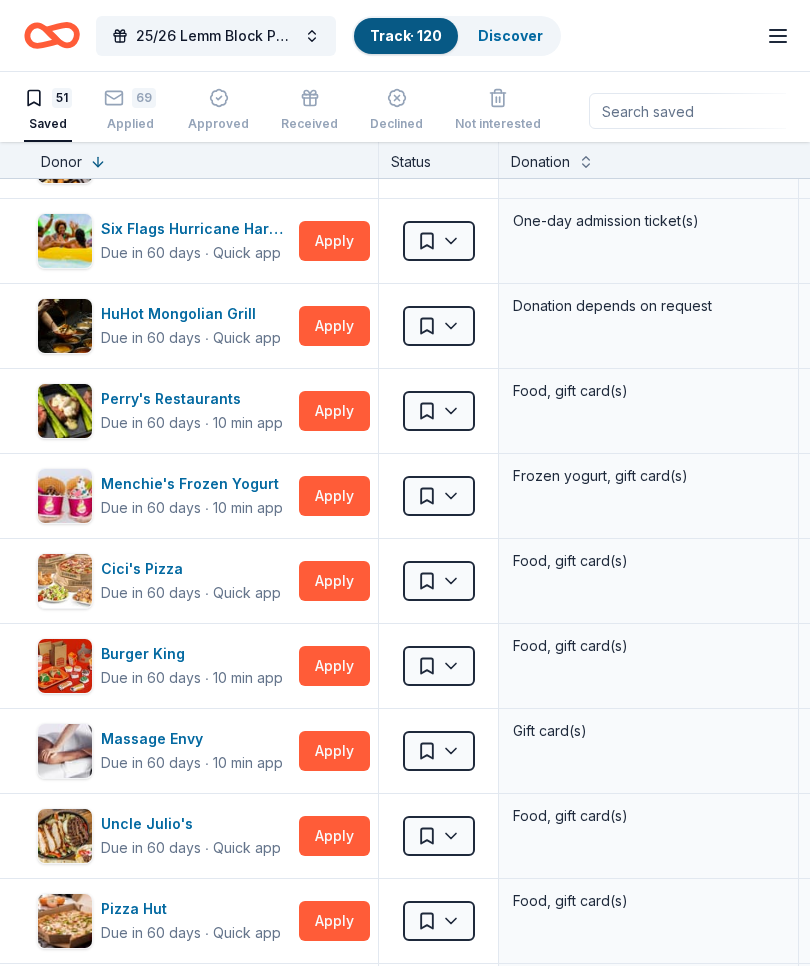 click on "Apply" at bounding box center [334, 326] 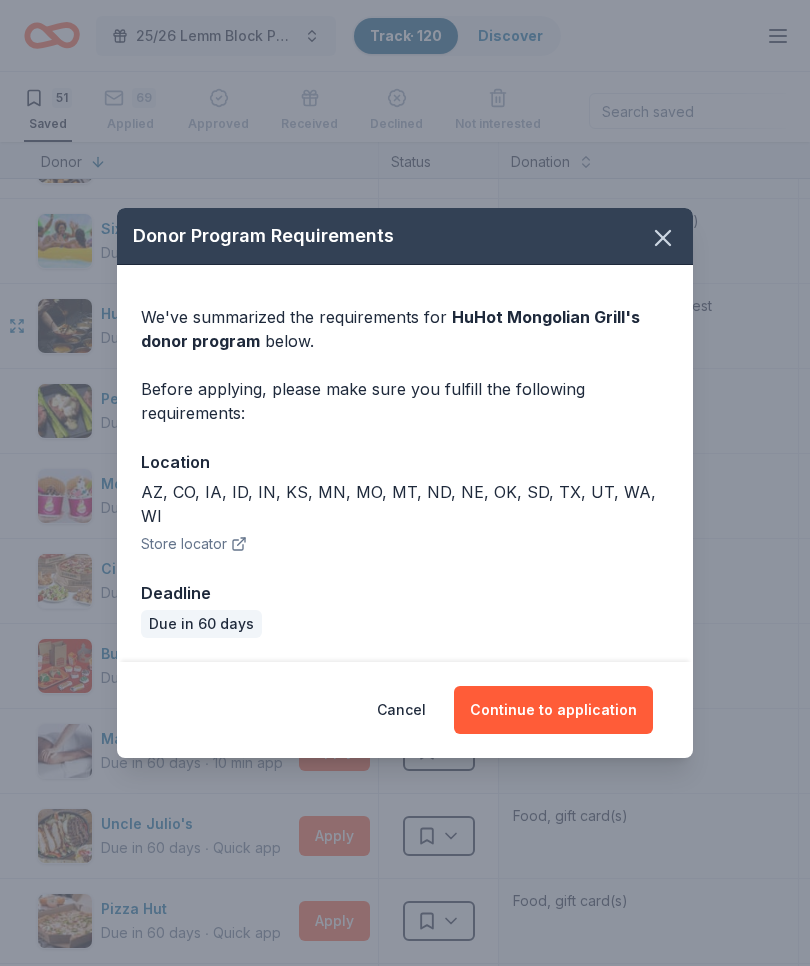 click on "Continue to application" at bounding box center (553, 710) 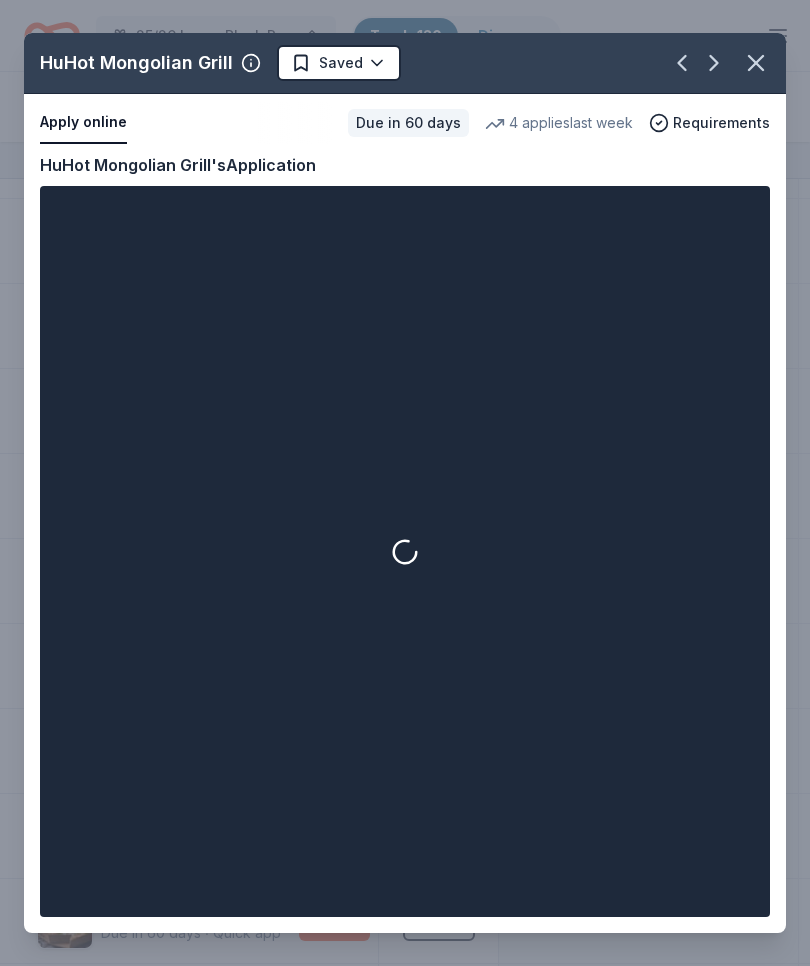 click at bounding box center (756, 63) 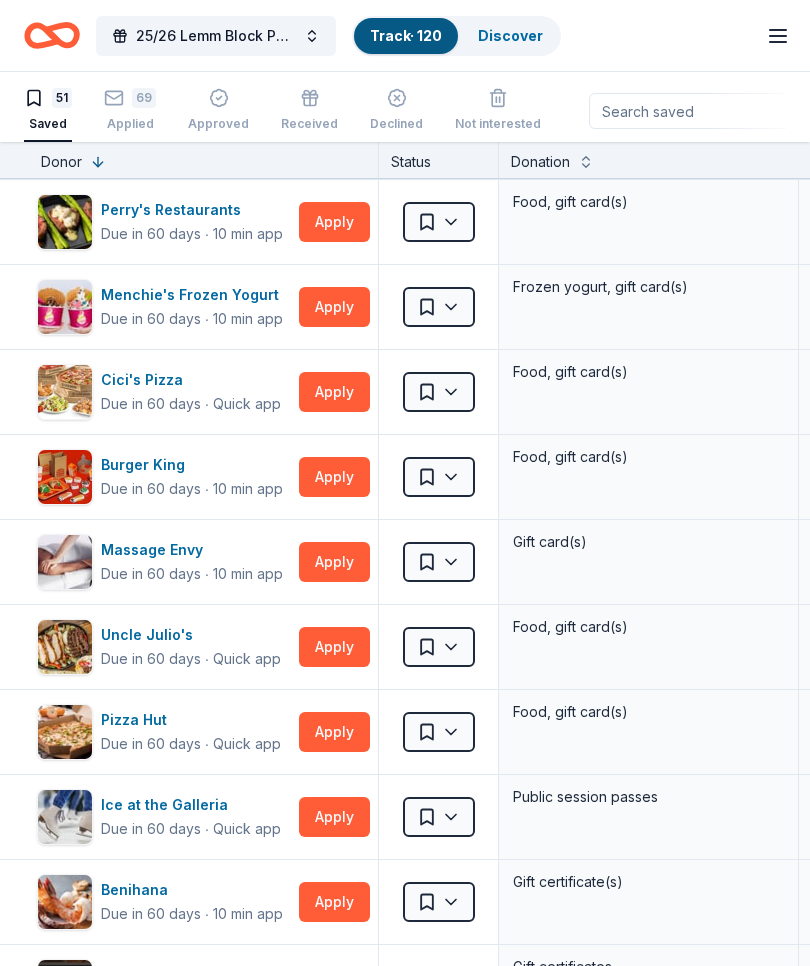 scroll, scrollTop: 771, scrollLeft: 3, axis: both 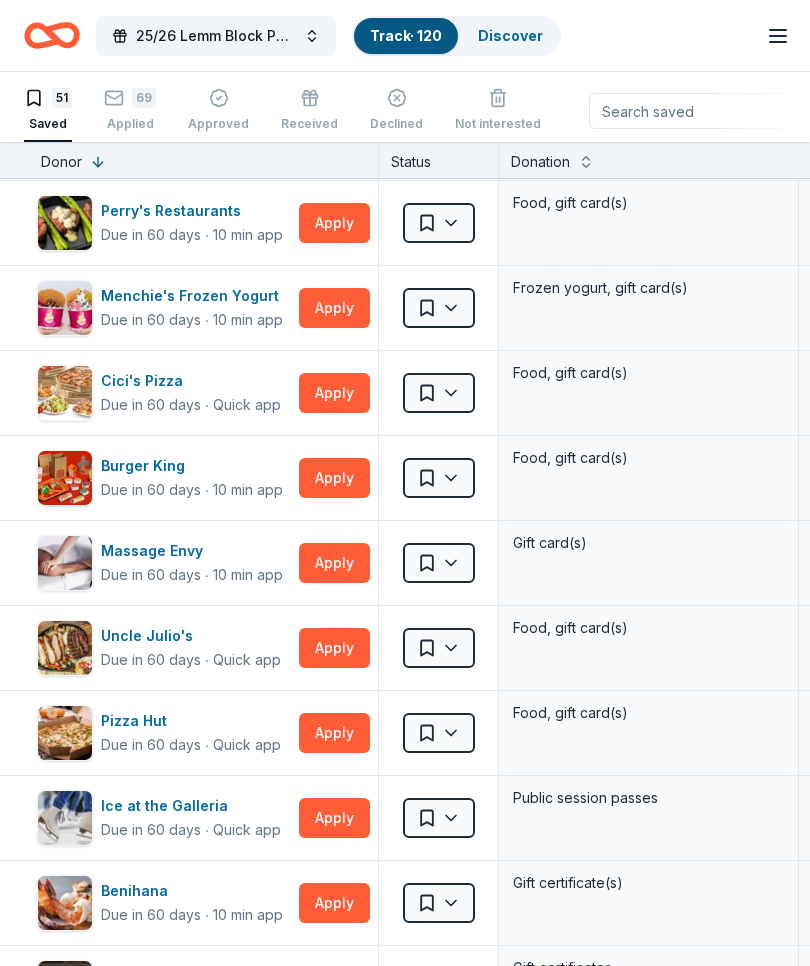 click on "Apply" at bounding box center [334, 308] 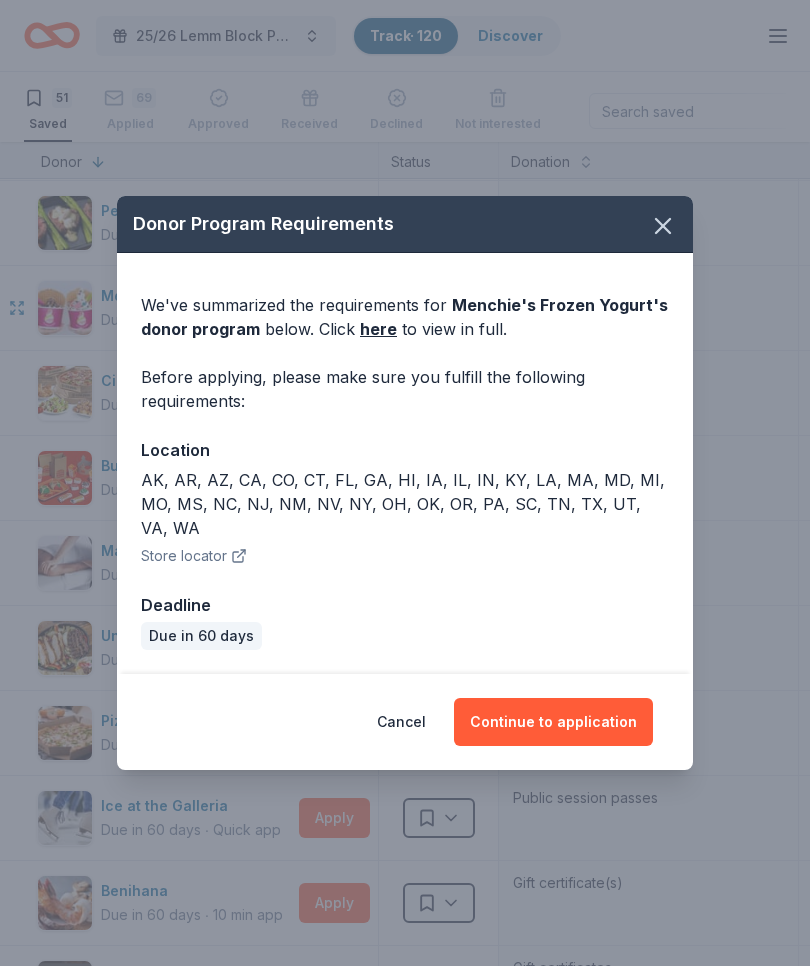 click on "Continue to application" at bounding box center (553, 722) 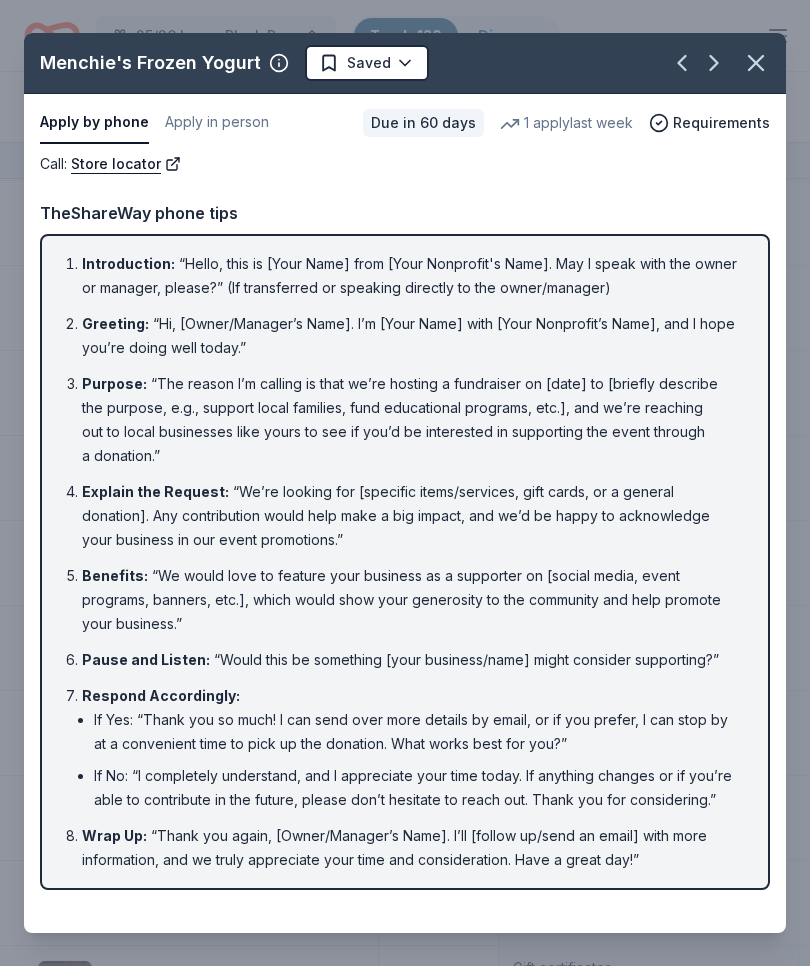 click 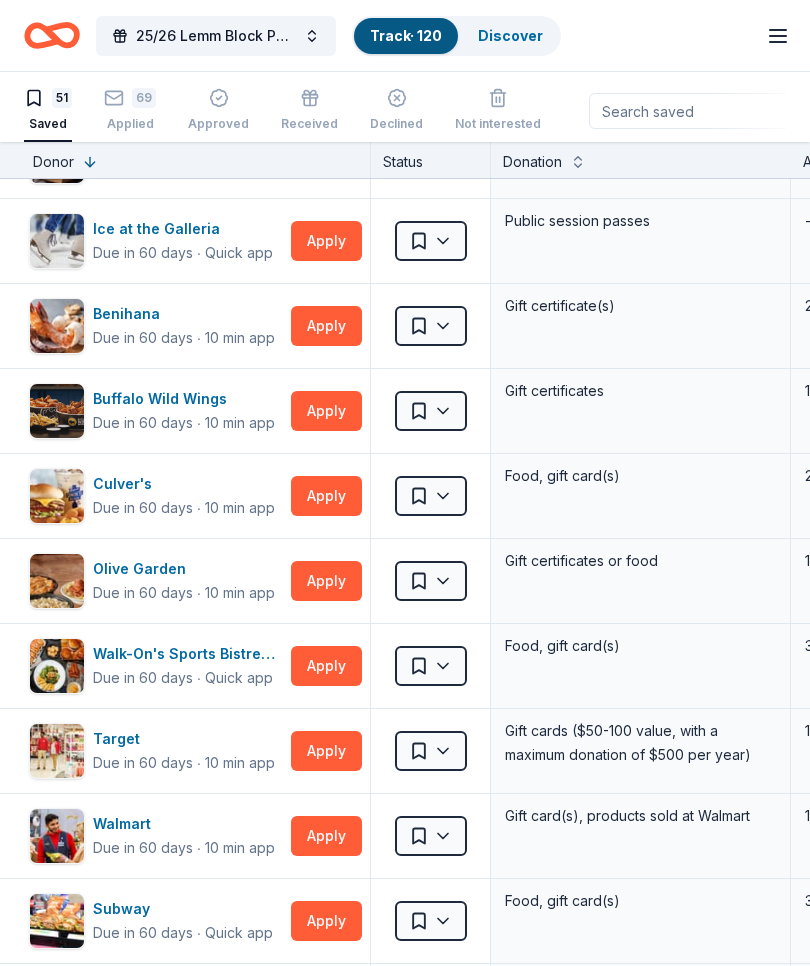 scroll, scrollTop: 1352, scrollLeft: 11, axis: both 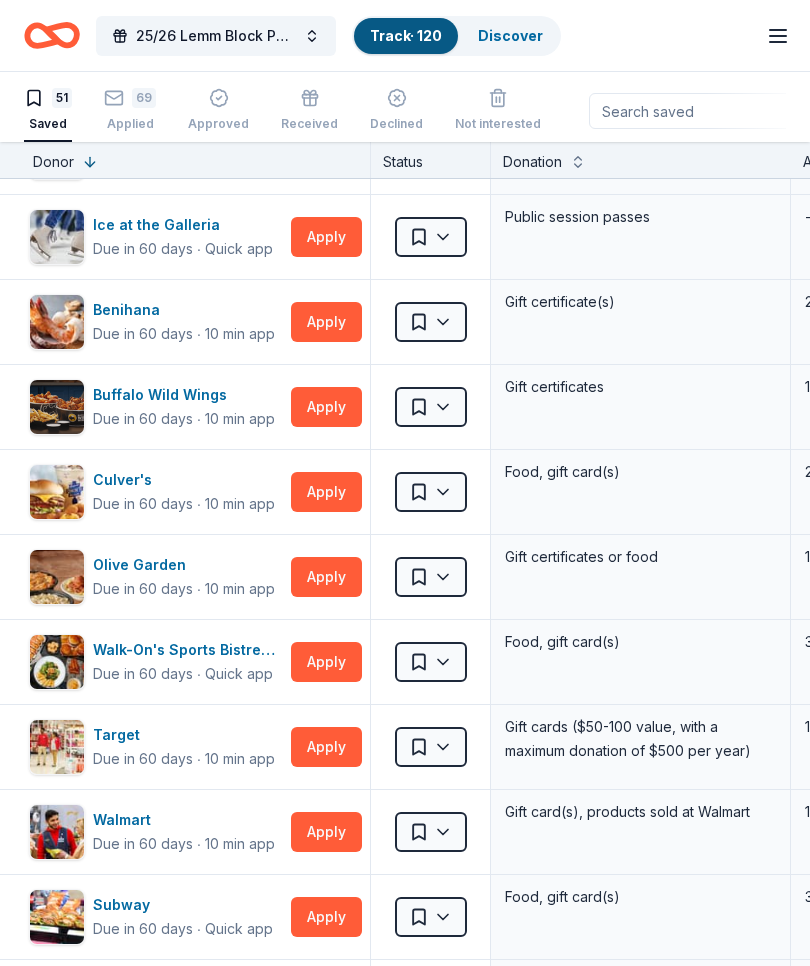 click on "Apply" at bounding box center (326, 407) 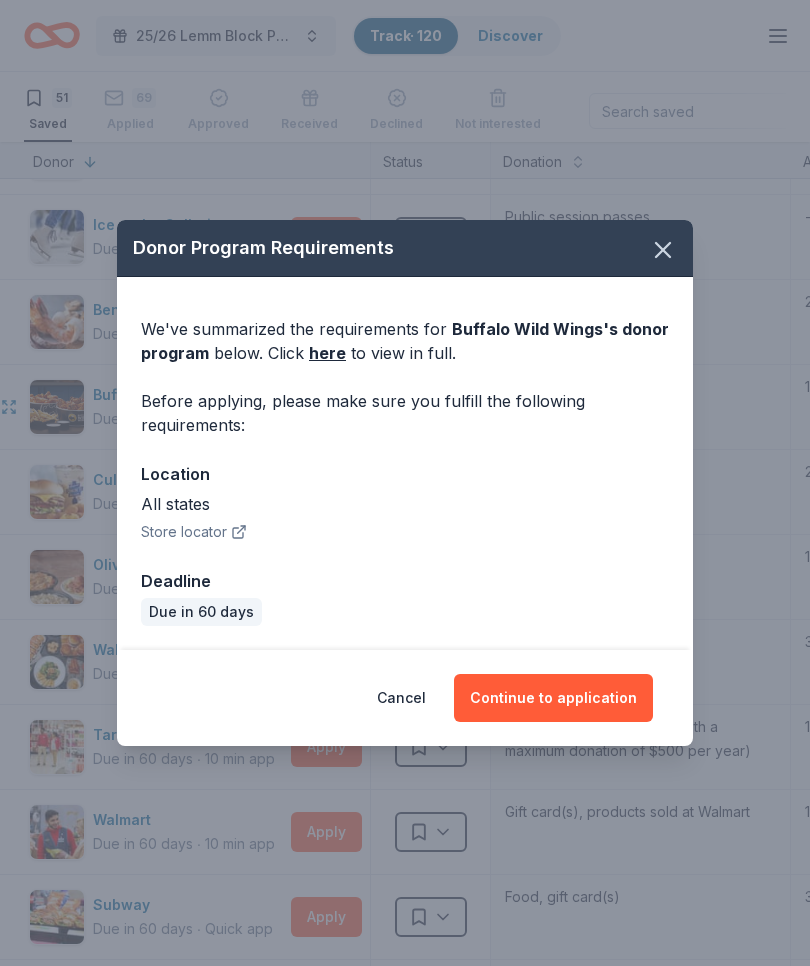 click on "Continue to application" at bounding box center (553, 698) 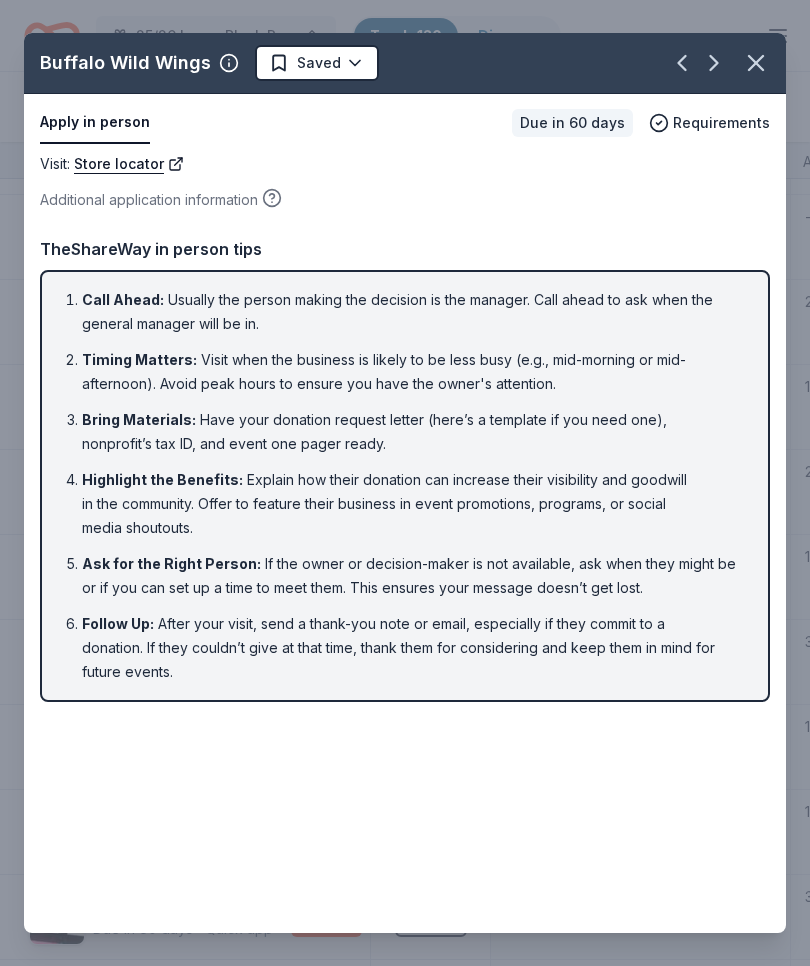 click 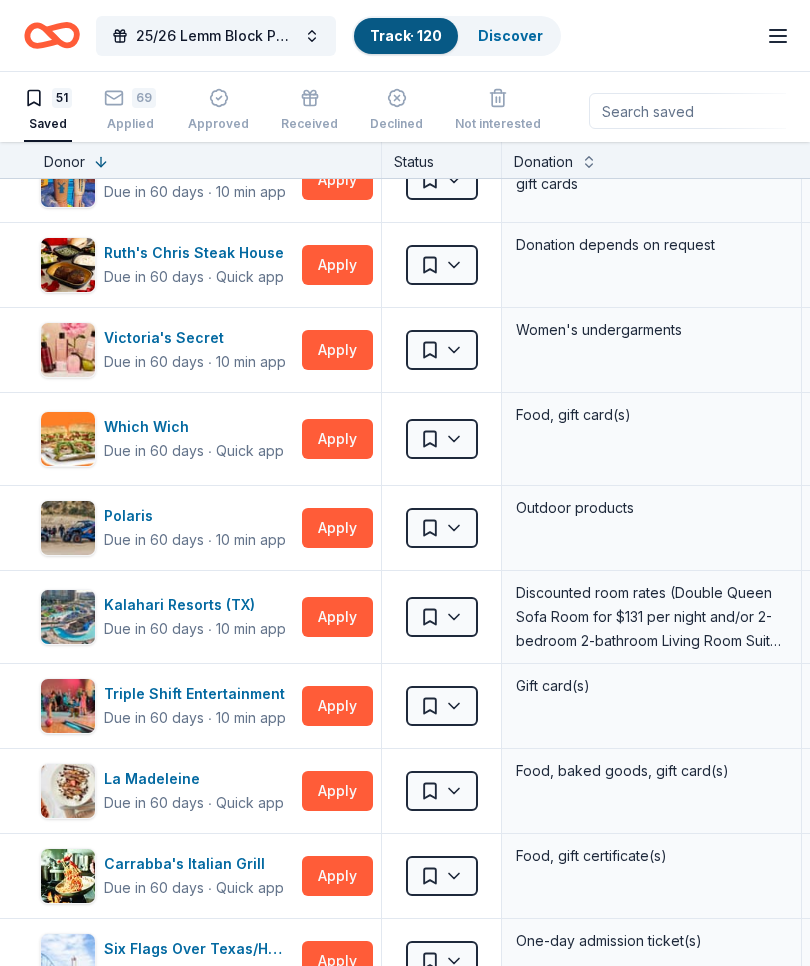 scroll, scrollTop: 2435, scrollLeft: 3, axis: both 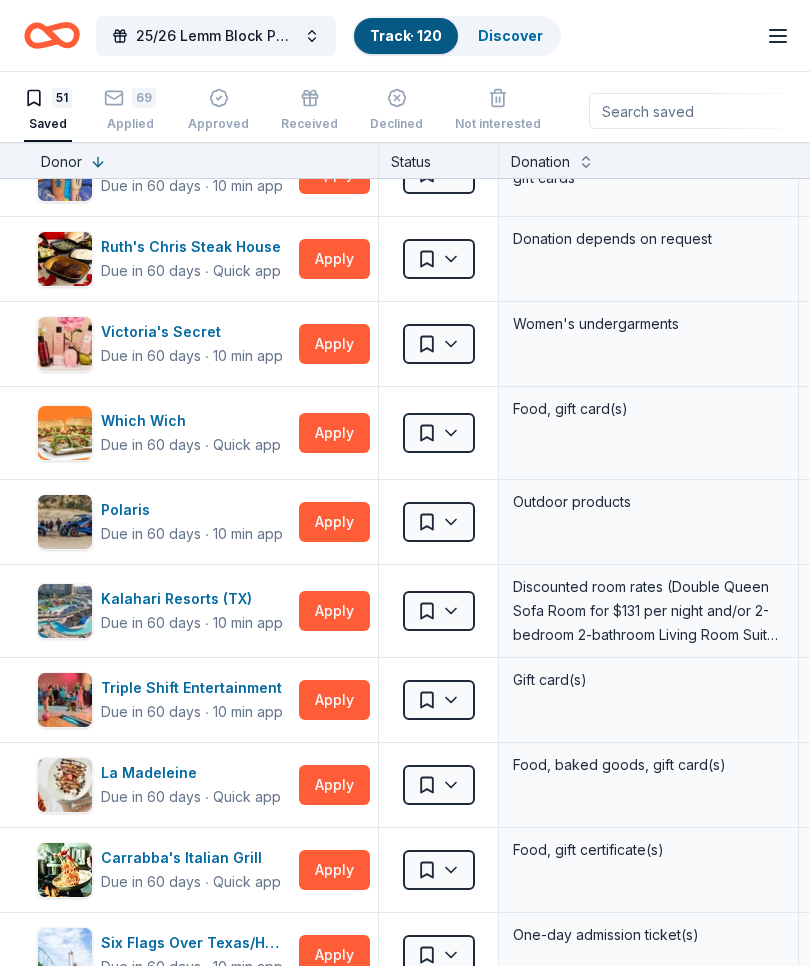 click on "Apply" at bounding box center [334, 344] 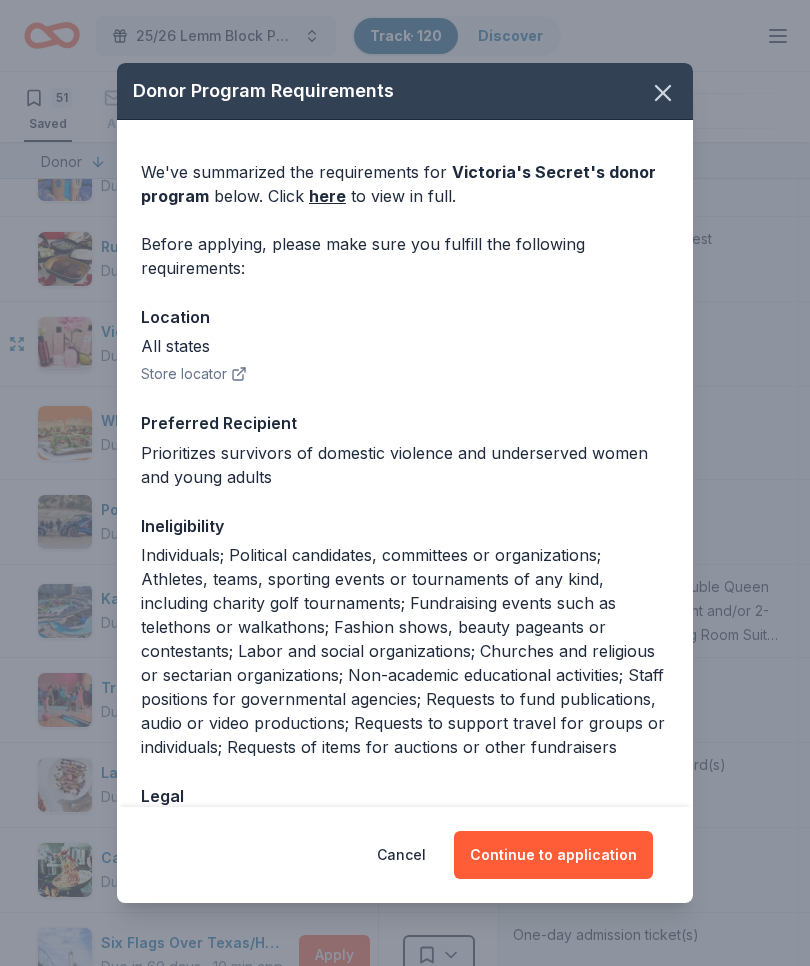 click on "Continue to application" at bounding box center [553, 855] 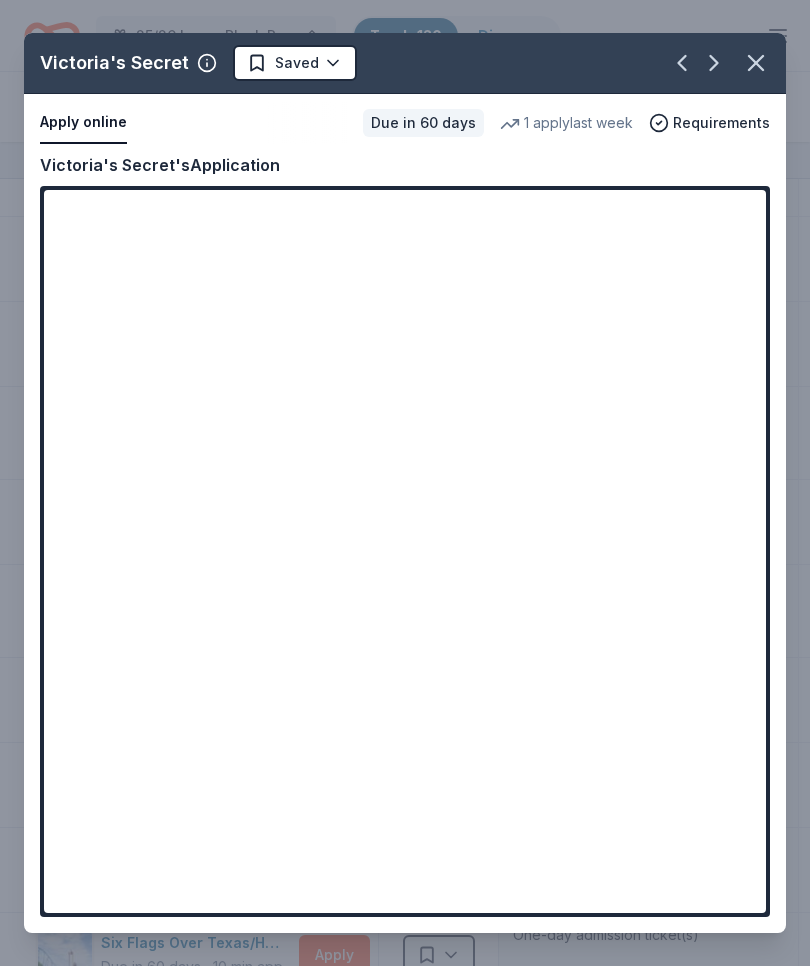 click 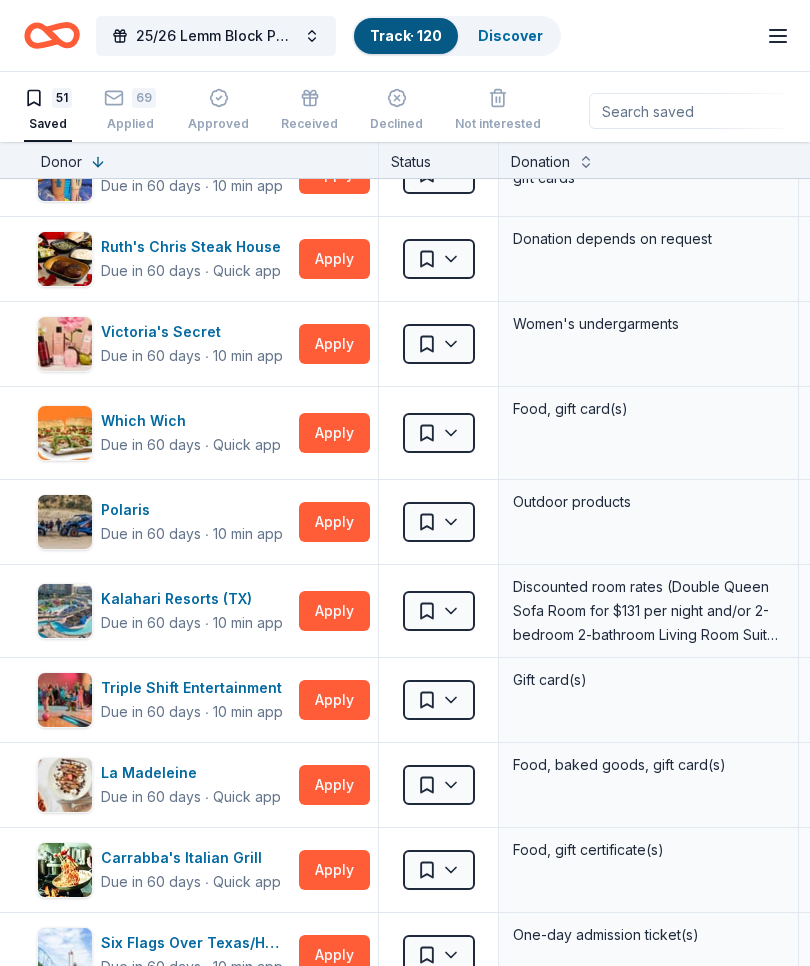 click on "Apply" at bounding box center (334, 344) 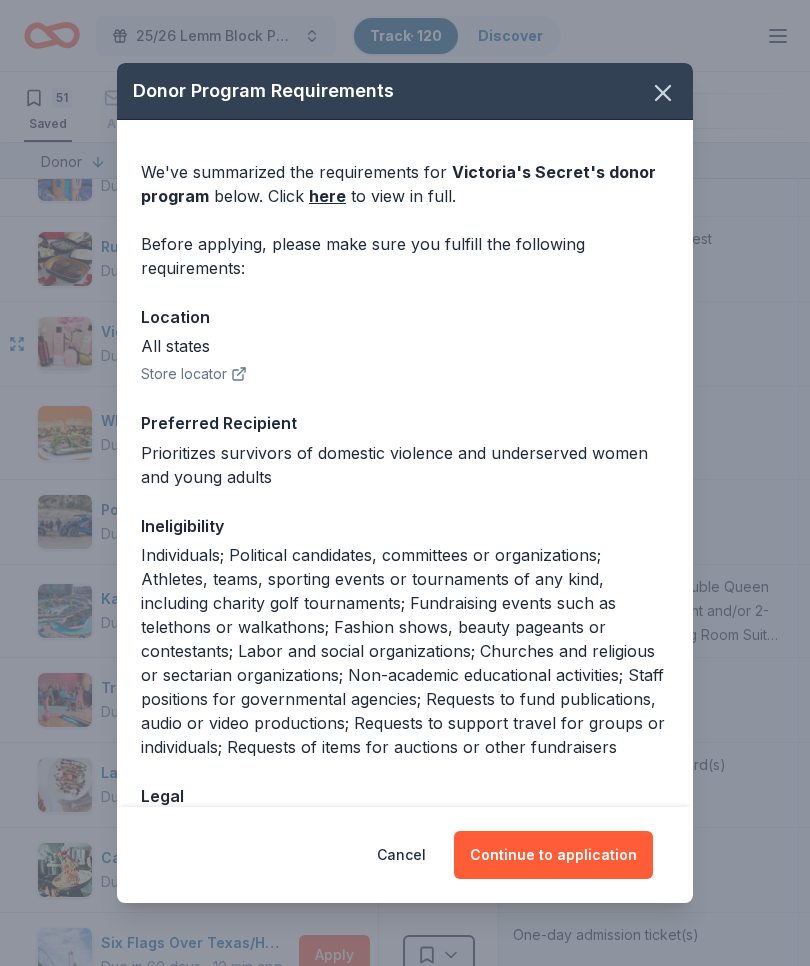click on "Continue to application" at bounding box center [553, 855] 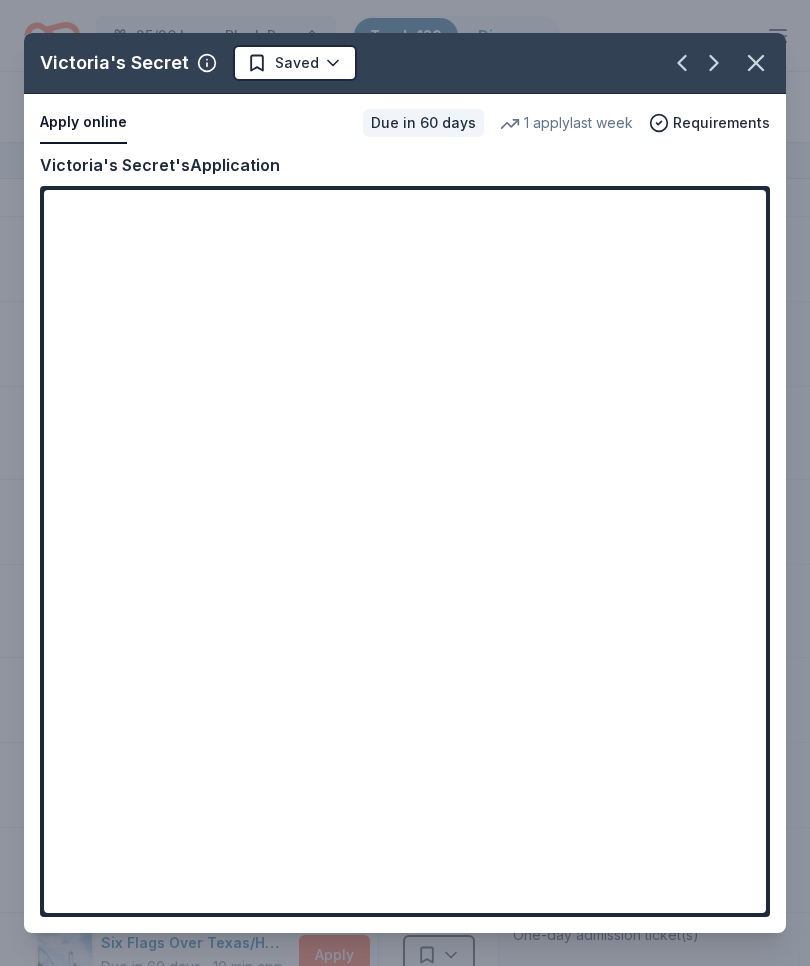 click 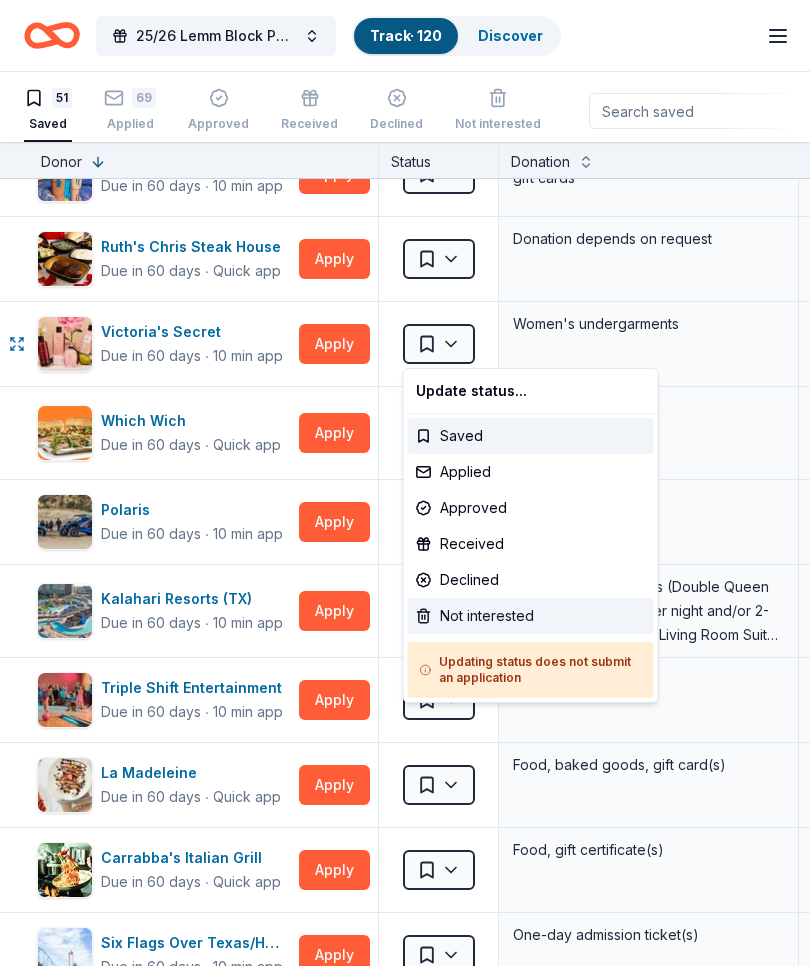 click on "Not interested" at bounding box center (531, 616) 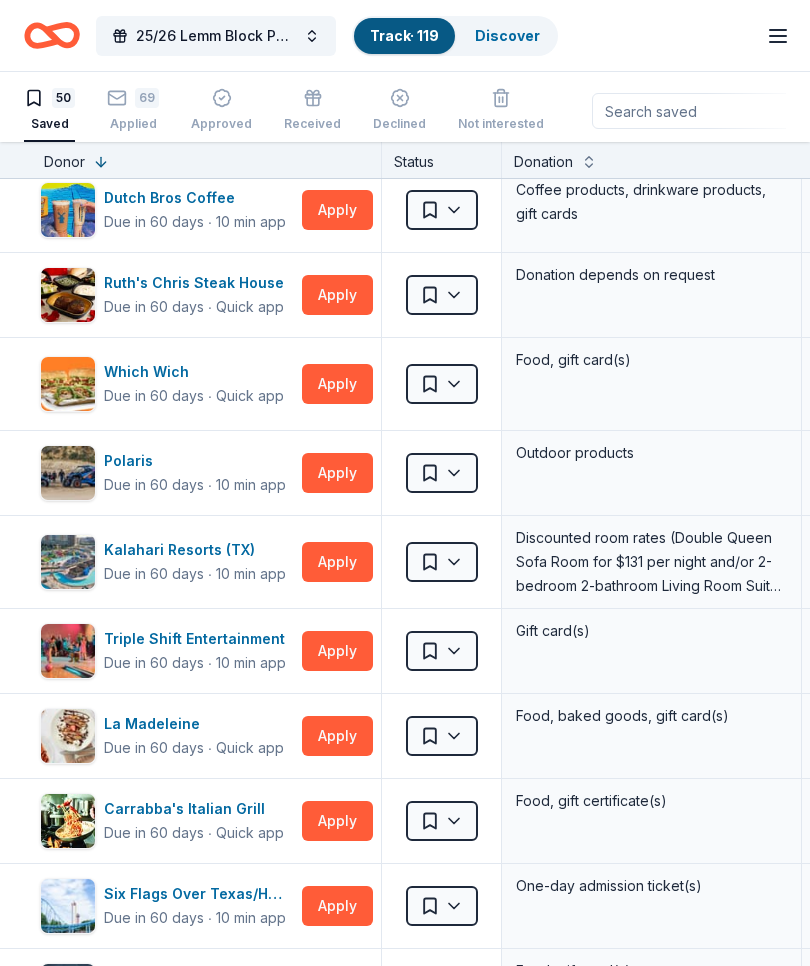 scroll, scrollTop: 2398, scrollLeft: 0, axis: vertical 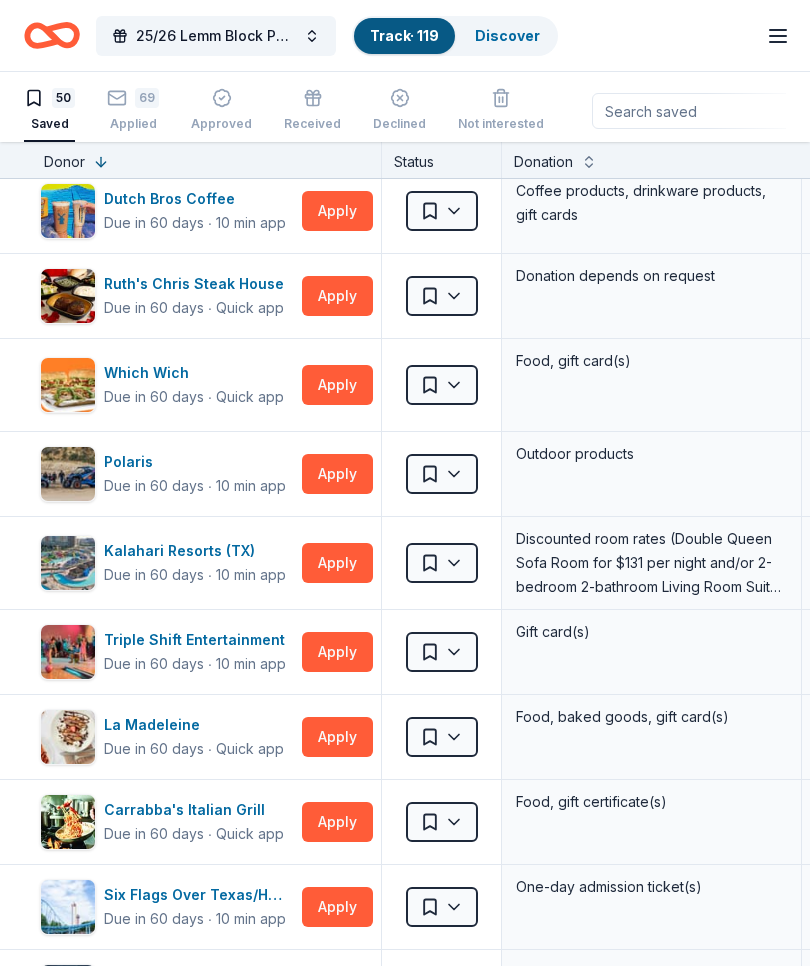click on "Apply" at bounding box center [337, 385] 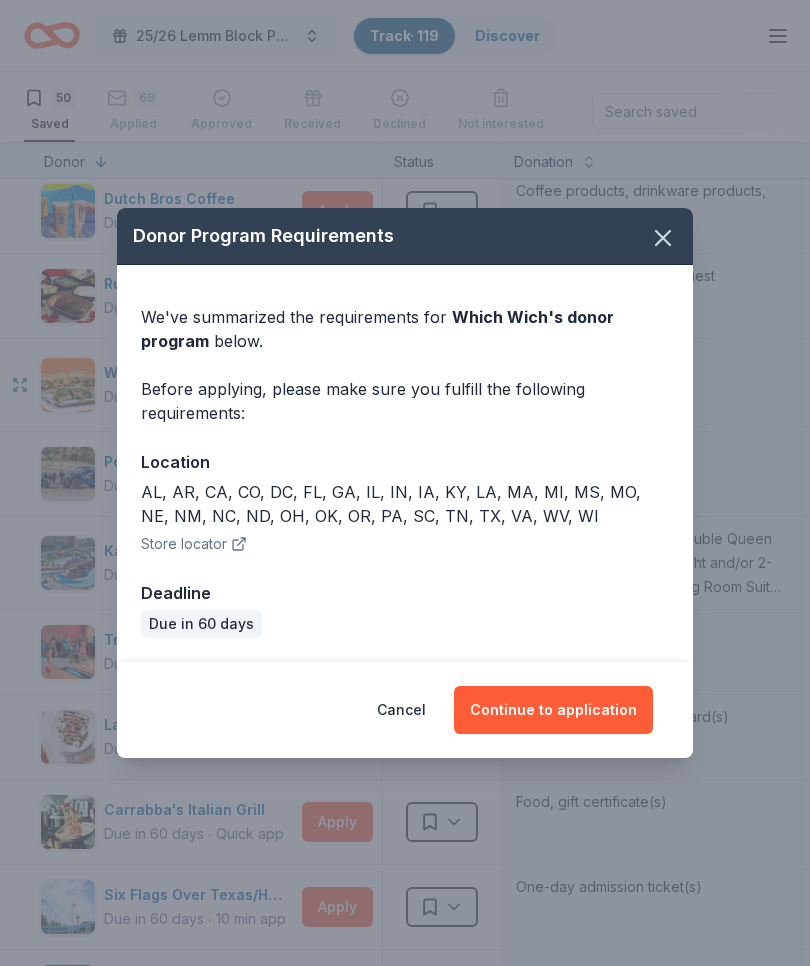 click on "Continue to application" at bounding box center [553, 710] 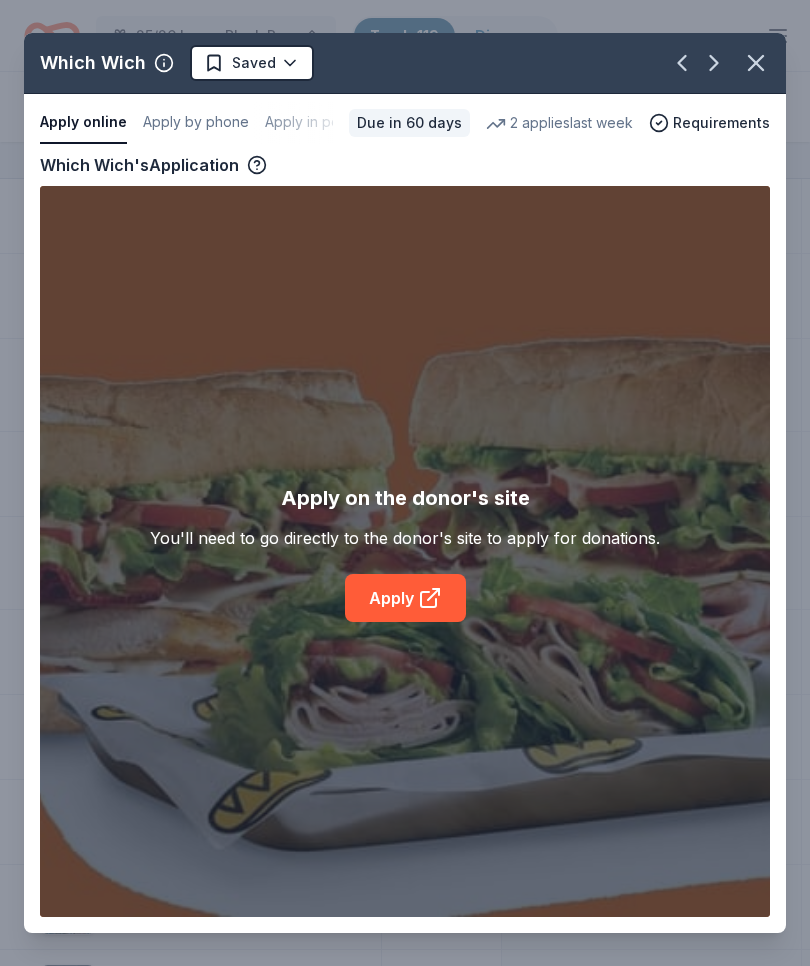 click 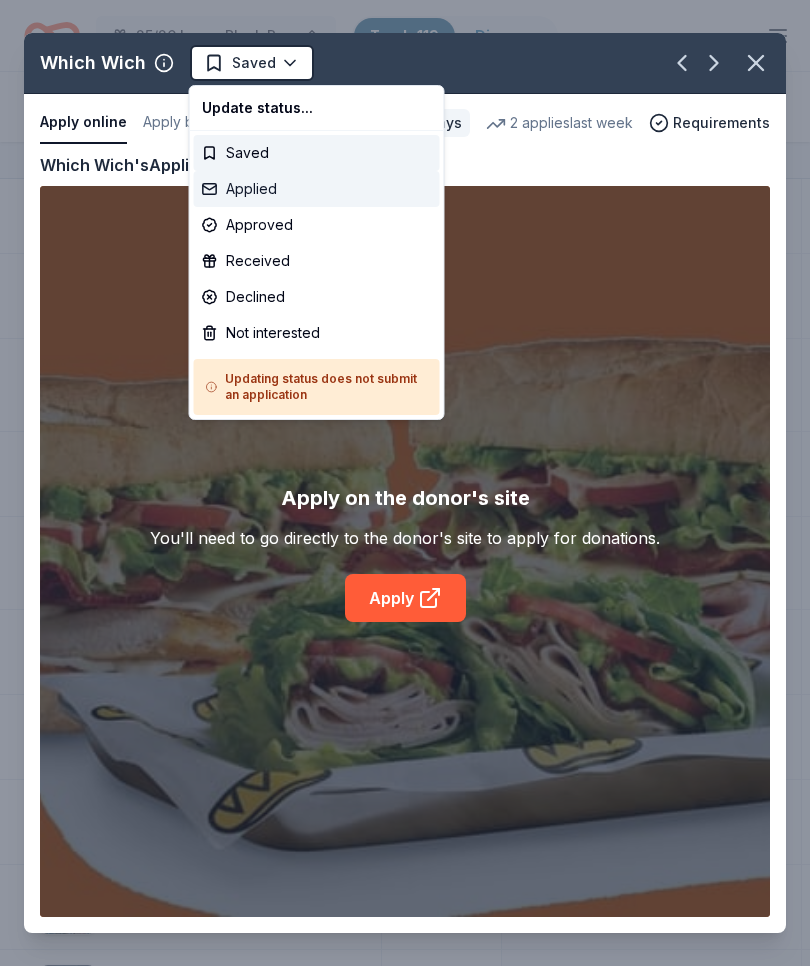 click on "Applied" at bounding box center (317, 189) 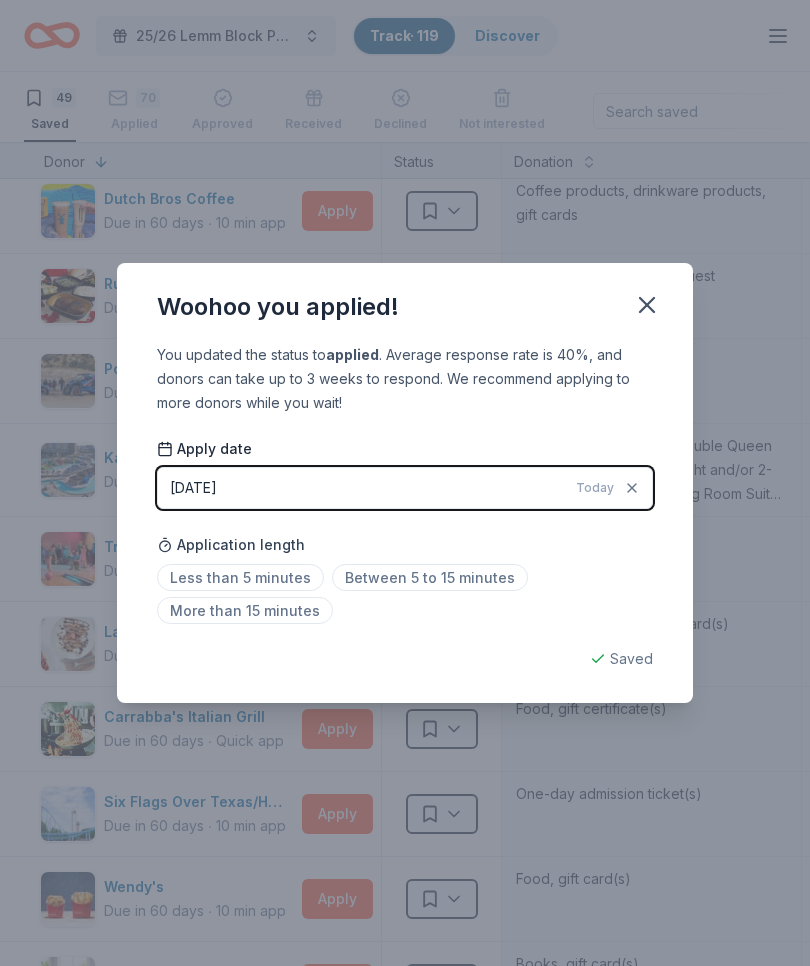 click 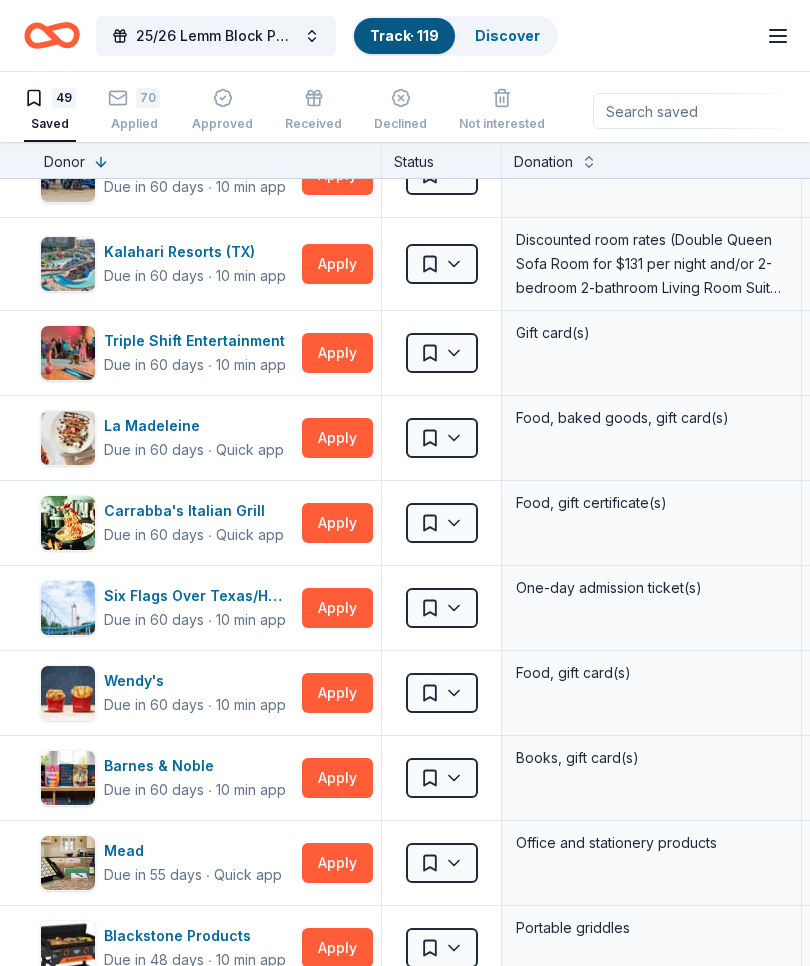 scroll, scrollTop: 2603, scrollLeft: 0, axis: vertical 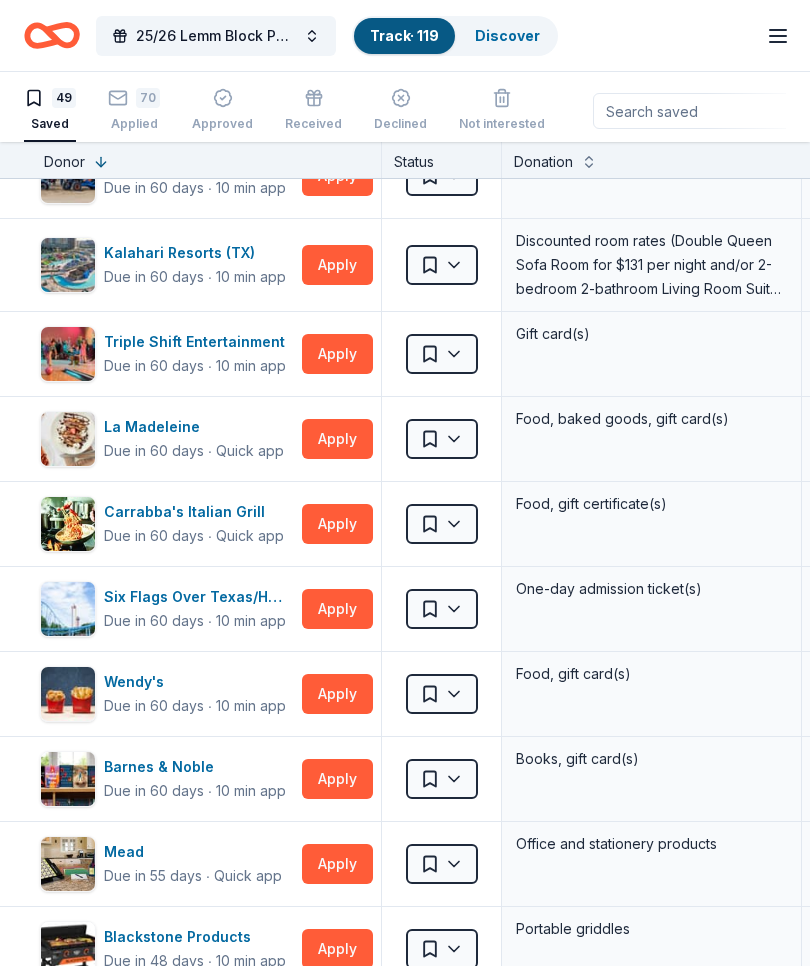 click on "Apply" at bounding box center (337, 354) 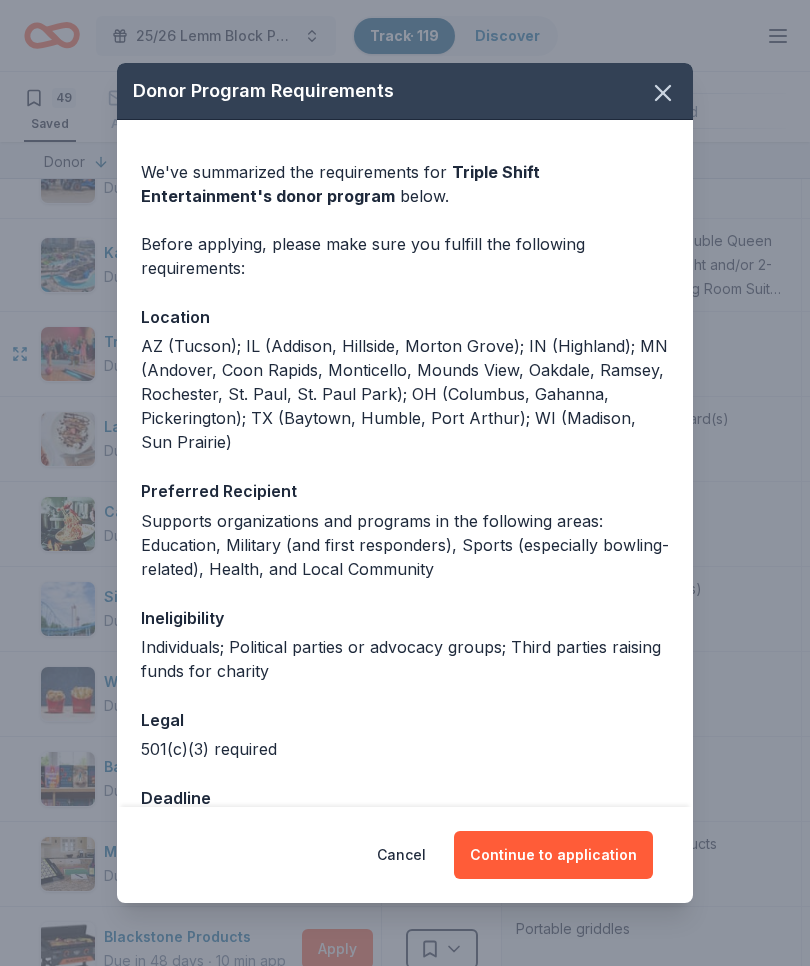 click on "Continue to application" at bounding box center (553, 855) 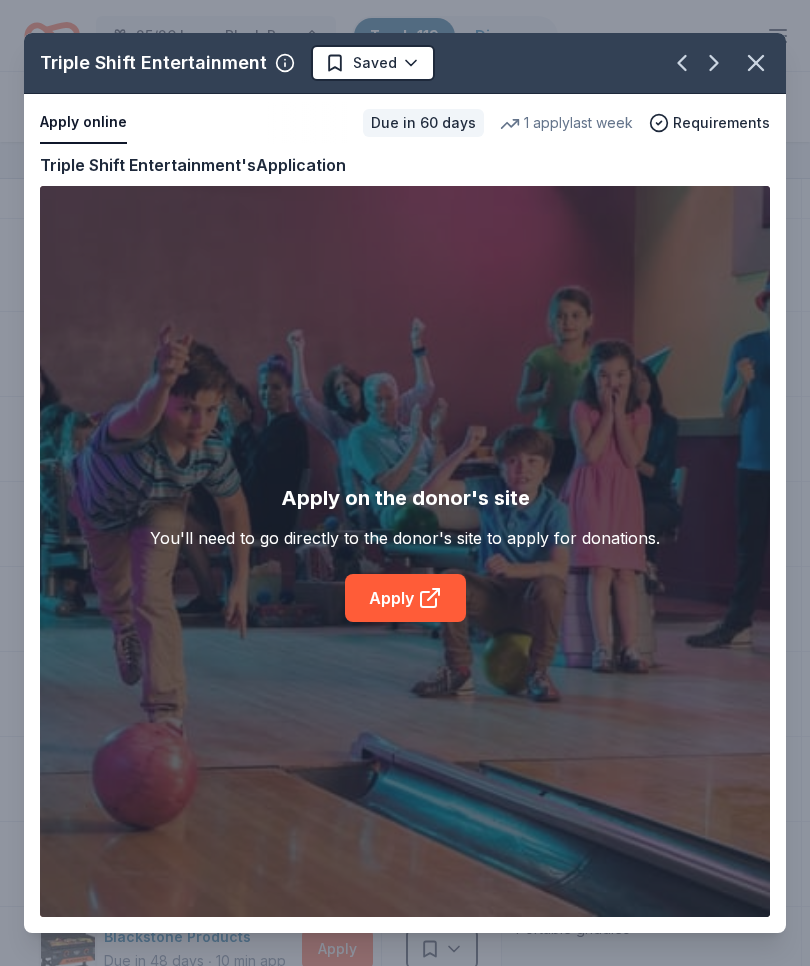 click on "Apply" at bounding box center [405, 598] 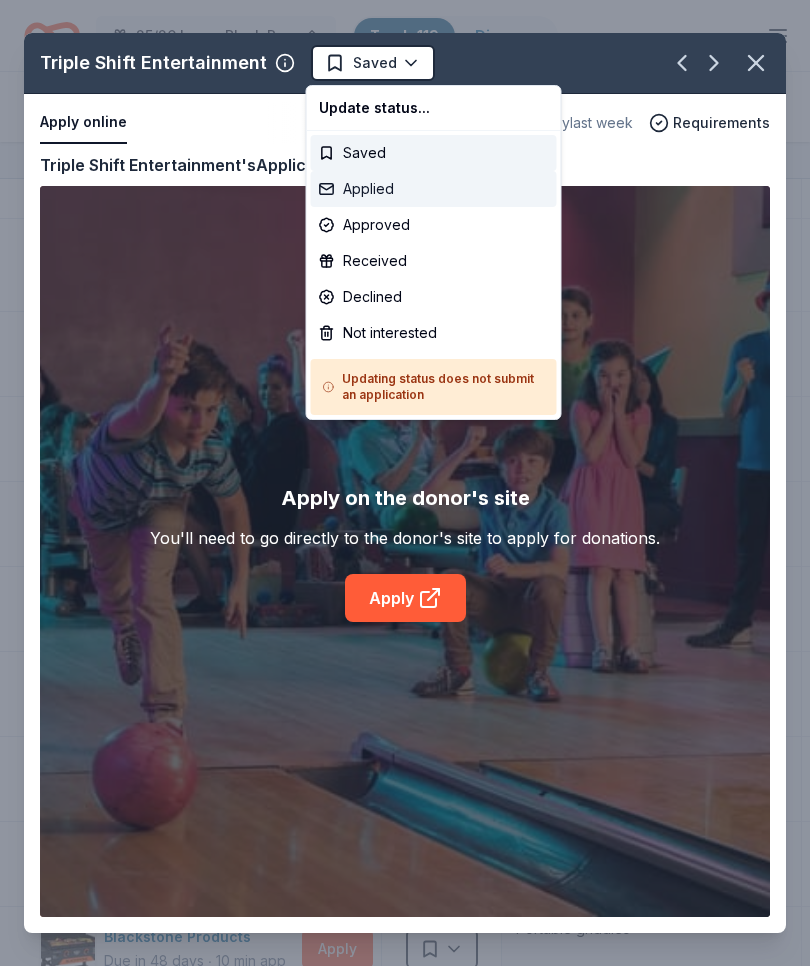 click on "Applied" at bounding box center (434, 189) 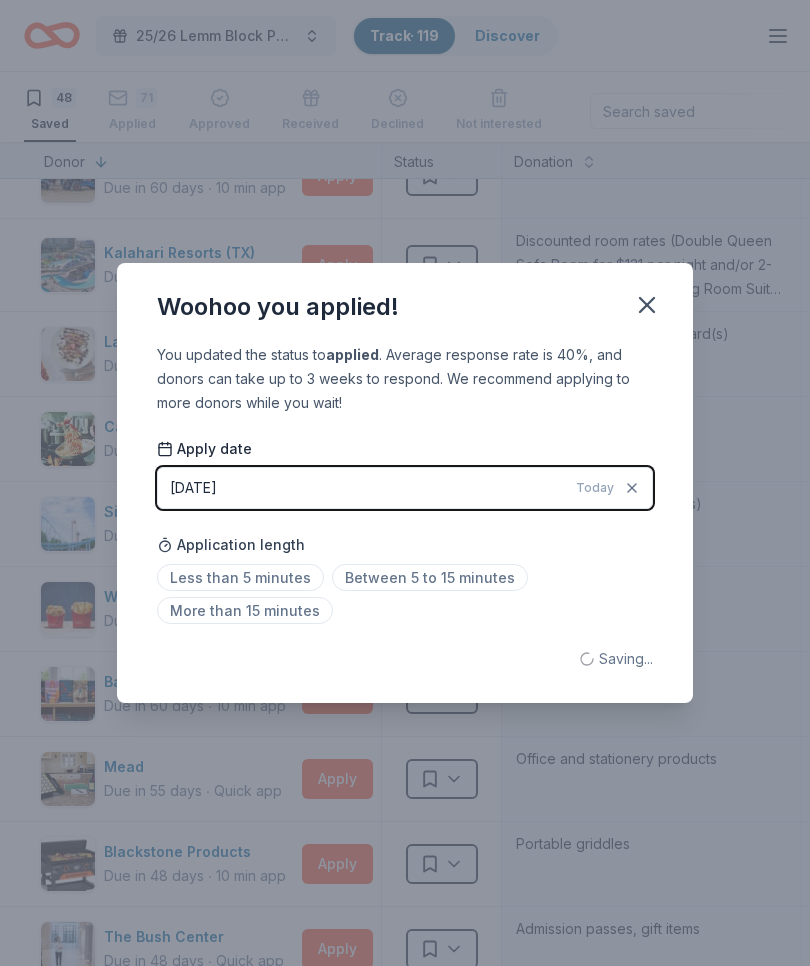 click 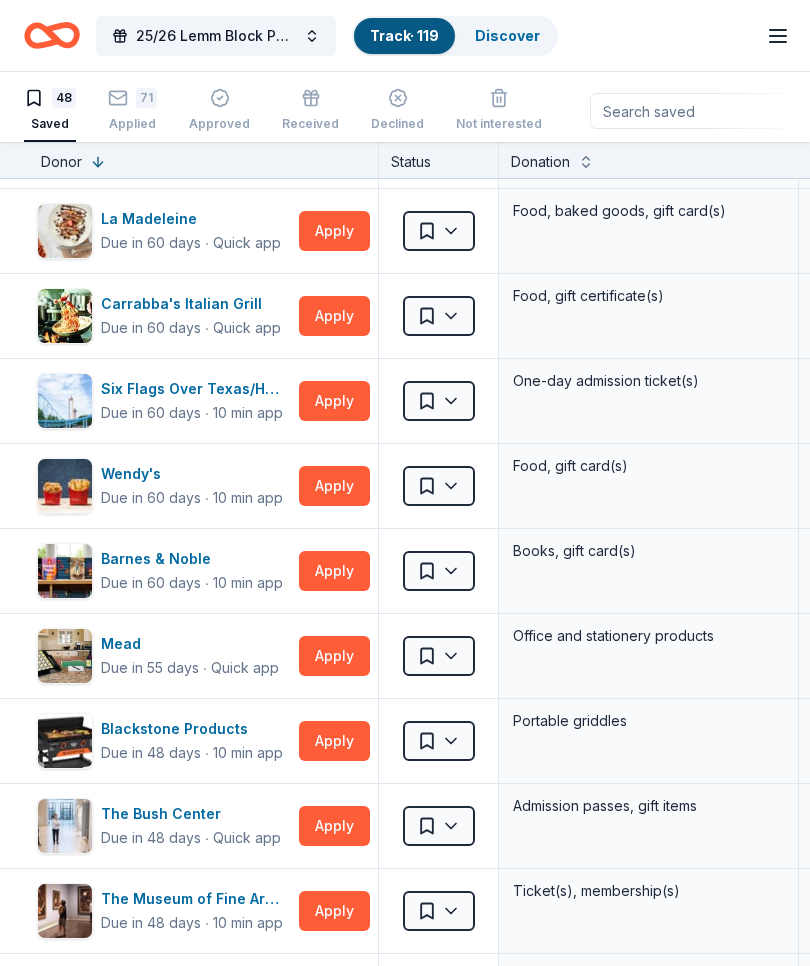 scroll, scrollTop: 2727, scrollLeft: 4, axis: both 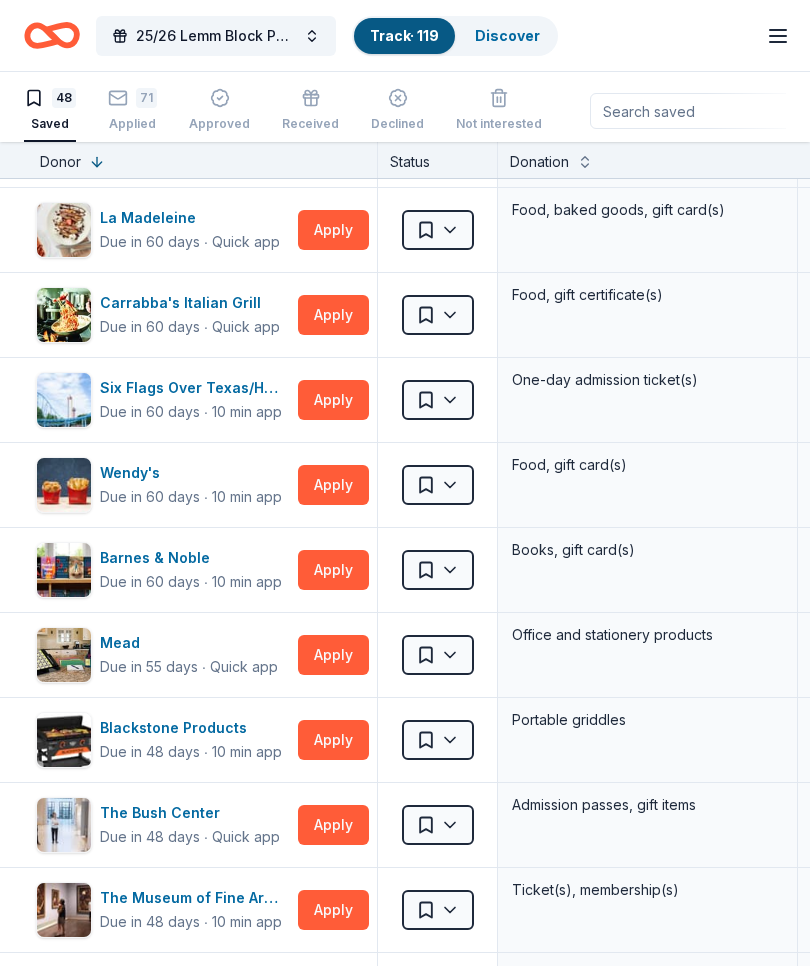 click on "Apply" at bounding box center [333, 485] 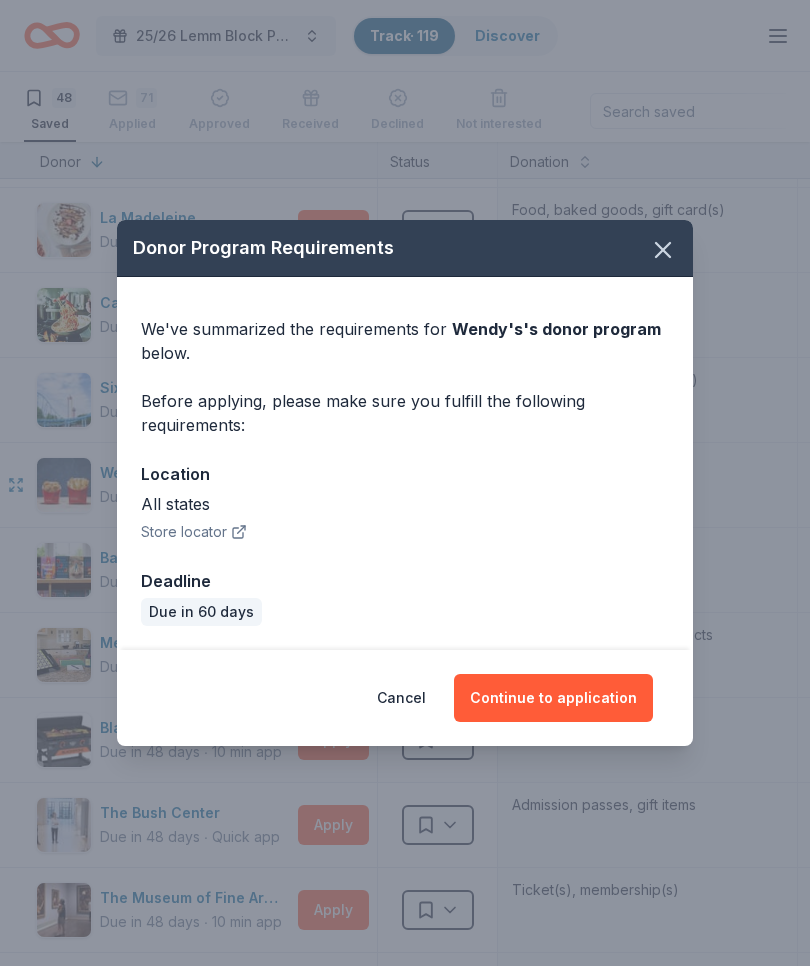 click on "Continue to application" at bounding box center (553, 698) 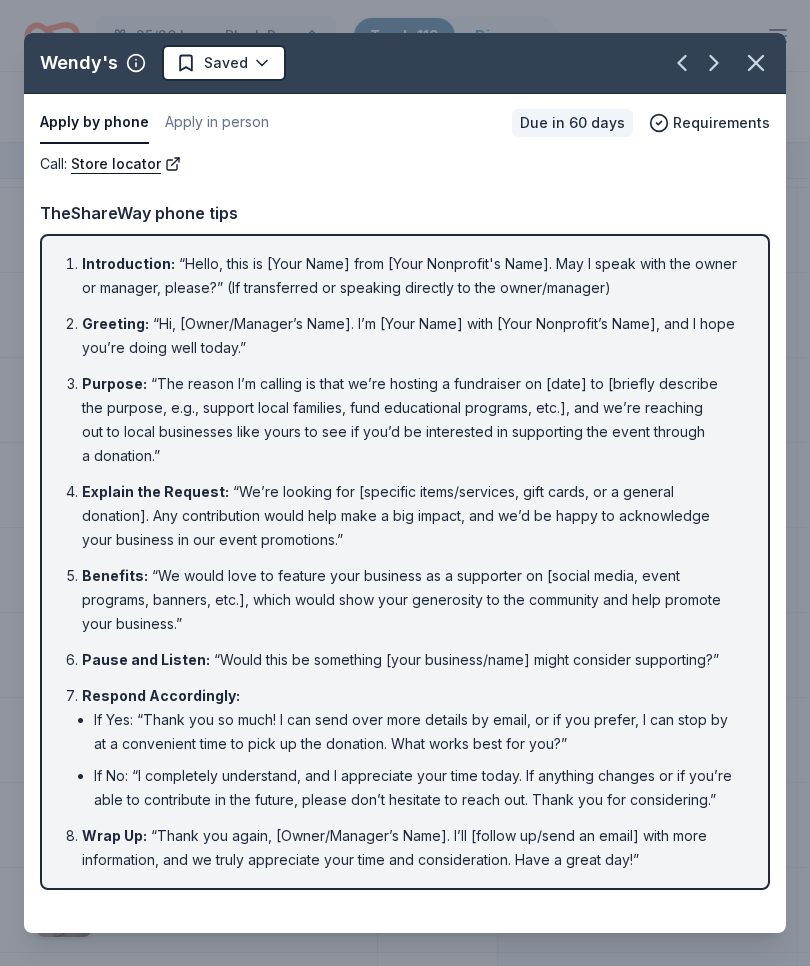 click 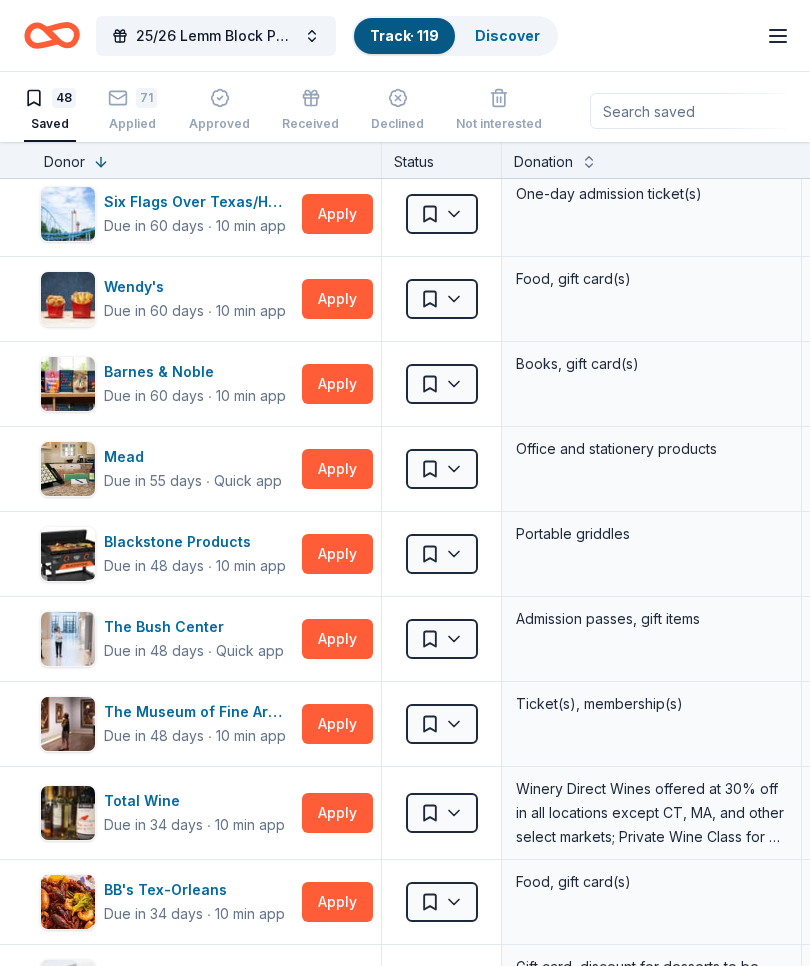 scroll, scrollTop: 2914, scrollLeft: 0, axis: vertical 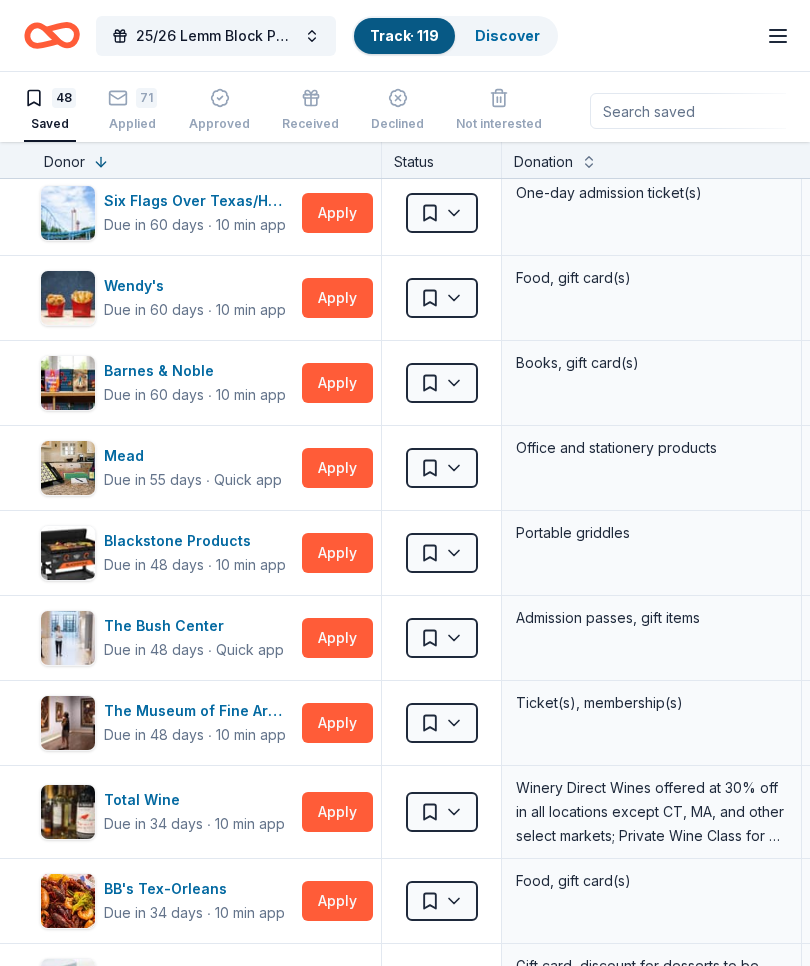 click on "Apply" at bounding box center (337, 383) 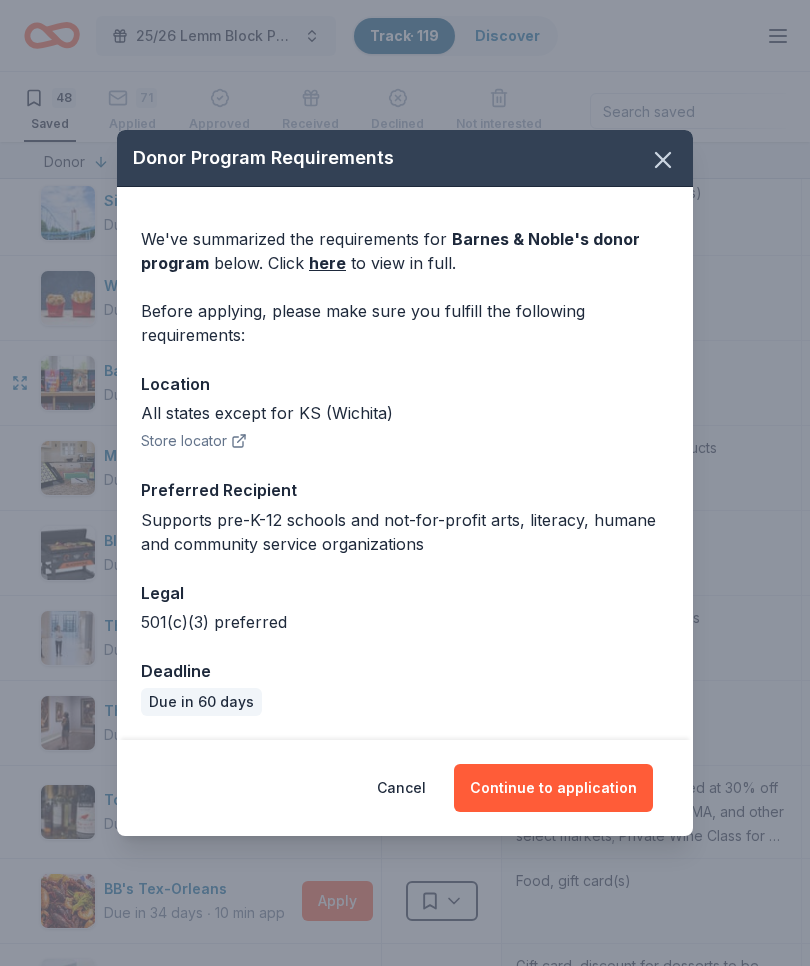 click on "Continue to application" at bounding box center [553, 788] 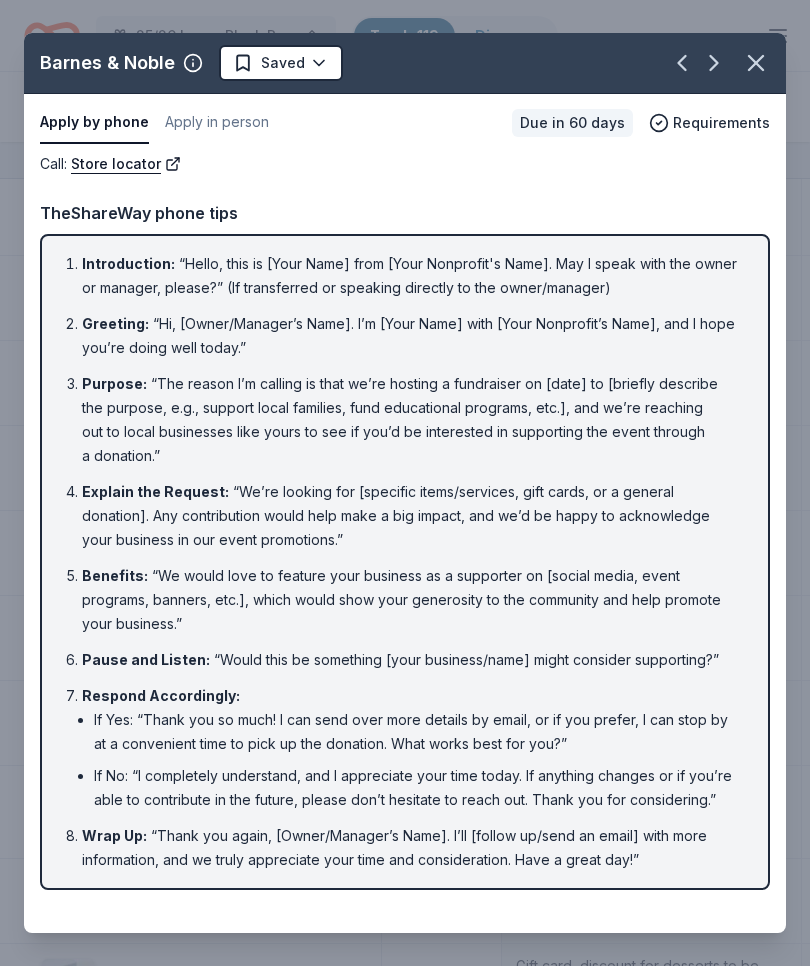click 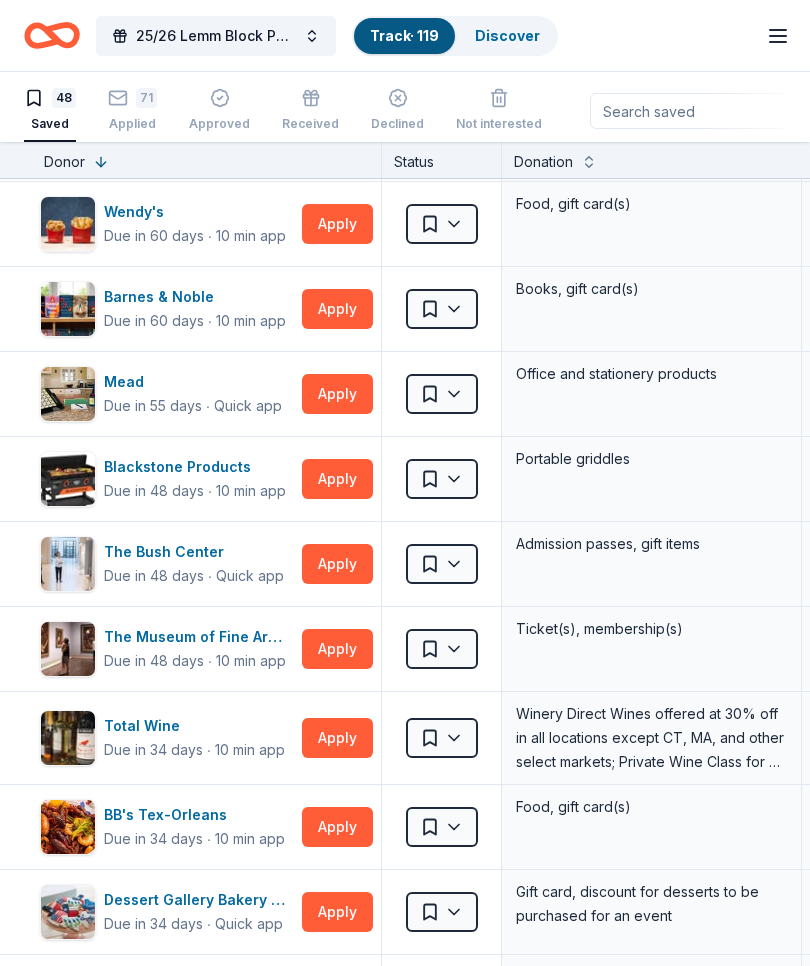 scroll, scrollTop: 2988, scrollLeft: 0, axis: vertical 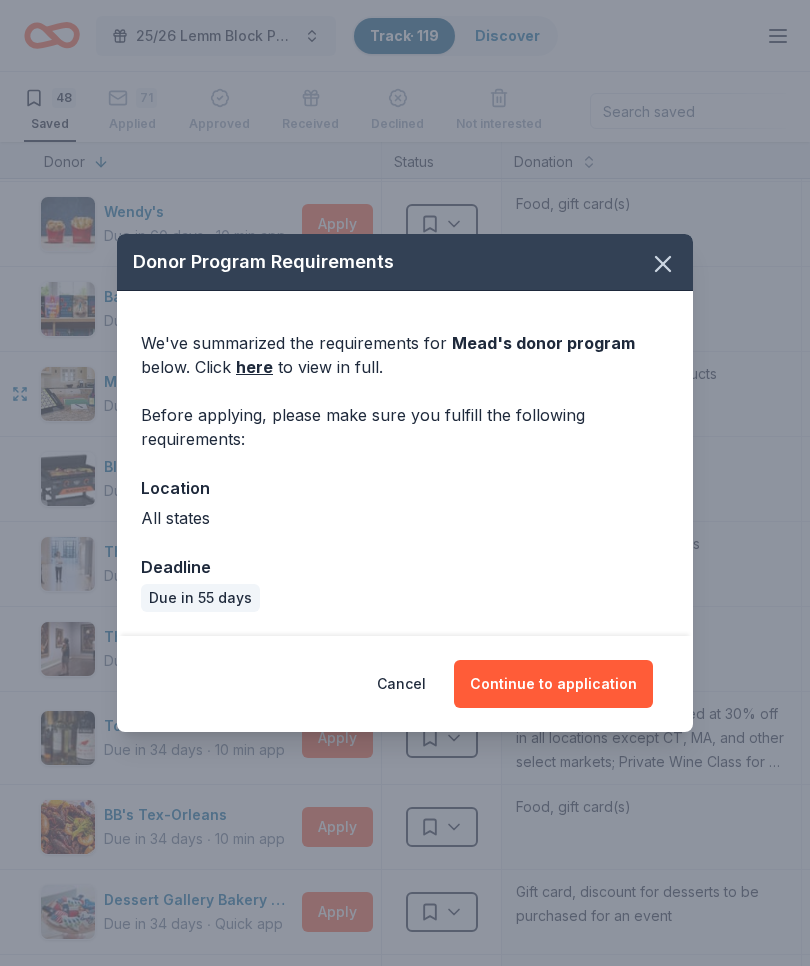click on "Continue to application" at bounding box center [553, 684] 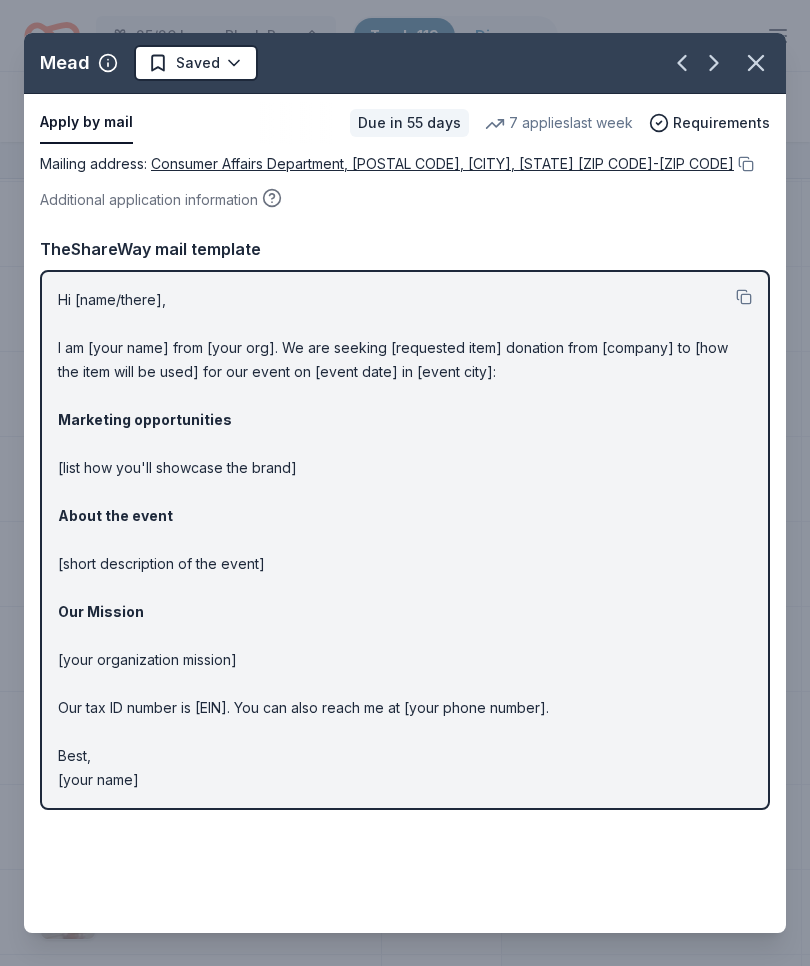 click 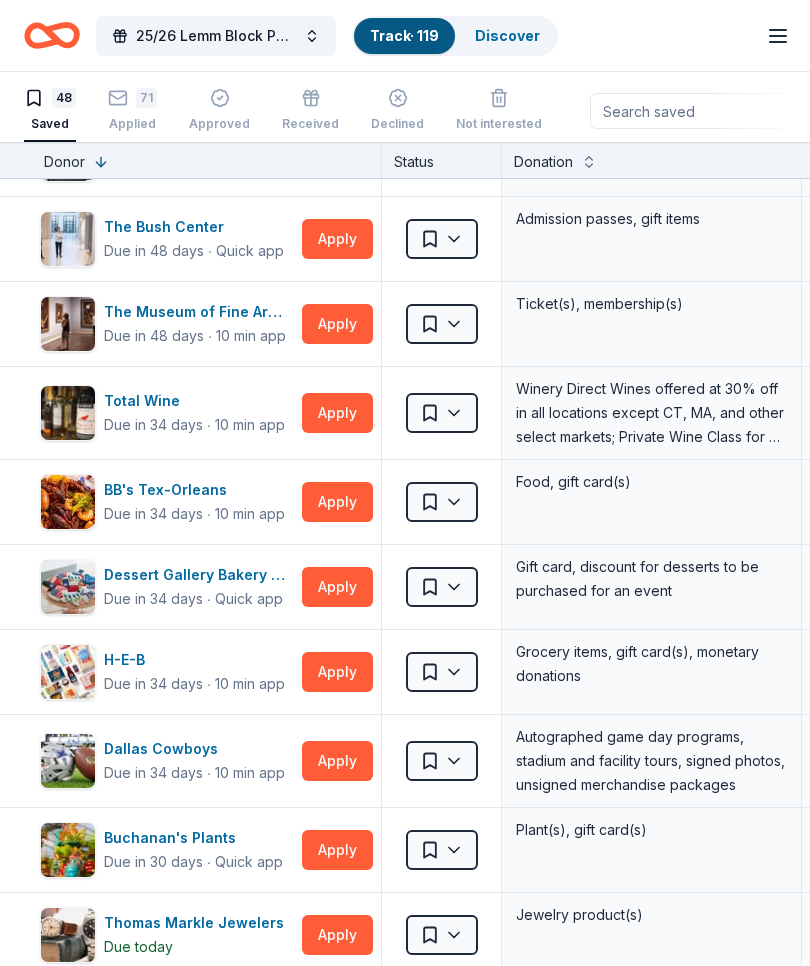 scroll, scrollTop: 3313, scrollLeft: 0, axis: vertical 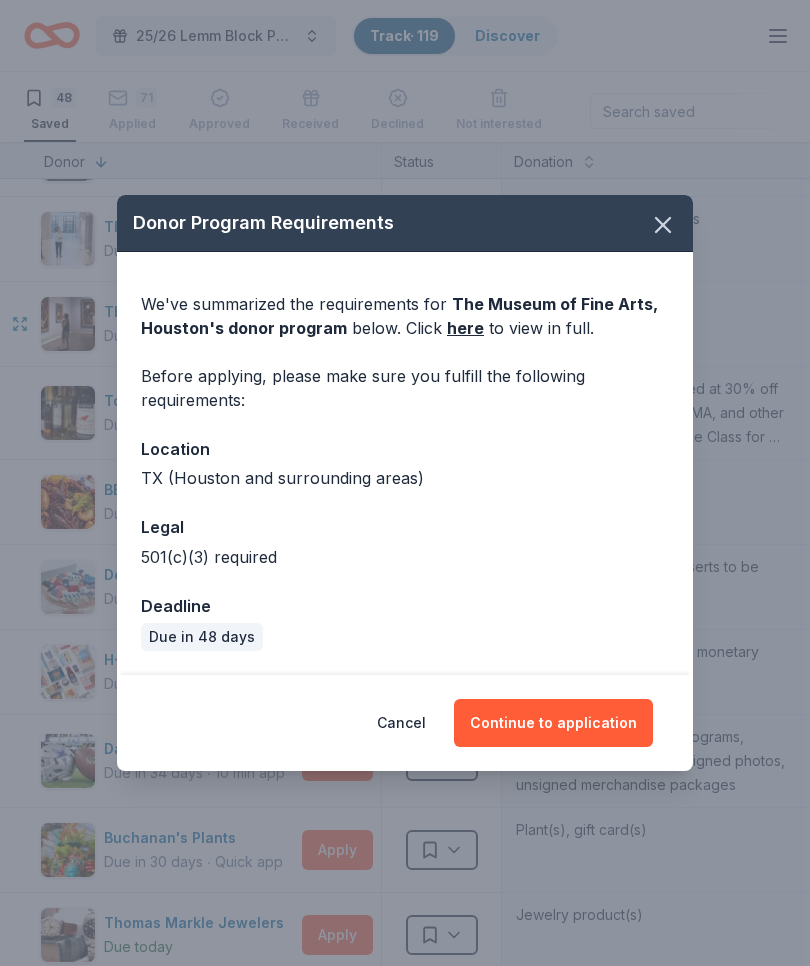 click on "Continue to application" at bounding box center [553, 723] 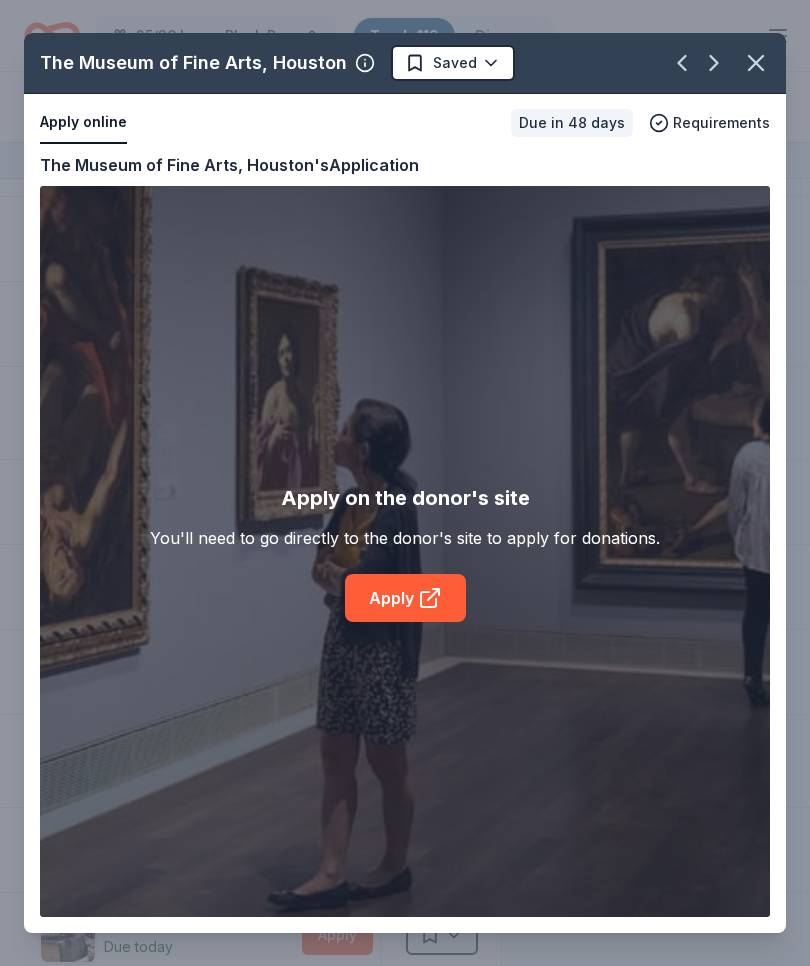 click on "Apply" at bounding box center [405, 598] 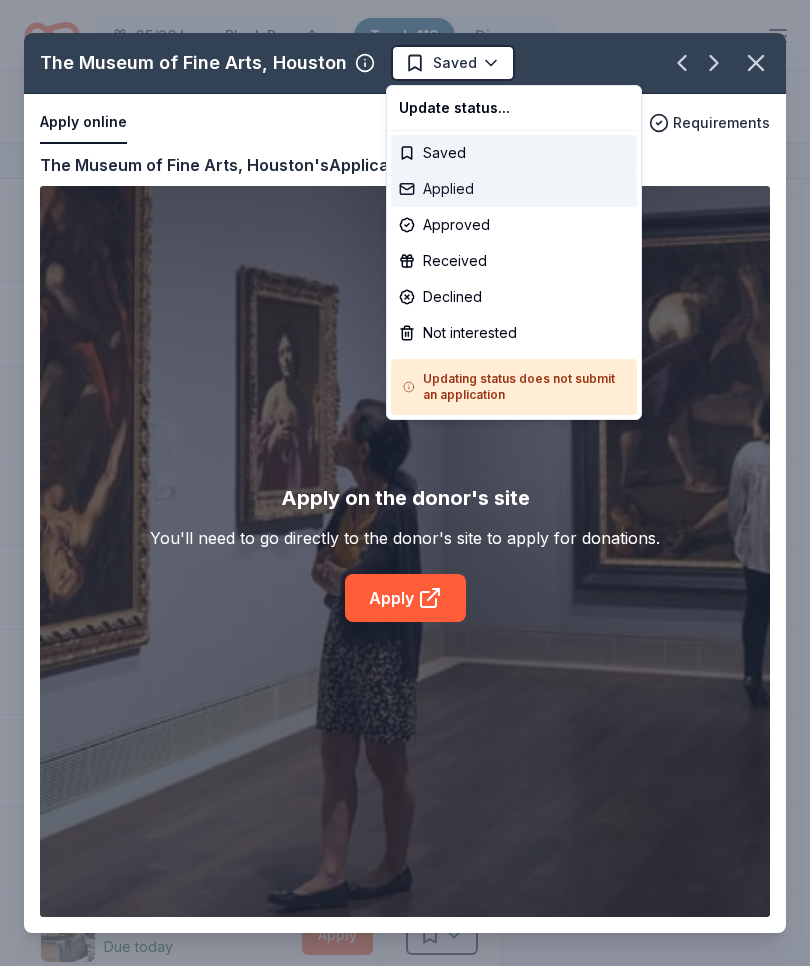 click on "Applied" at bounding box center [514, 189] 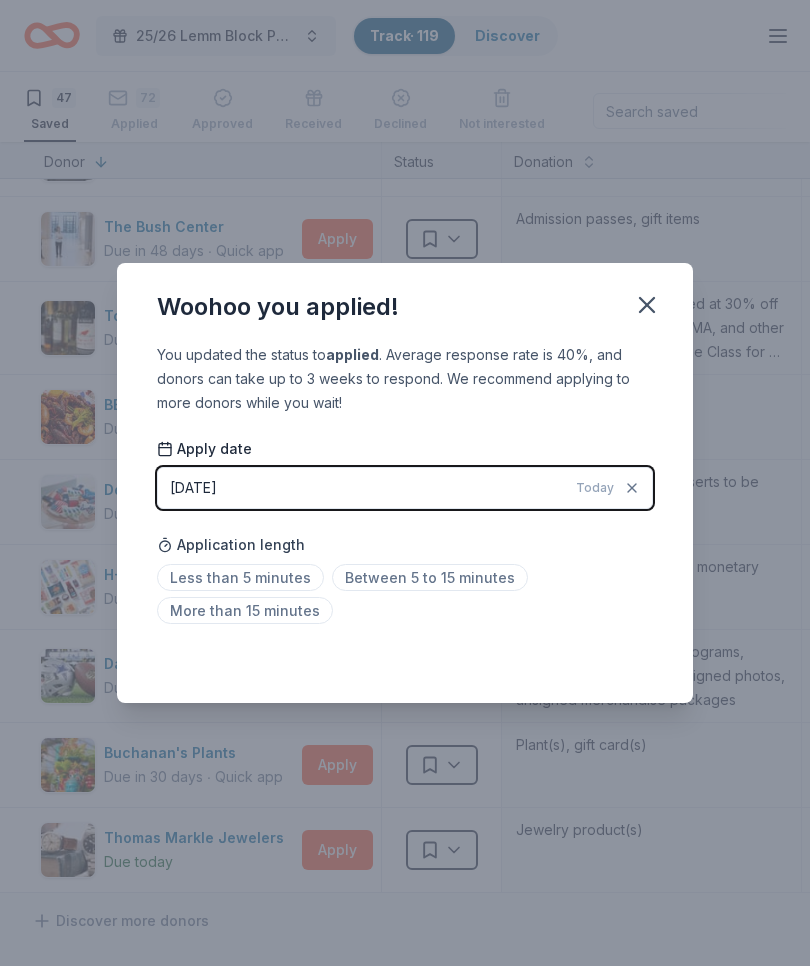 click 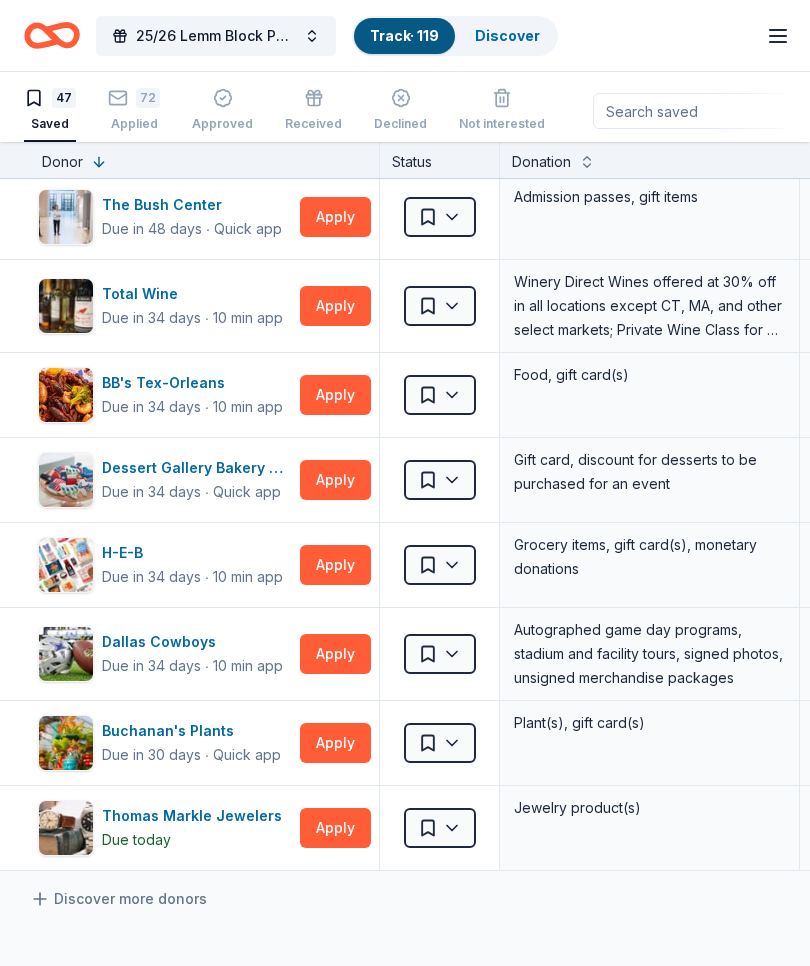 scroll, scrollTop: 3337, scrollLeft: 2, axis: both 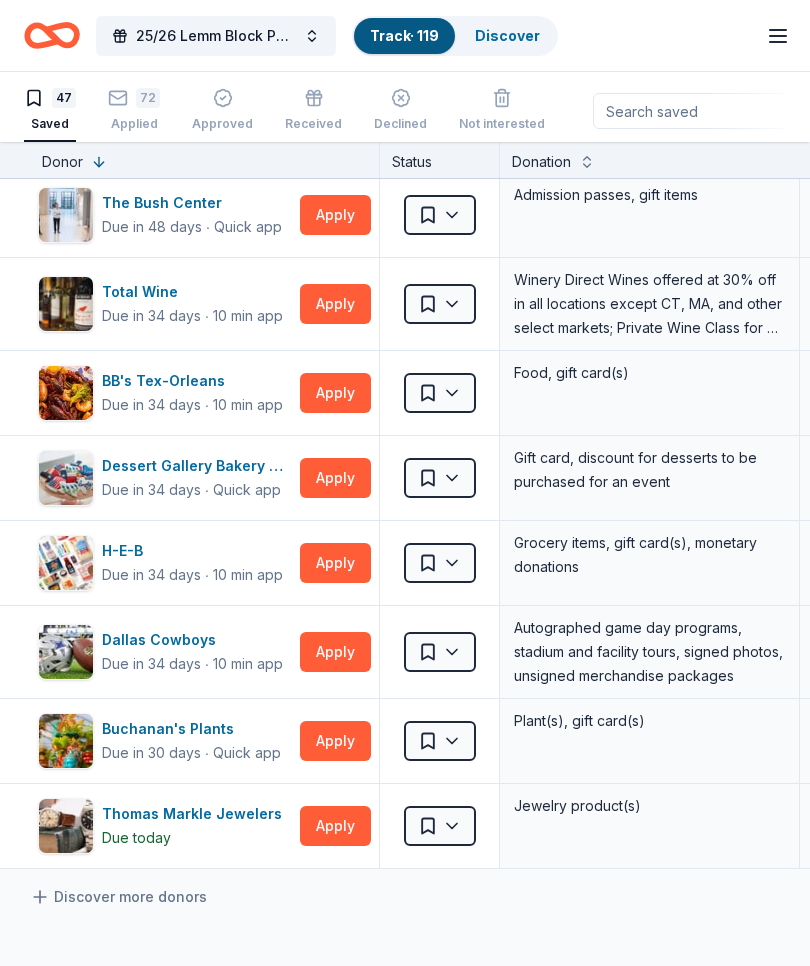 click on "Apply" at bounding box center [335, 304] 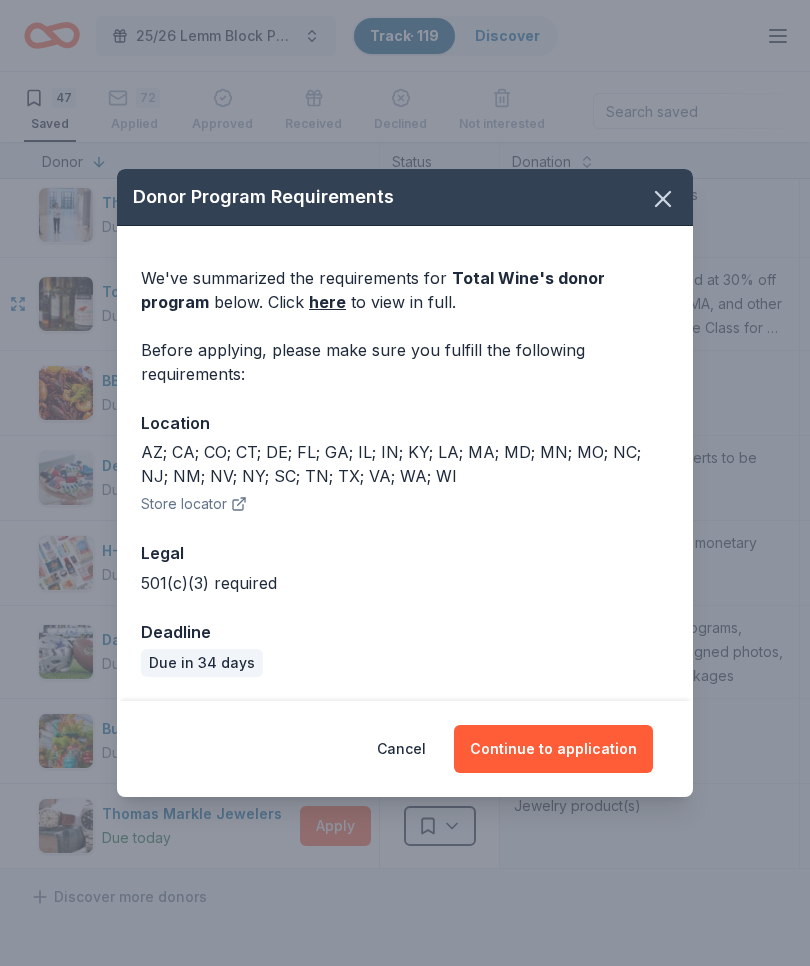 click on "Continue to application" at bounding box center (553, 749) 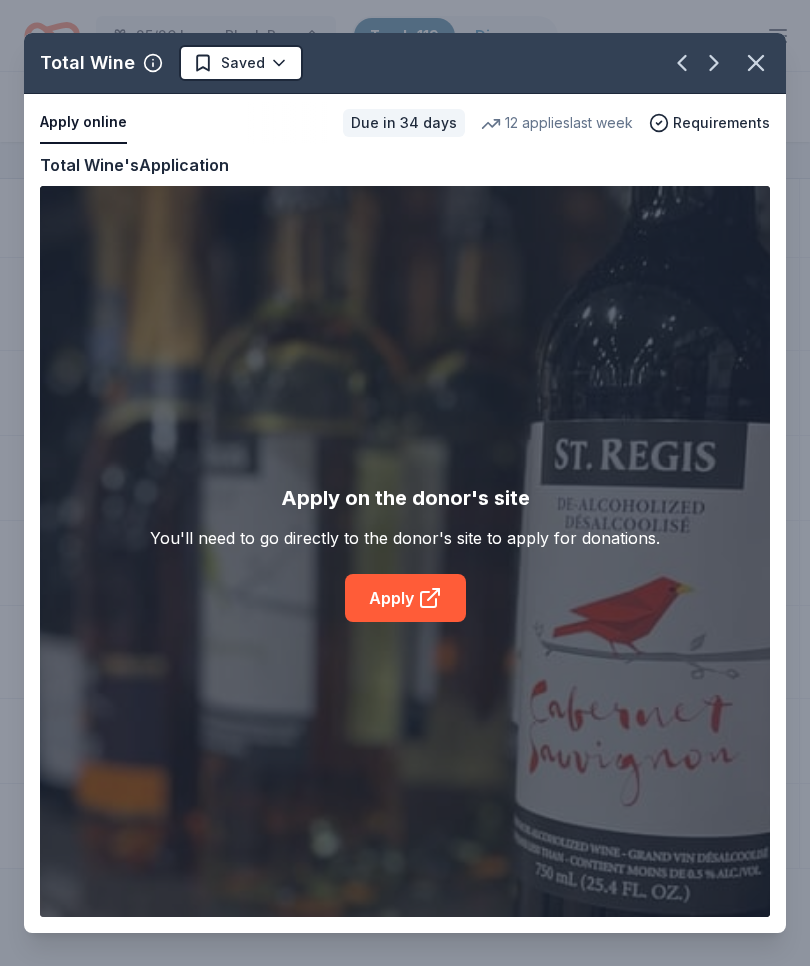 click 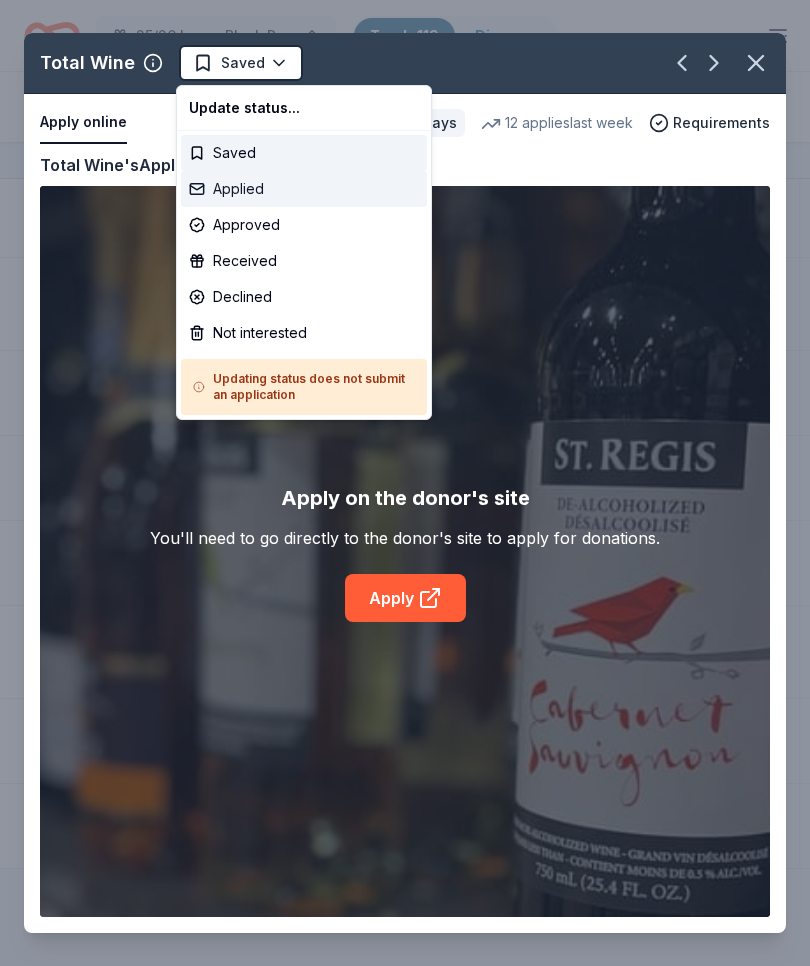 click on "Applied" at bounding box center [304, 189] 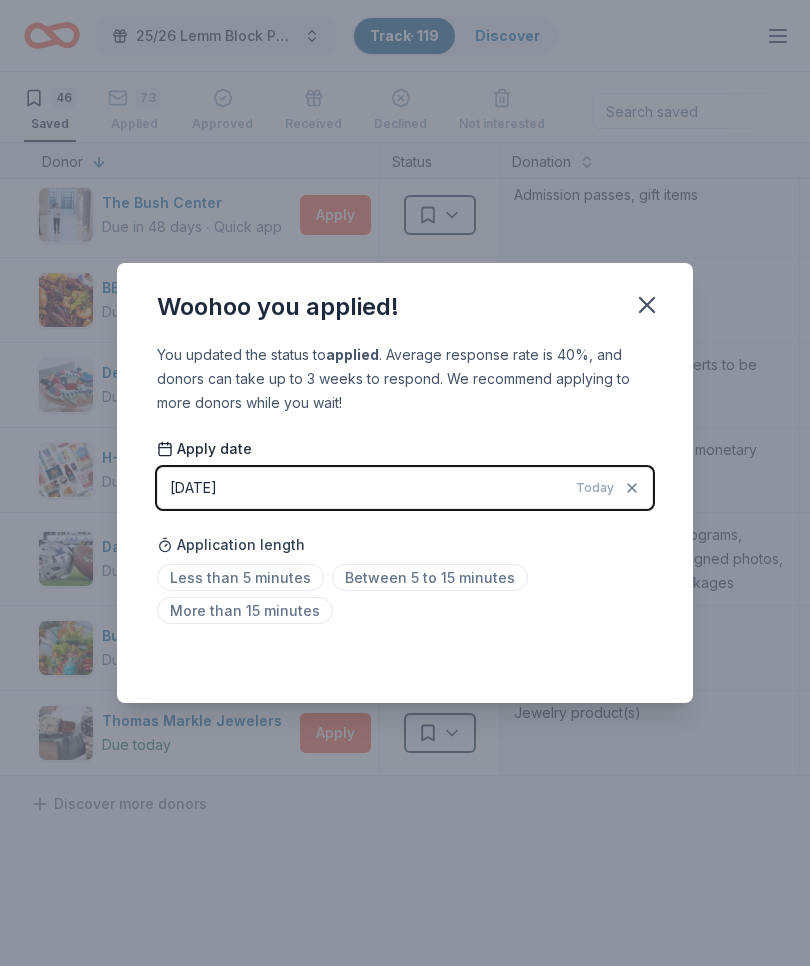 click 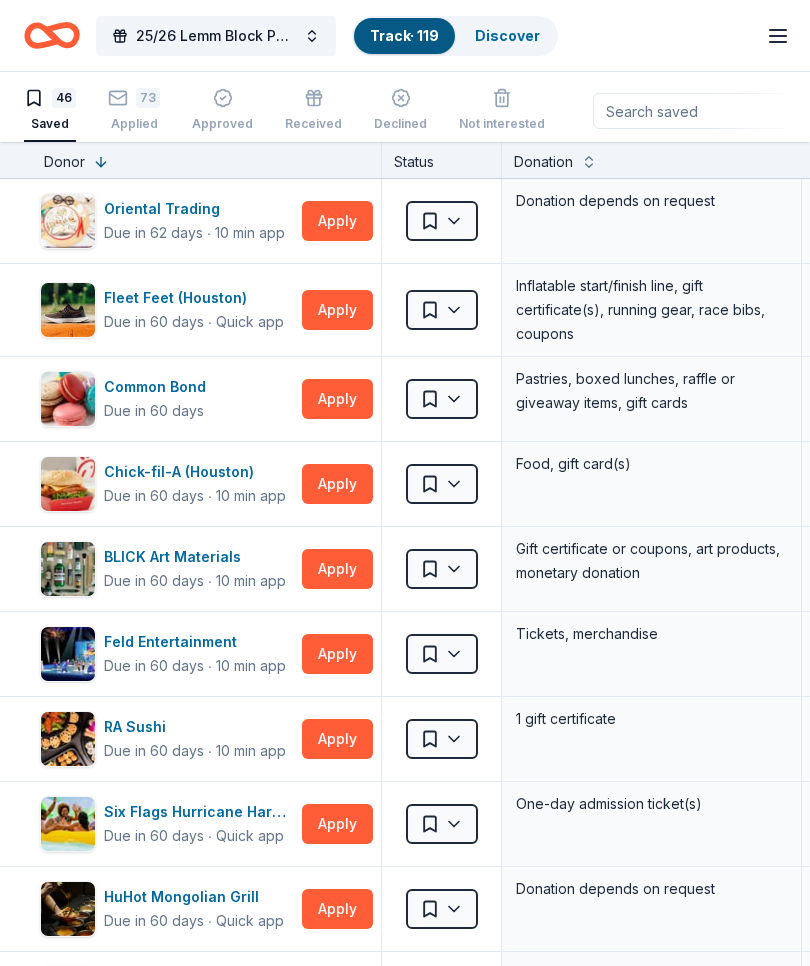 scroll, scrollTop: 0, scrollLeft: 0, axis: both 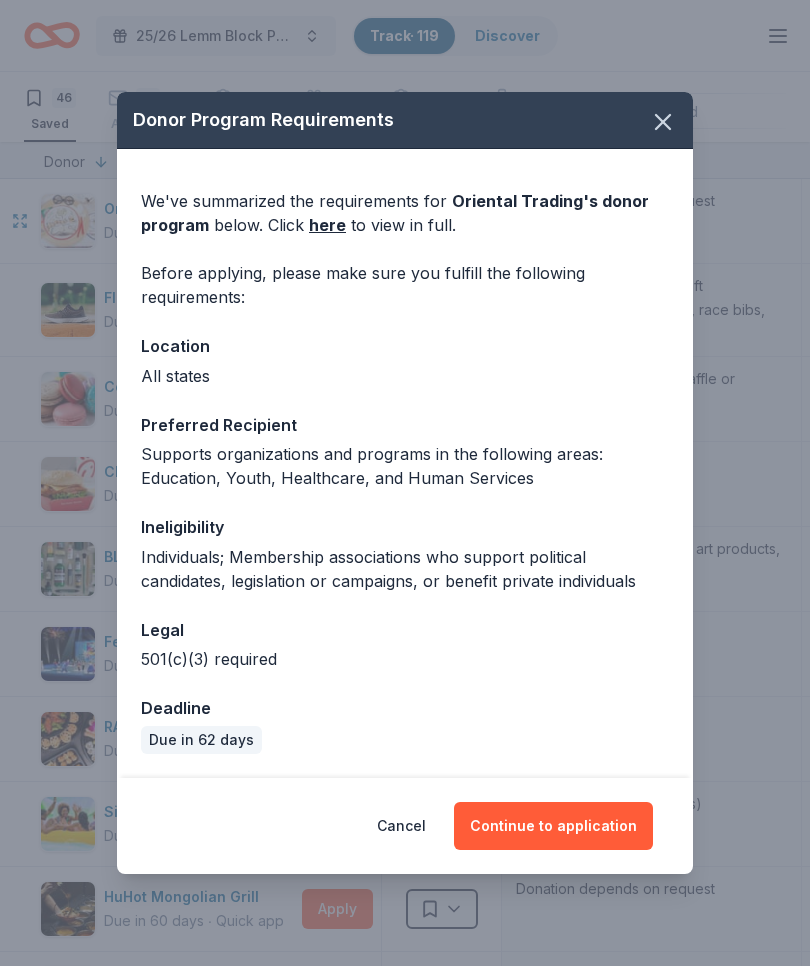 click on "Continue to application" at bounding box center (553, 826) 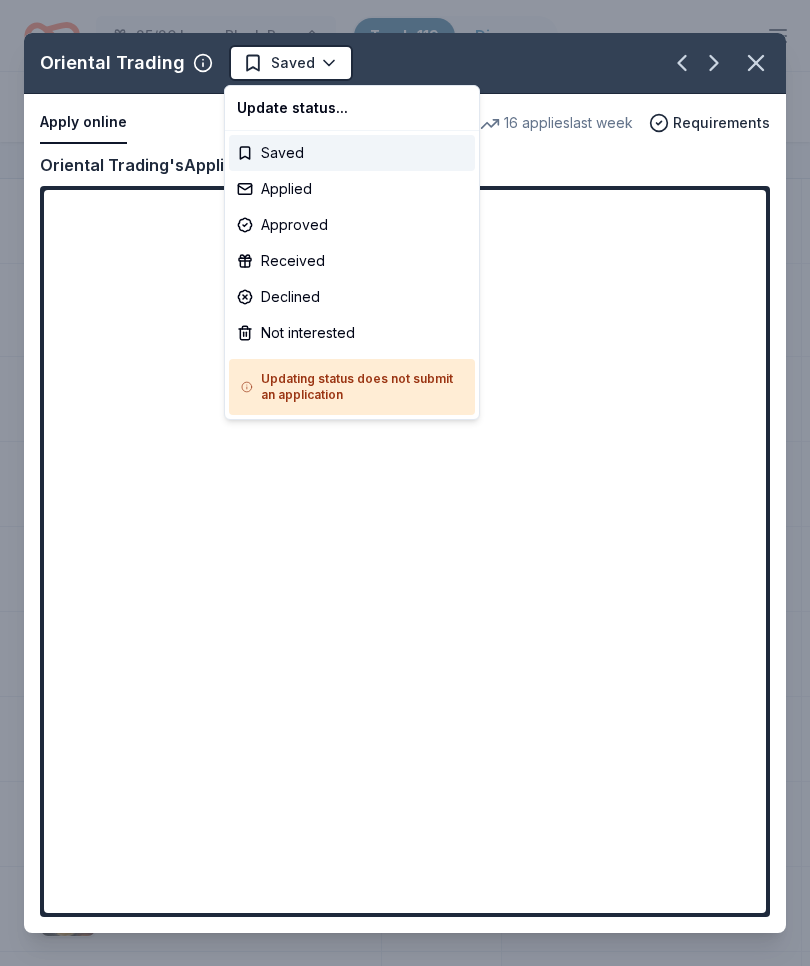 scroll, scrollTop: 0, scrollLeft: 0, axis: both 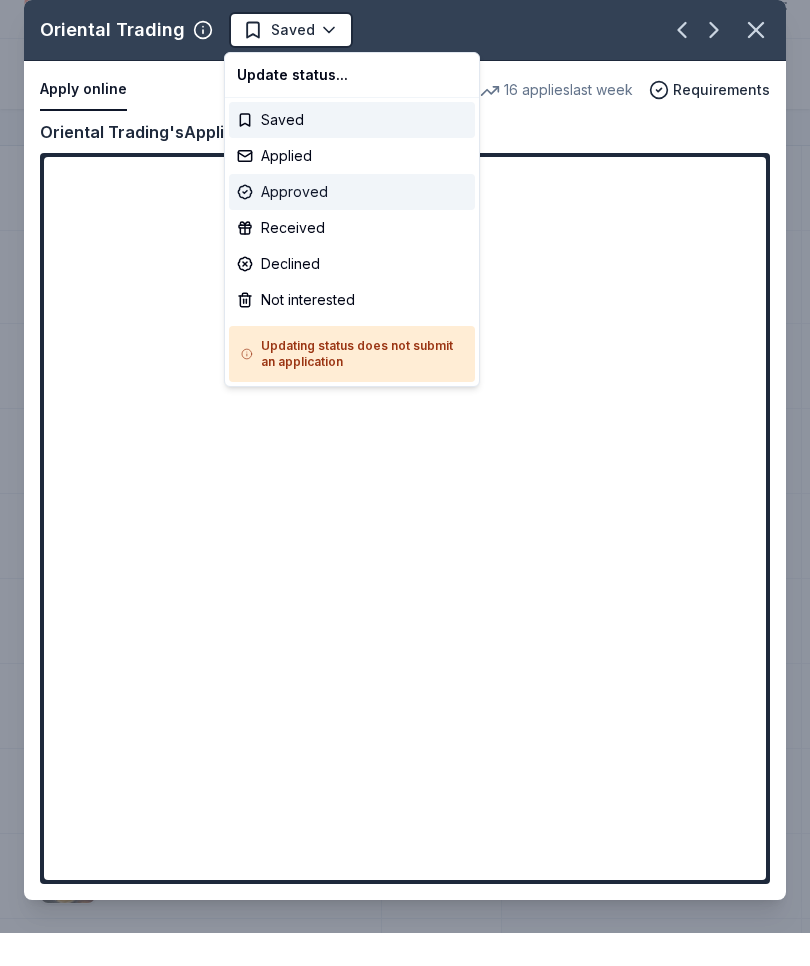 click on "Approved" at bounding box center [352, 225] 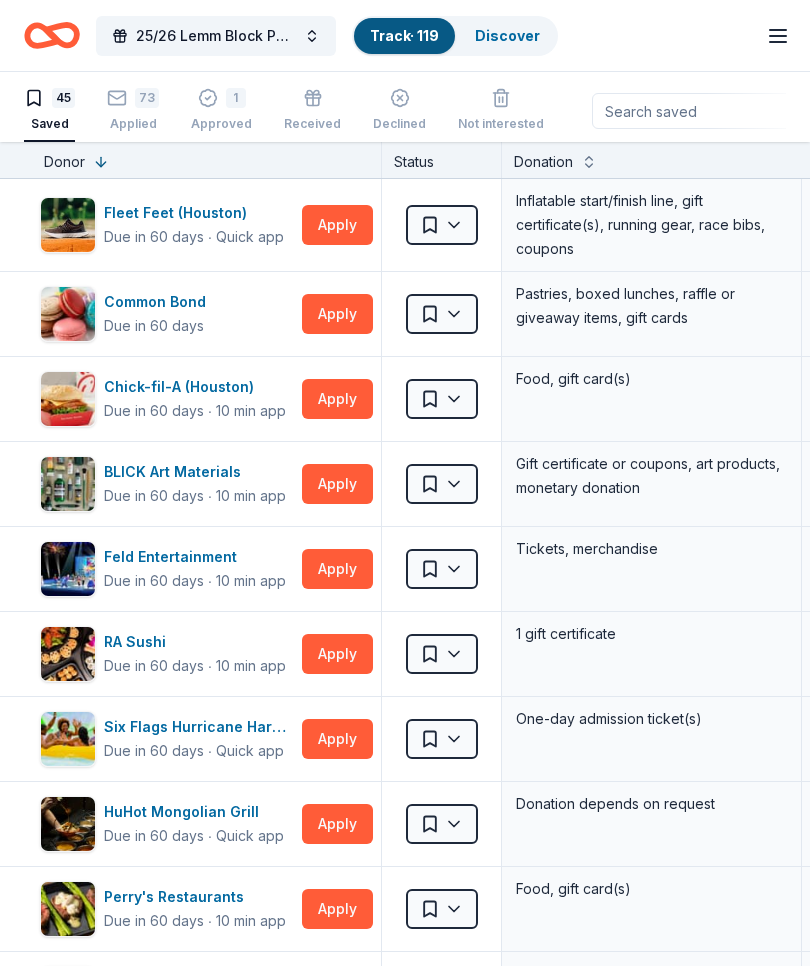 scroll, scrollTop: 33, scrollLeft: 0, axis: vertical 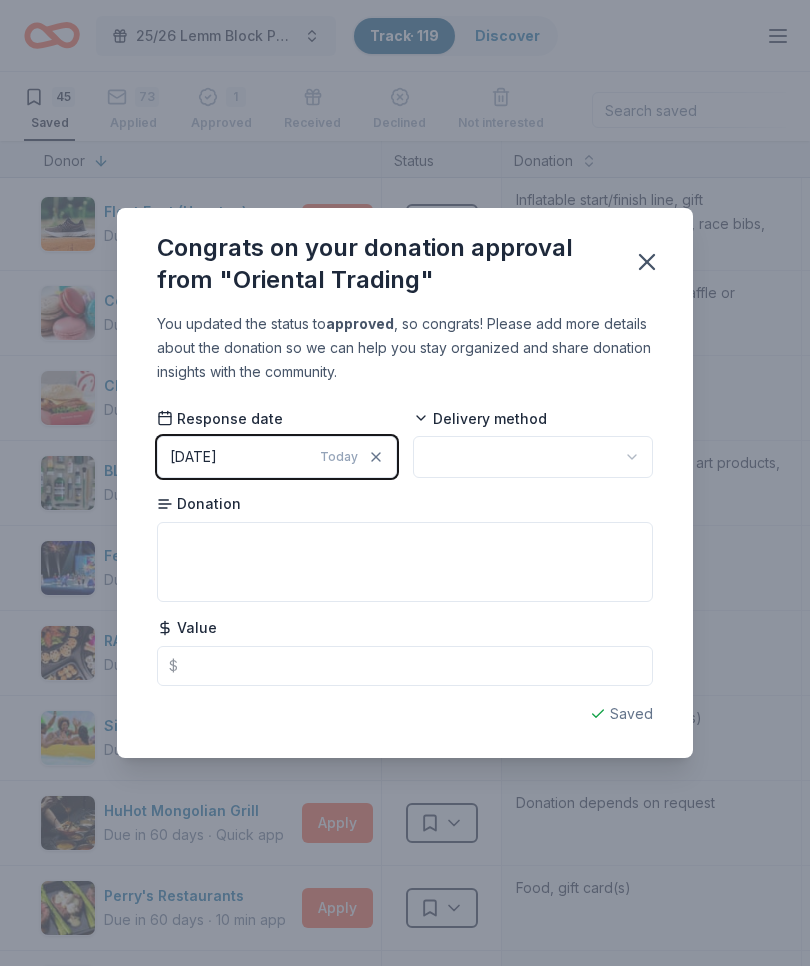 click 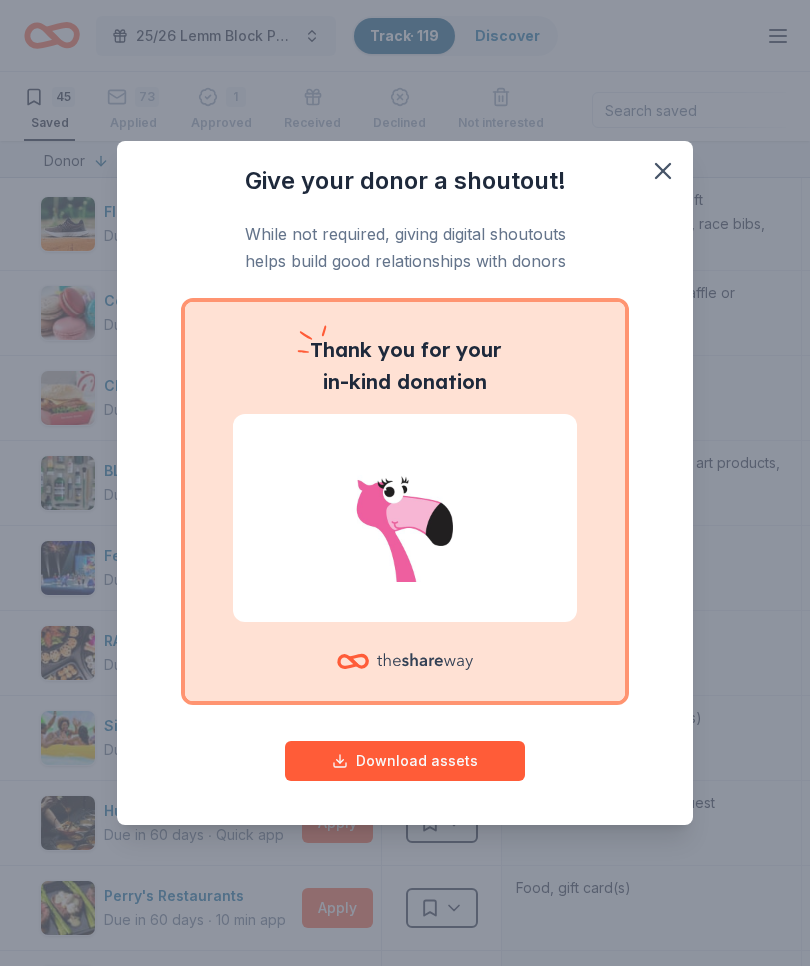 click at bounding box center (663, 171) 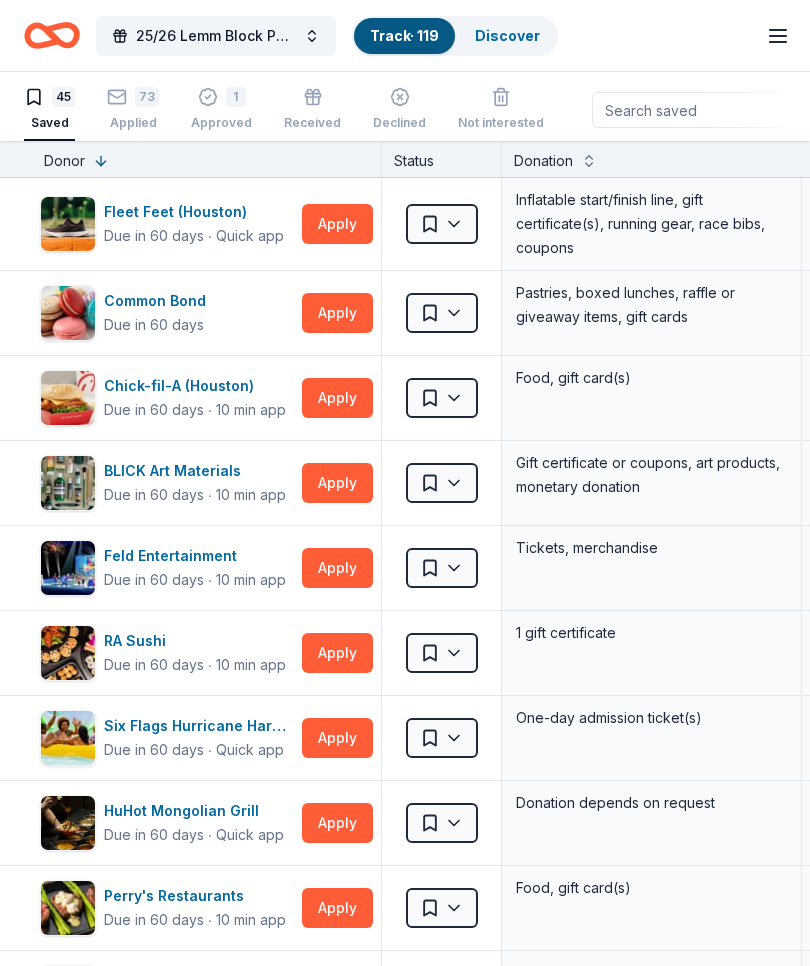 click on "45 Saved 73 Applied 1 Approved Received Declined Not interested" at bounding box center (284, 110) 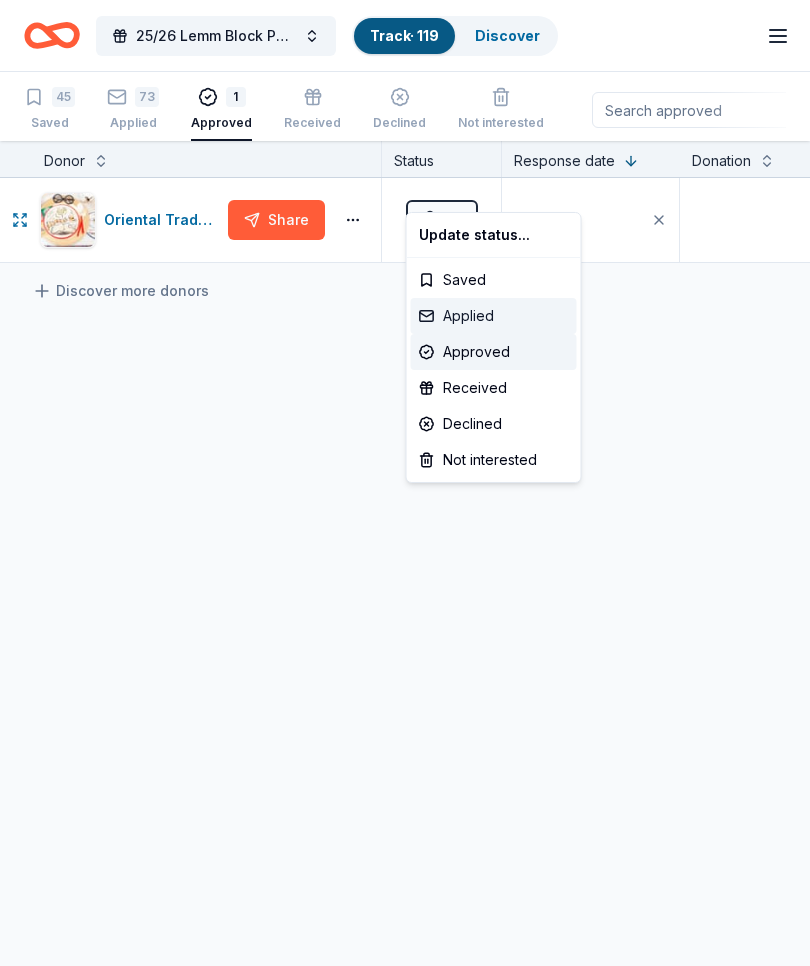 click on "Applied" at bounding box center [494, 316] 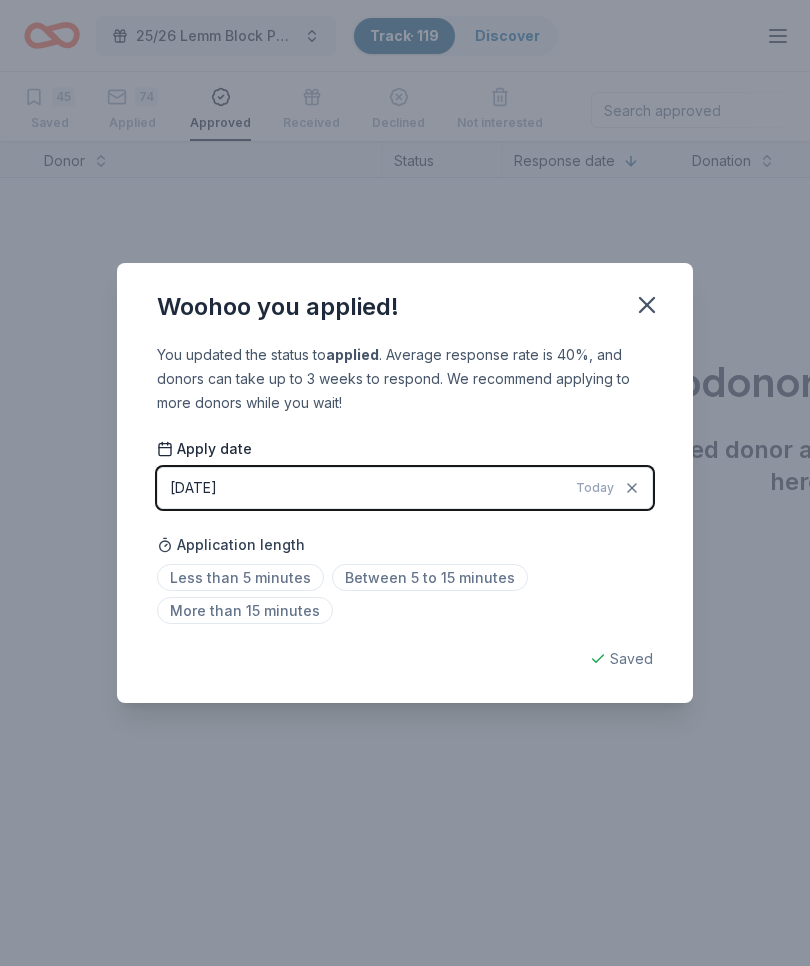 click 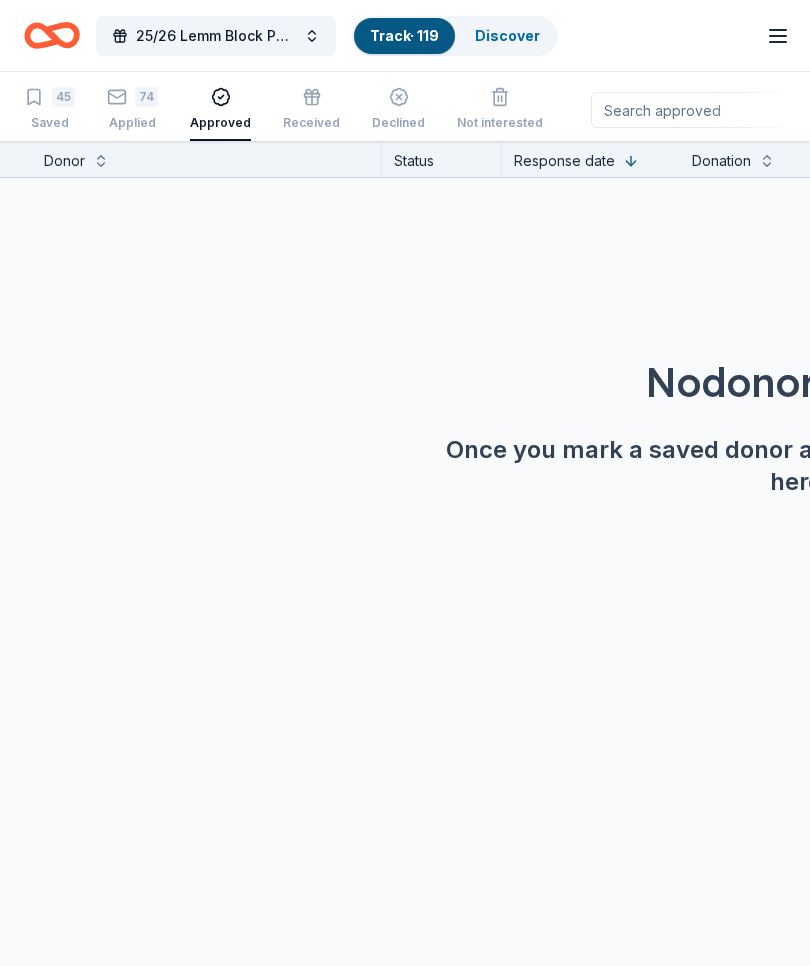 click 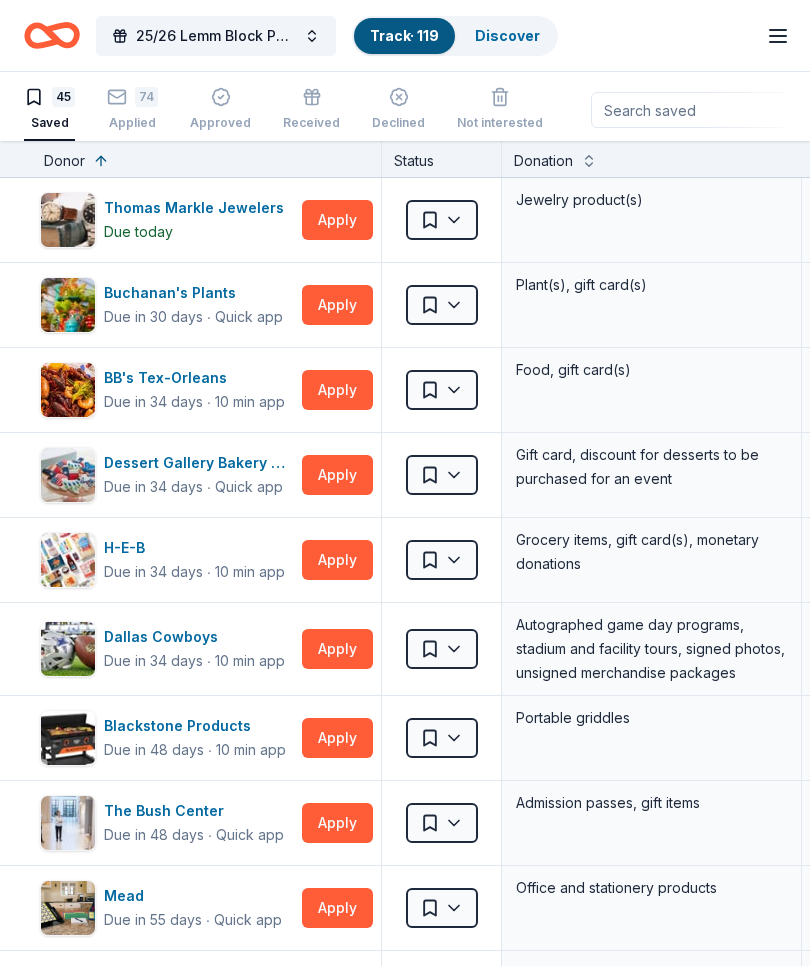 scroll, scrollTop: 0, scrollLeft: 0, axis: both 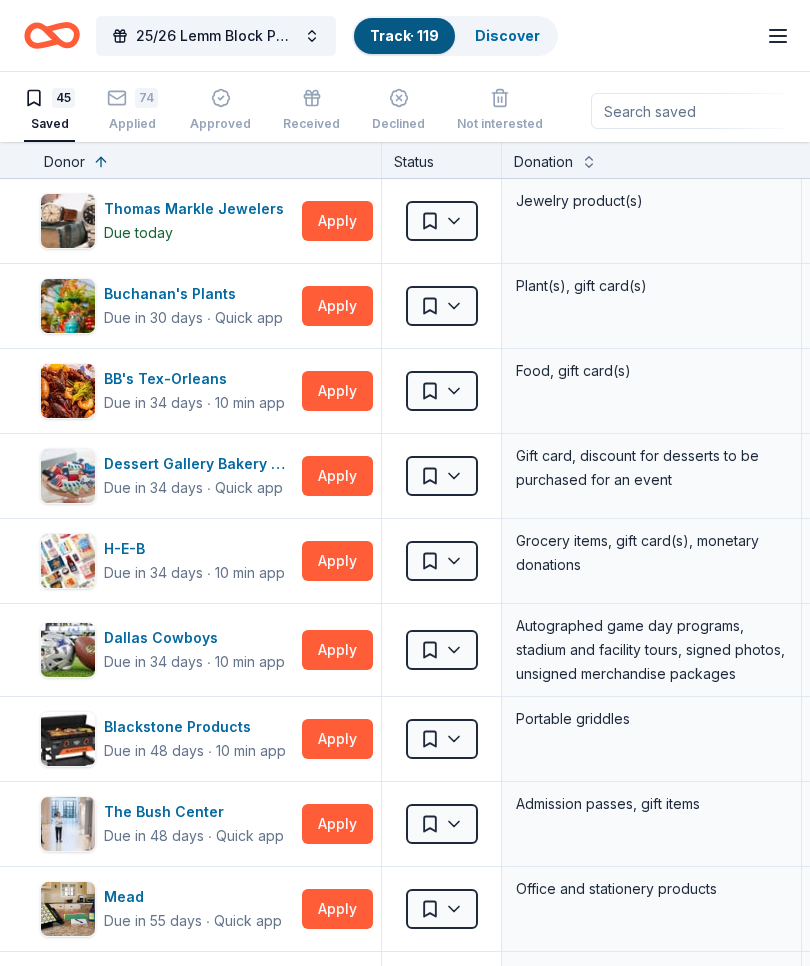 click on "74" at bounding box center (146, 89) 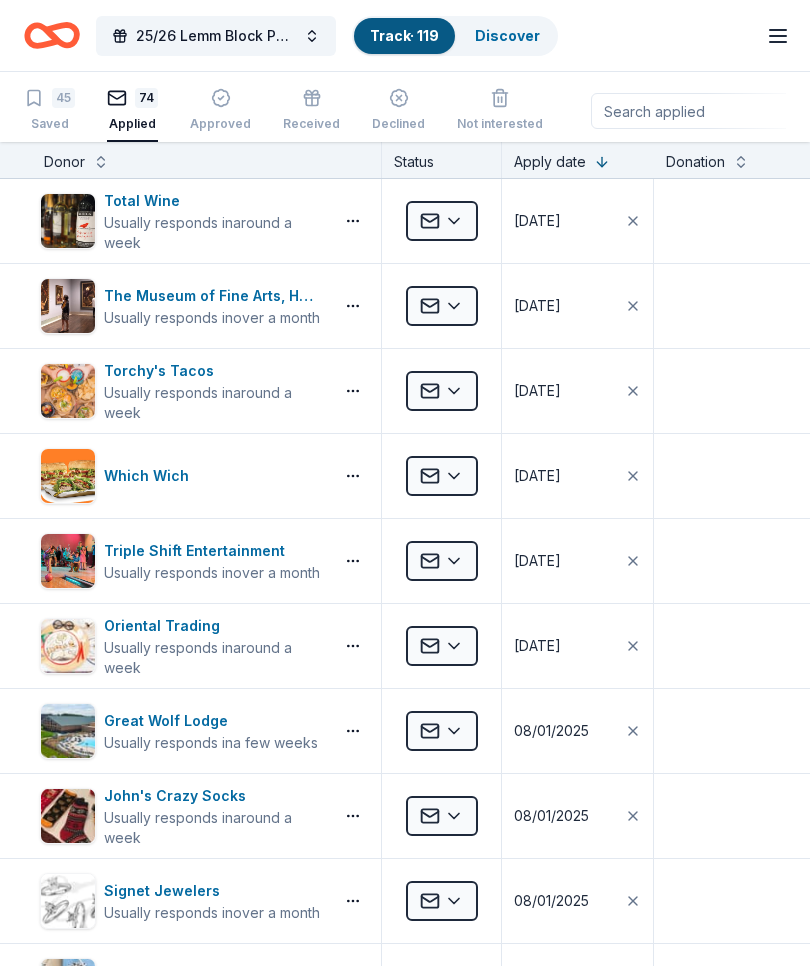 scroll, scrollTop: 0, scrollLeft: 0, axis: both 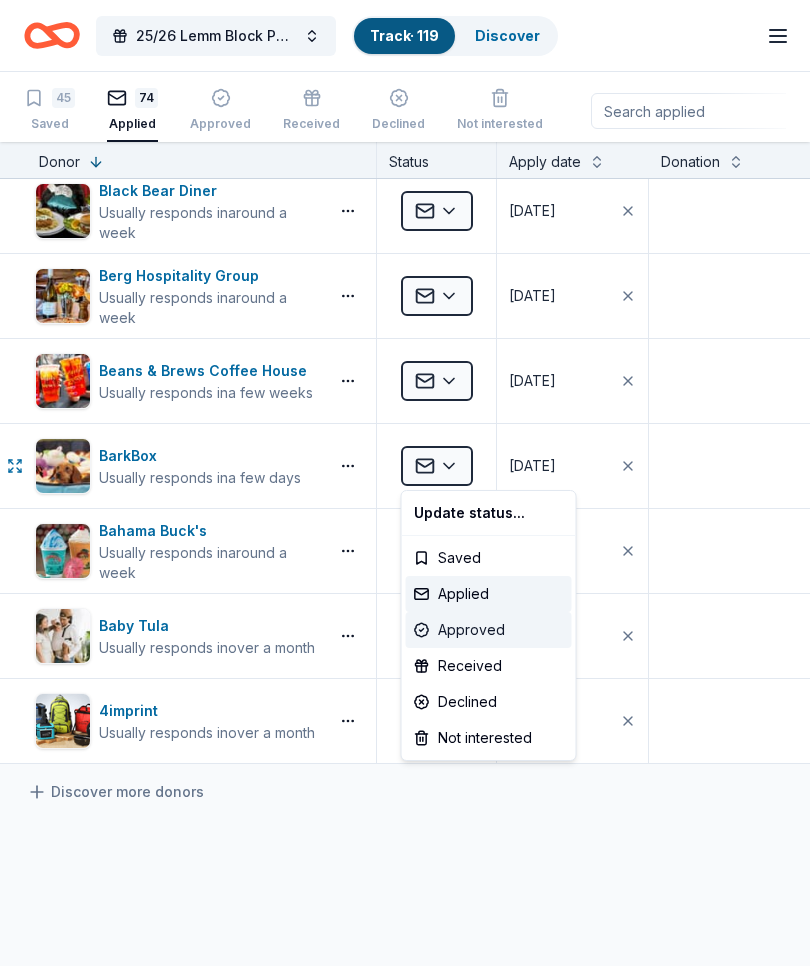 click on "Approved" at bounding box center [489, 630] 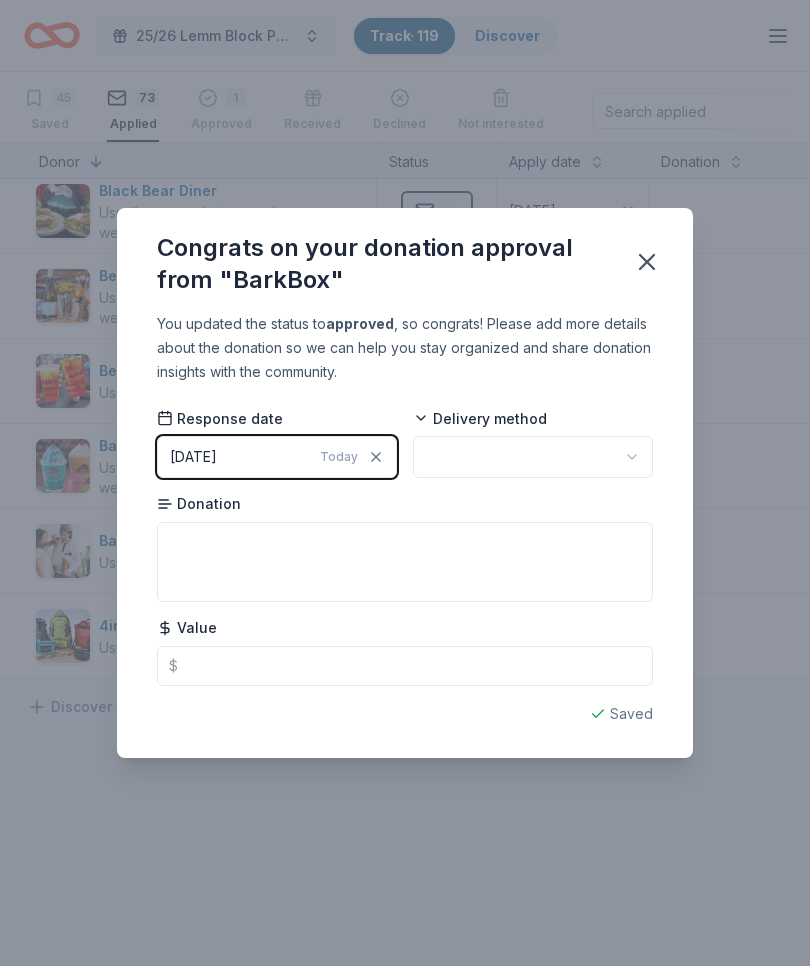 click 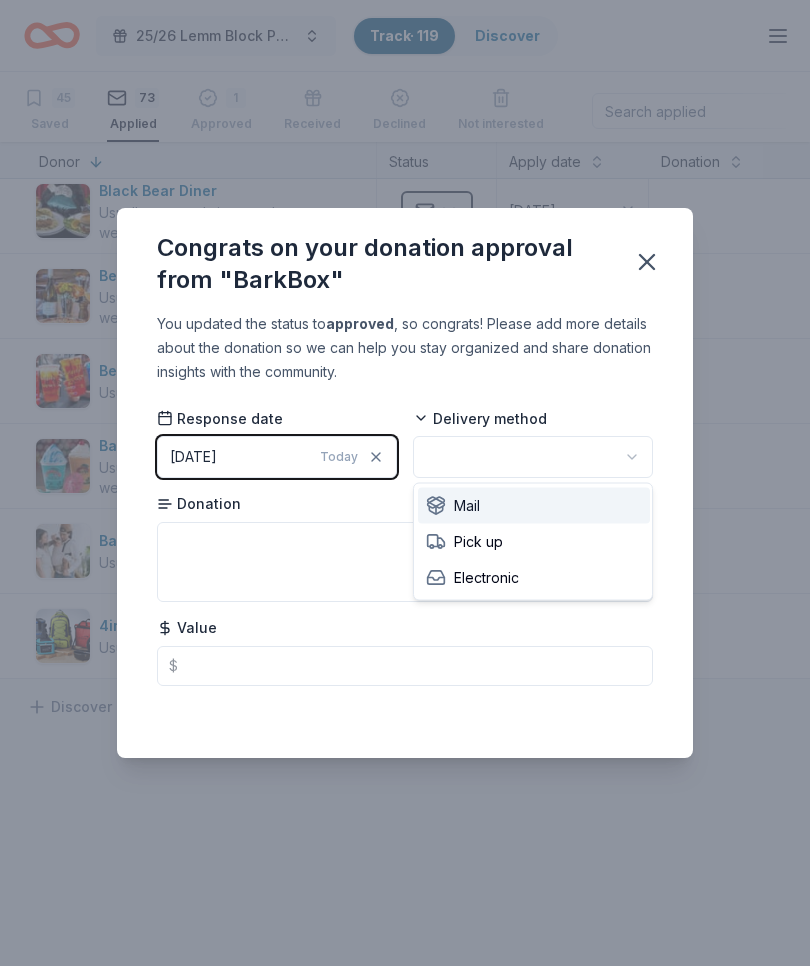 click on "Mail" at bounding box center (534, 506) 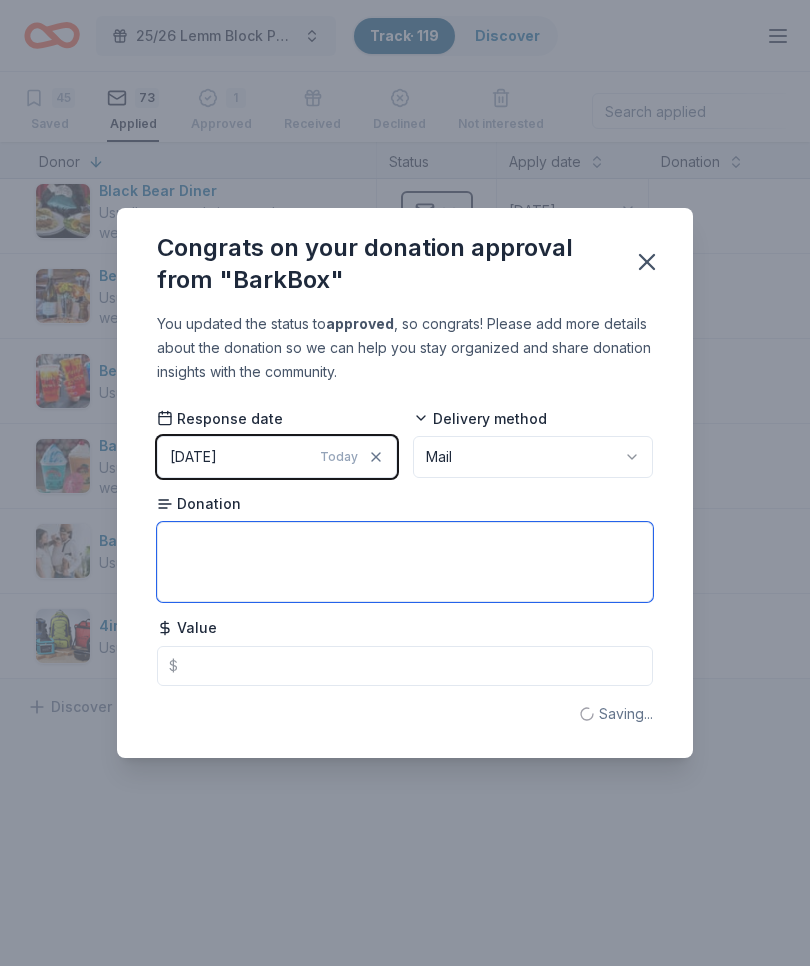 click at bounding box center (405, 562) 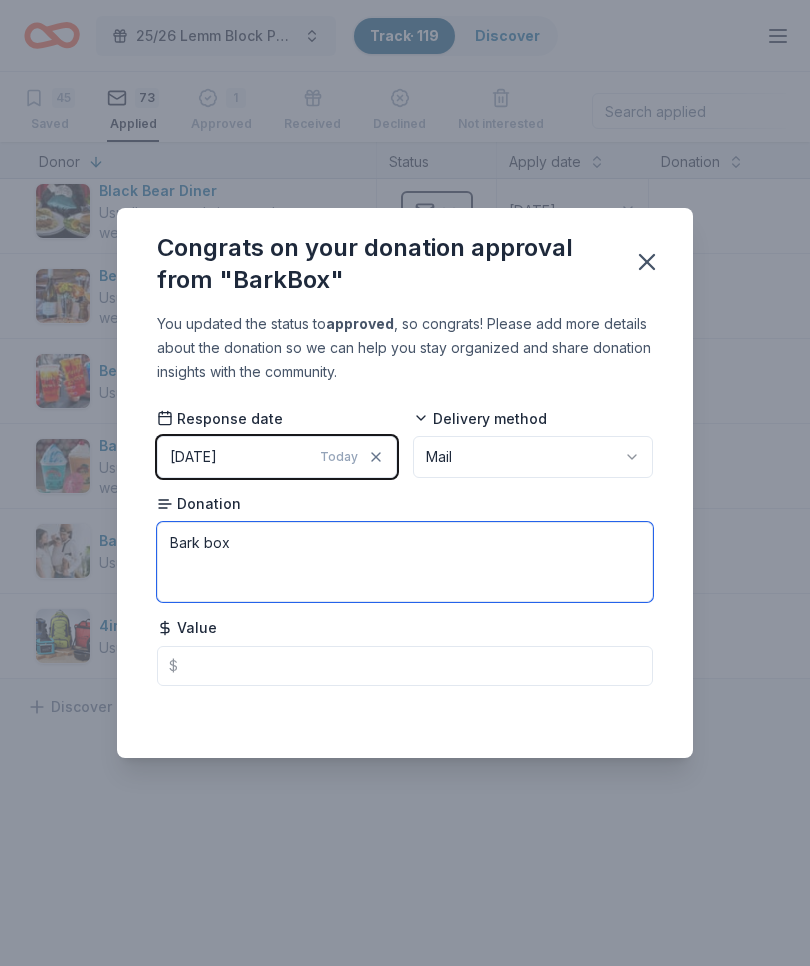 type on "Bark box" 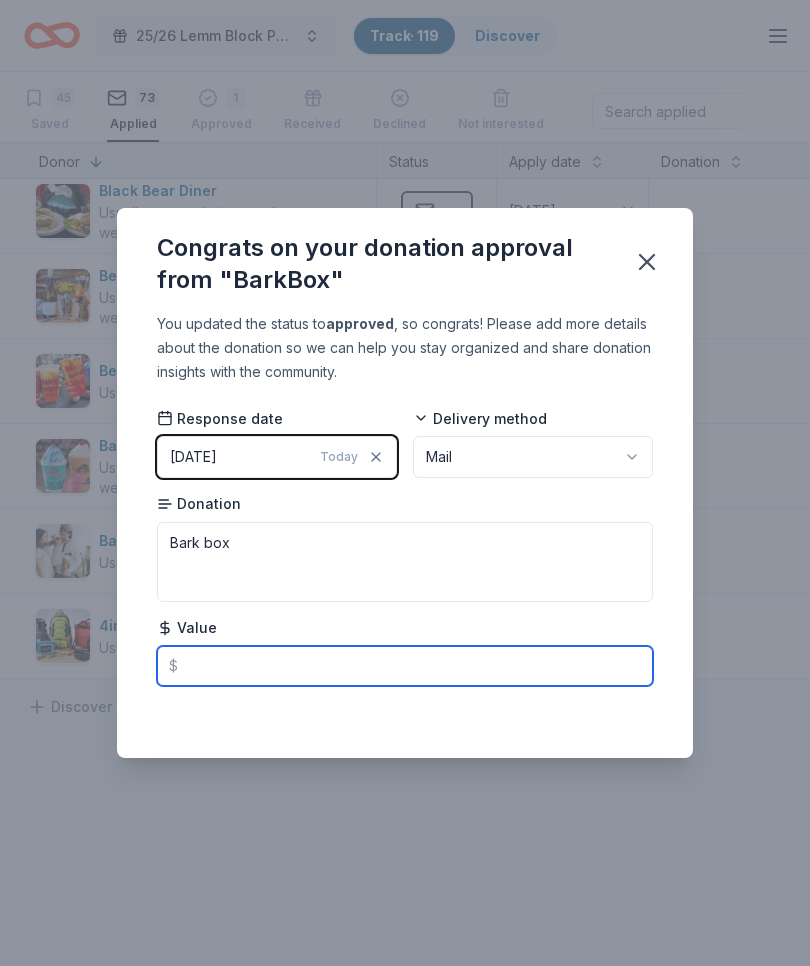 click at bounding box center (405, 666) 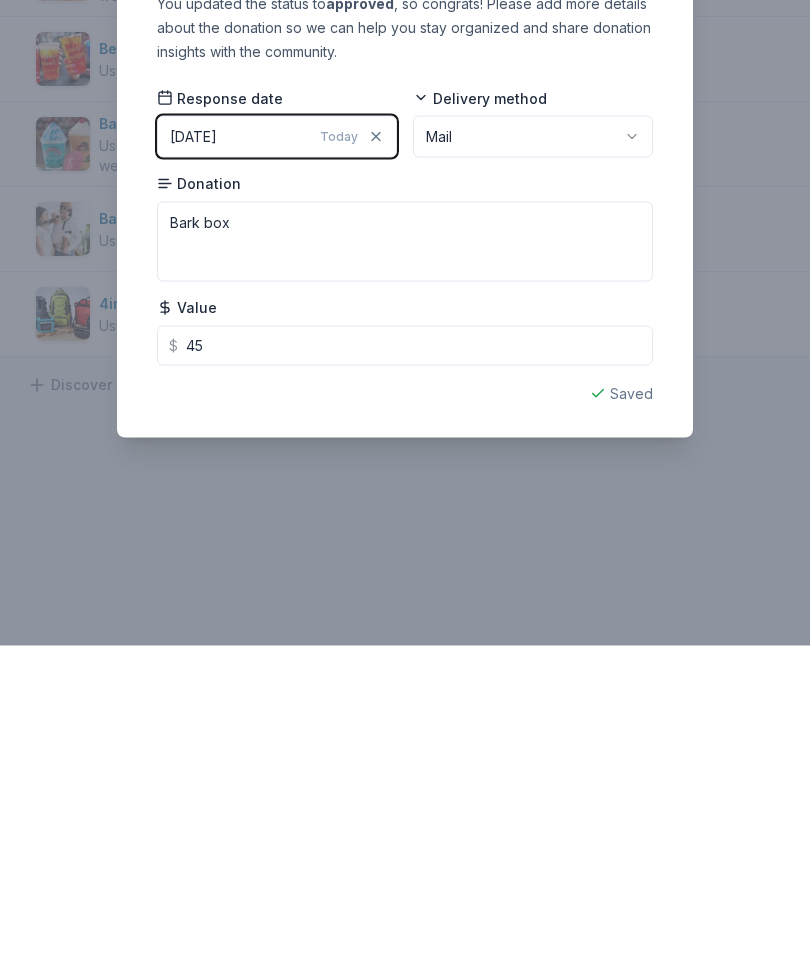 scroll, scrollTop: 70, scrollLeft: 0, axis: vertical 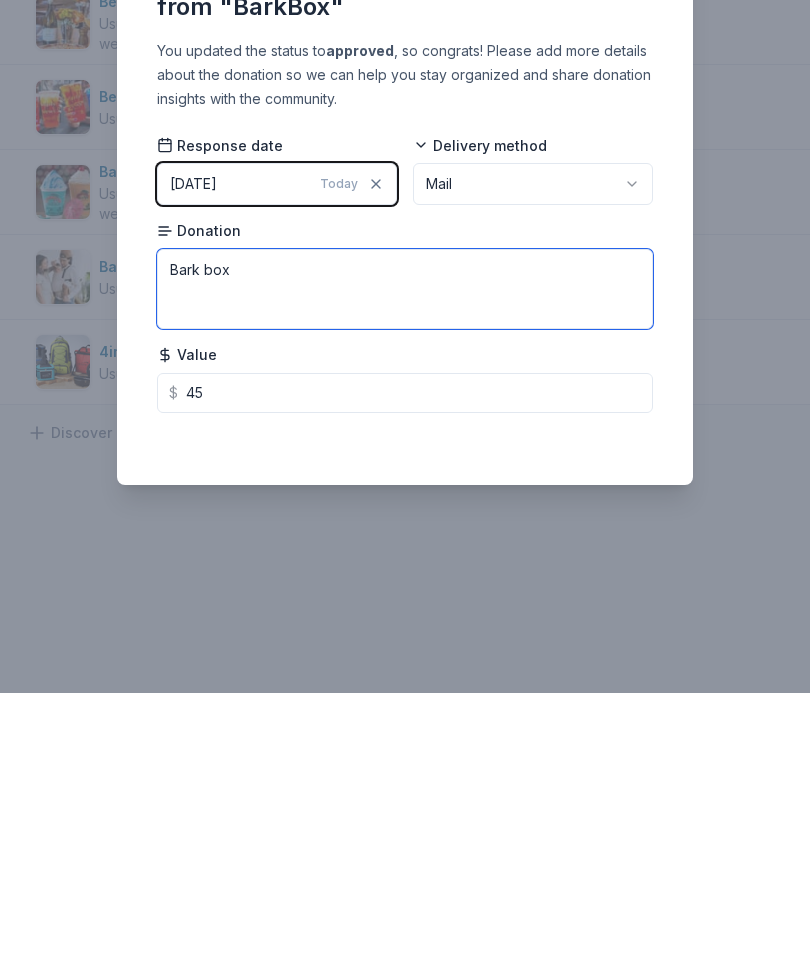 click on "Bark box" at bounding box center (405, 562) 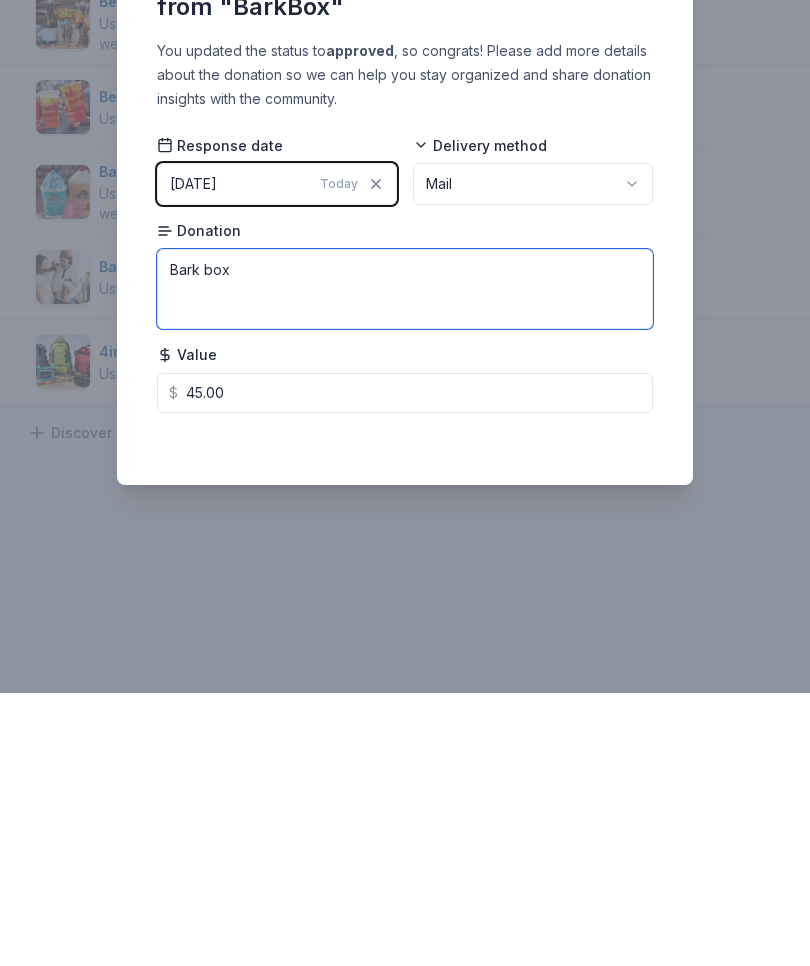 click on "Bark box" at bounding box center (405, 562) 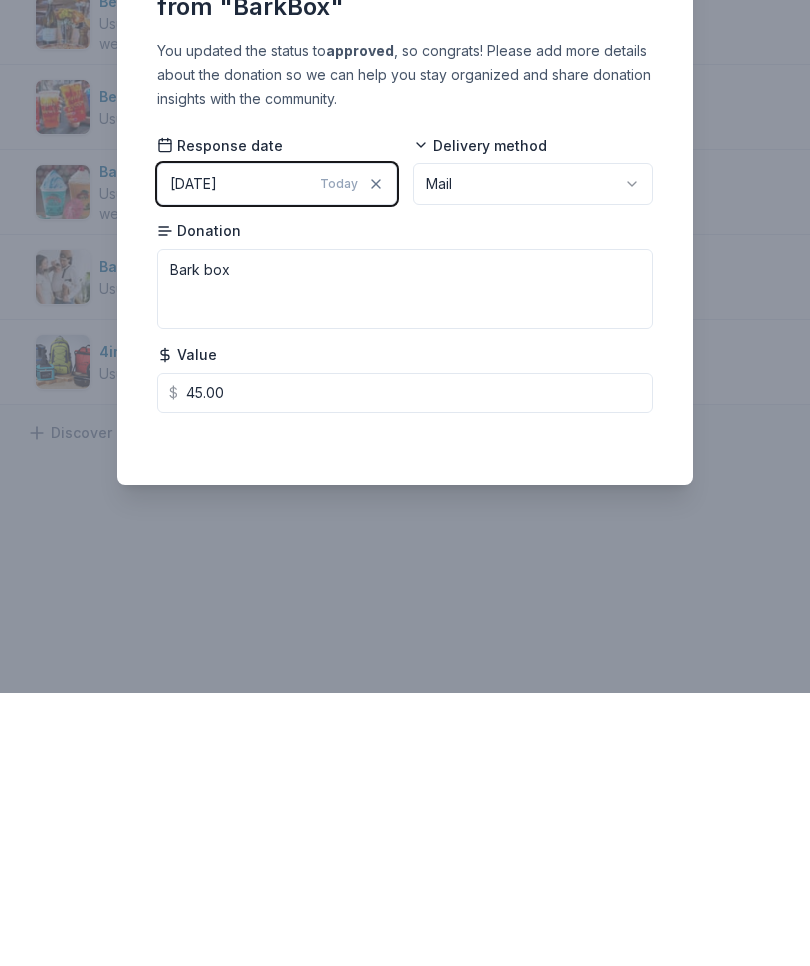 click on "[DATE]" at bounding box center (193, 457) 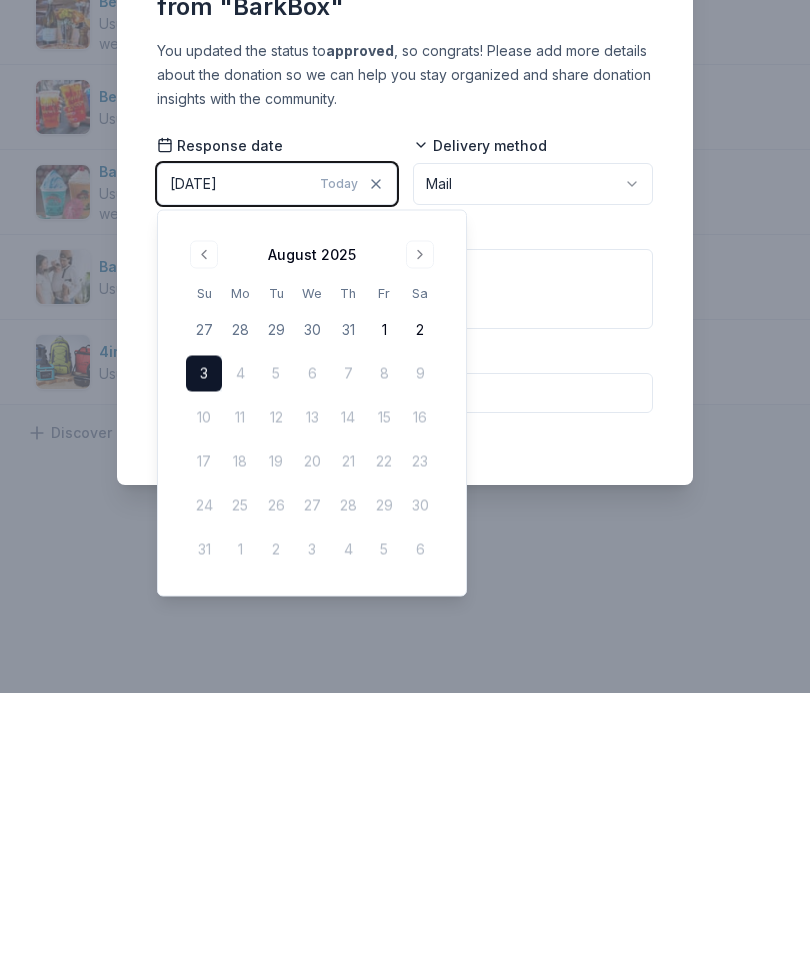 click on "August 2025 Su Mo Tu We Th Fr Sa 27 28 29 30 31 1 2 3 4 5 6 7 8 9 10 11 12 13 14 15 16 17 18 19 20 21 22 23 24 25 26 27 28 29 30 31 1 2 3 4 5 6" at bounding box center (312, 676) 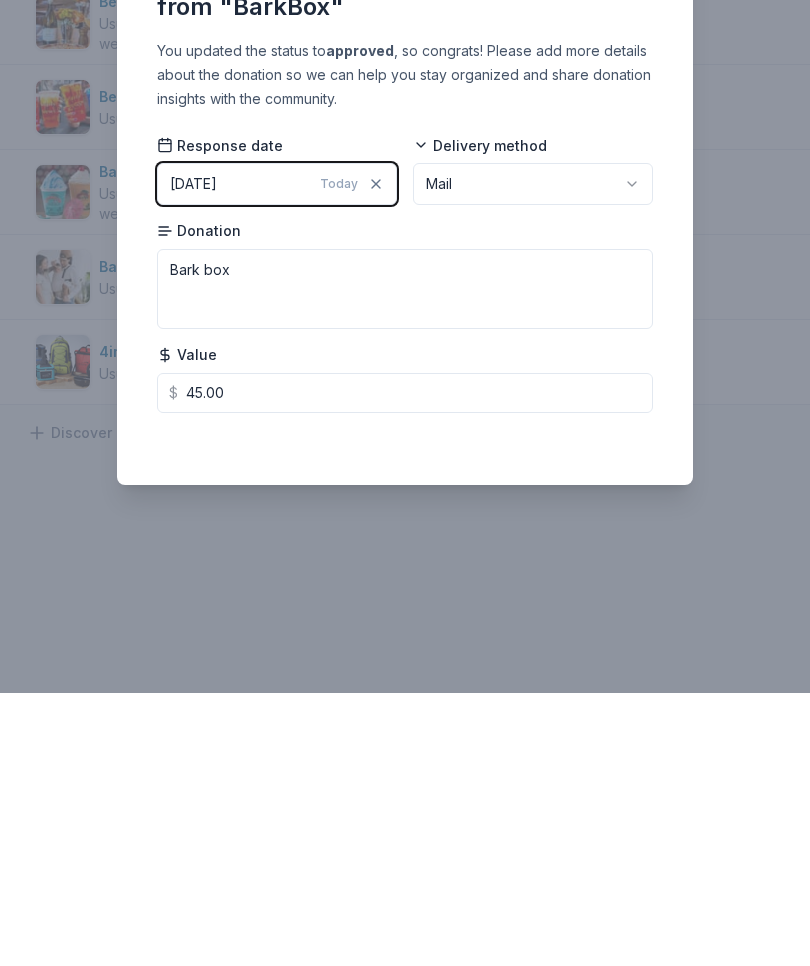 click on "You updated the status to  approved , so congrats! Please add more details about the donation so we can help you stay organized and share donation insights with the community. Response date 08/03/2025 Today Delivery method Mail Donation Bark box
Value $ 45.00 Saved" at bounding box center (405, 534) 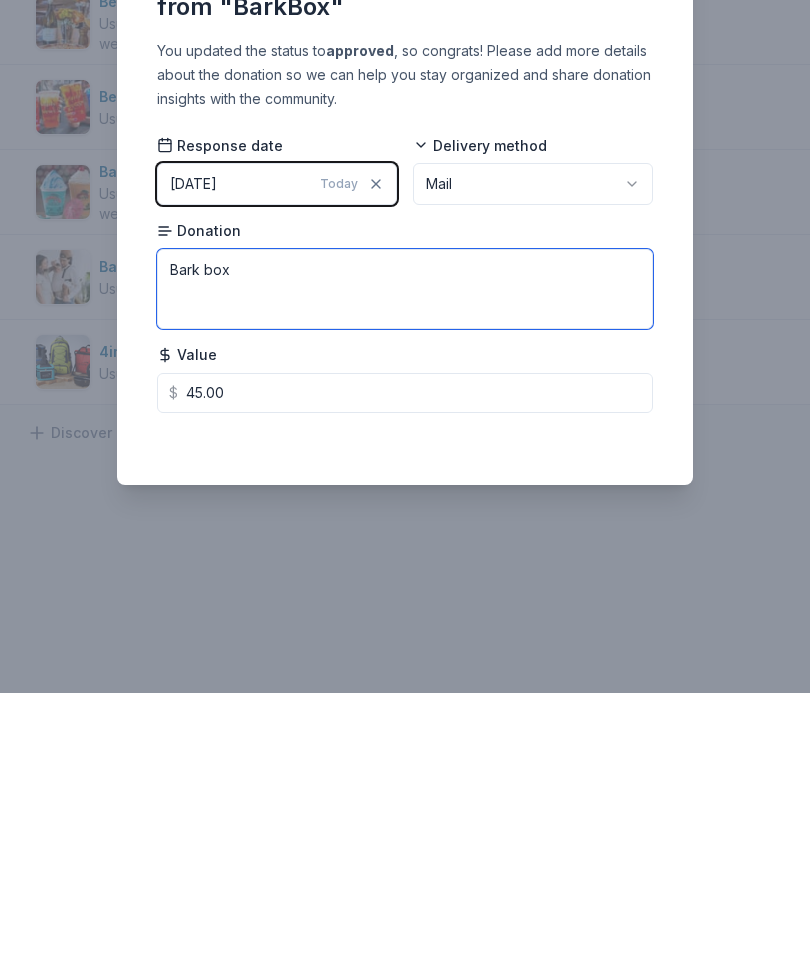 click on "Bark box" at bounding box center (405, 562) 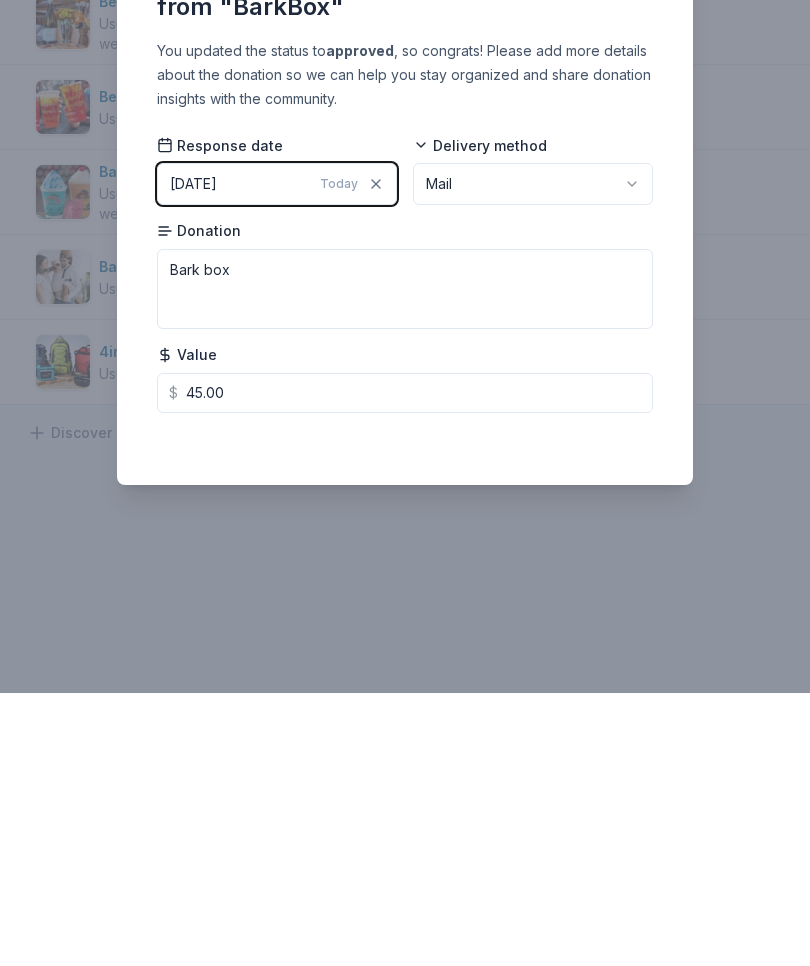click on "08/03/2025 Today" at bounding box center (277, 457) 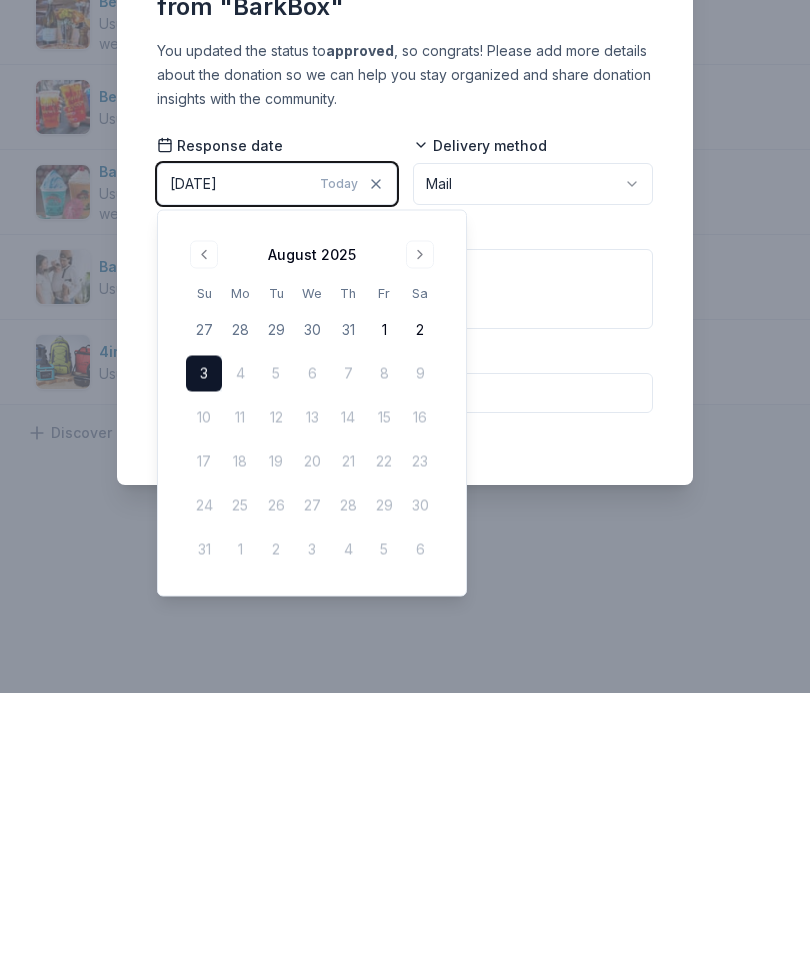 click on "August 2025 Su Mo Tu We Th Fr Sa 27 28 29 30 31 1 2 3 4 5 6 7 8 9 10 11 12 13 14 15 16 17 18 19 20 21 22 23 24 25 26 27 28 29 30 31 1 2 3 4 5 6" at bounding box center (312, 676) 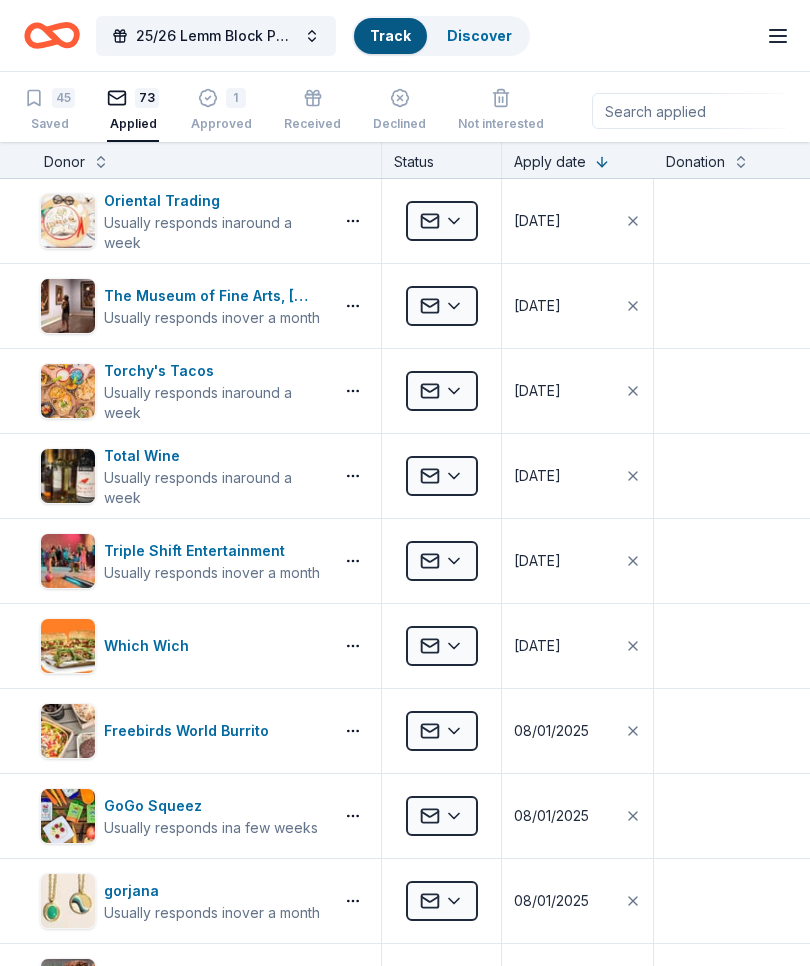 scroll, scrollTop: 70, scrollLeft: 0, axis: vertical 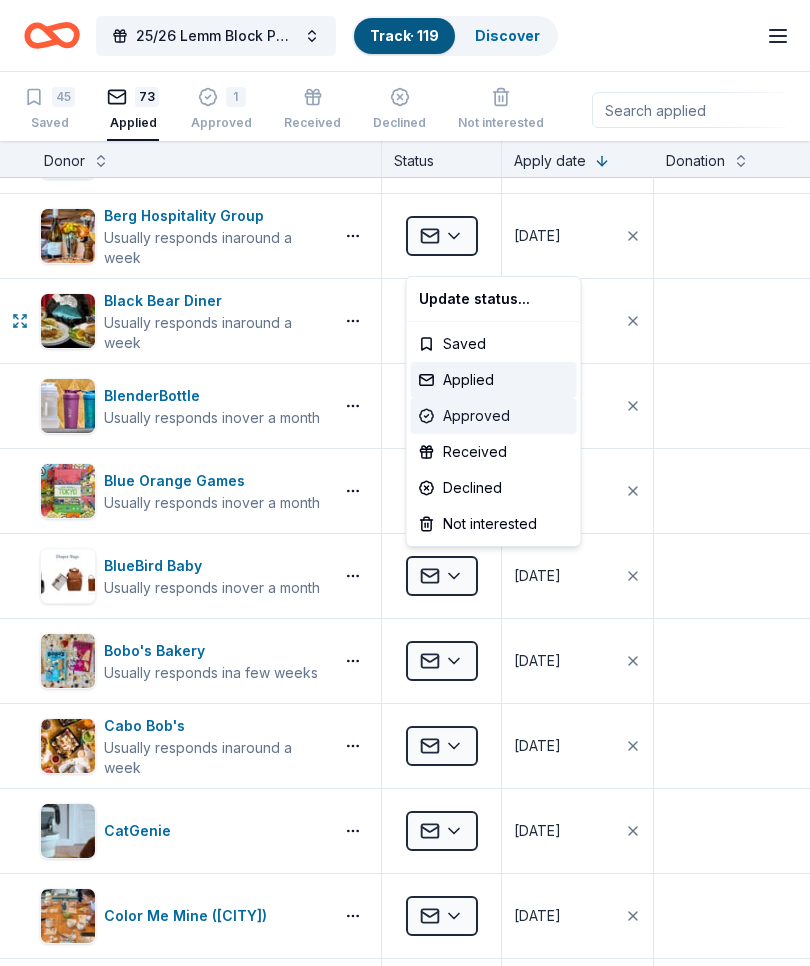 click on "Approved" at bounding box center (494, 416) 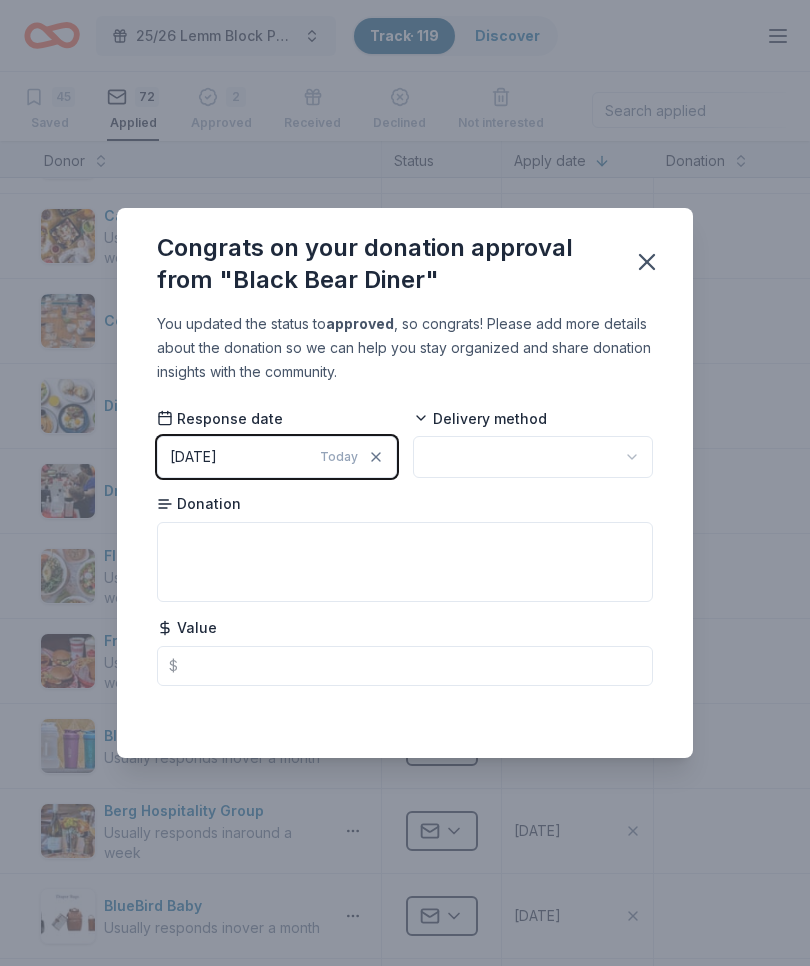 click at bounding box center [533, 457] 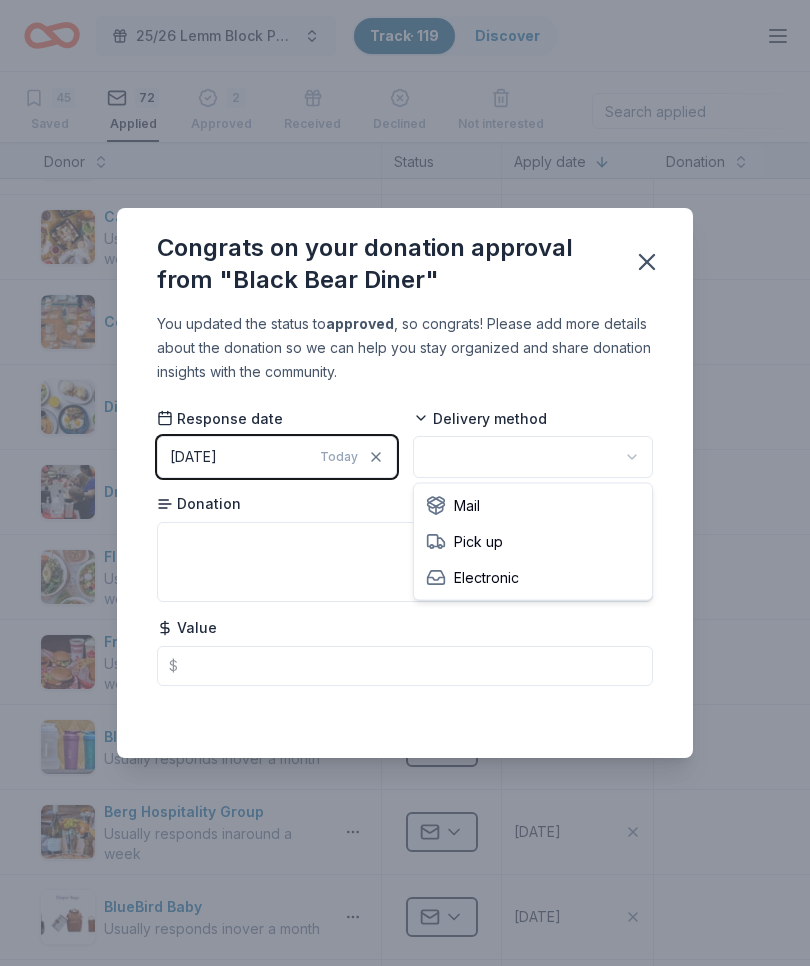 scroll, scrollTop: 0, scrollLeft: 0, axis: both 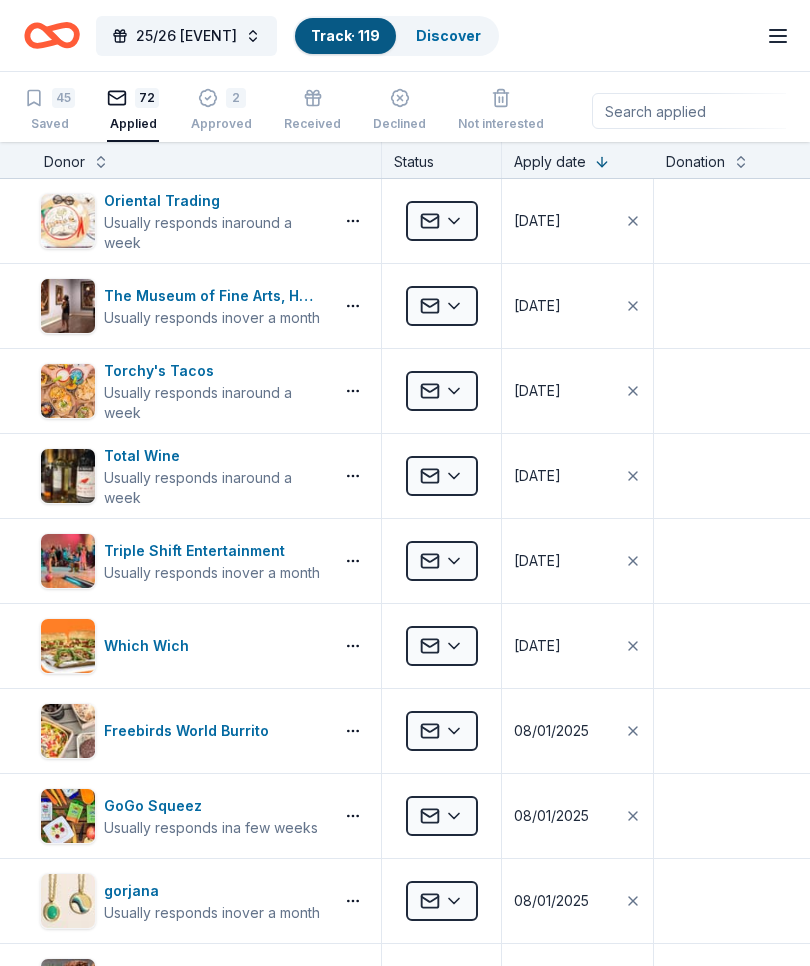 click at bounding box center (101, 160) 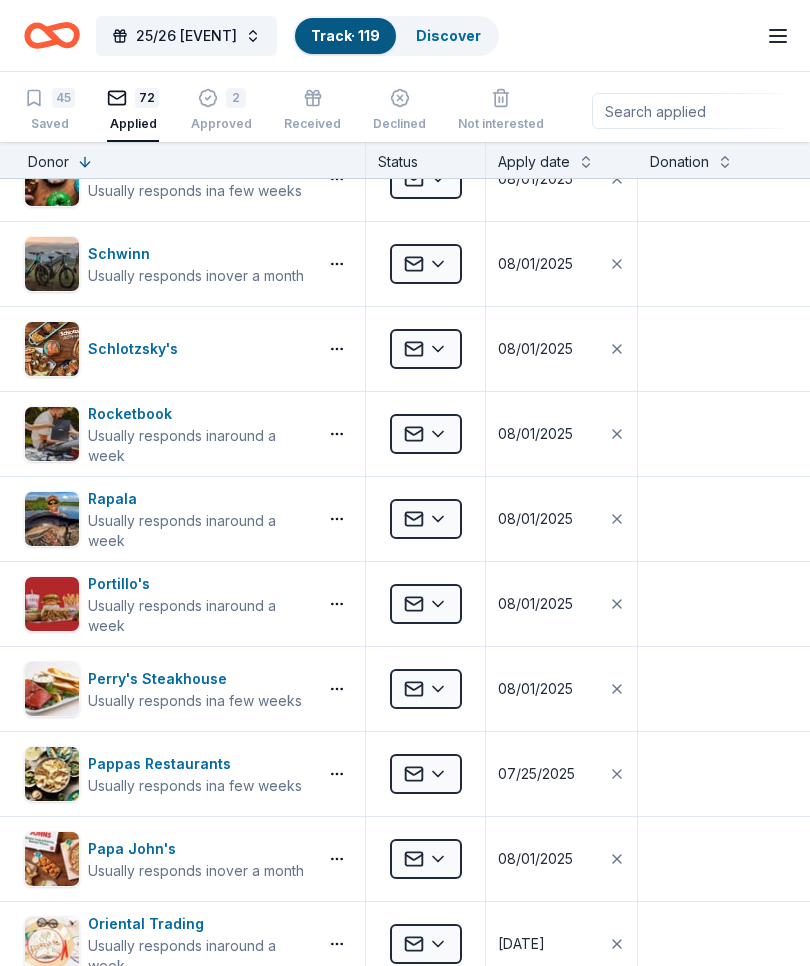 scroll, scrollTop: 1402, scrollLeft: 17, axis: both 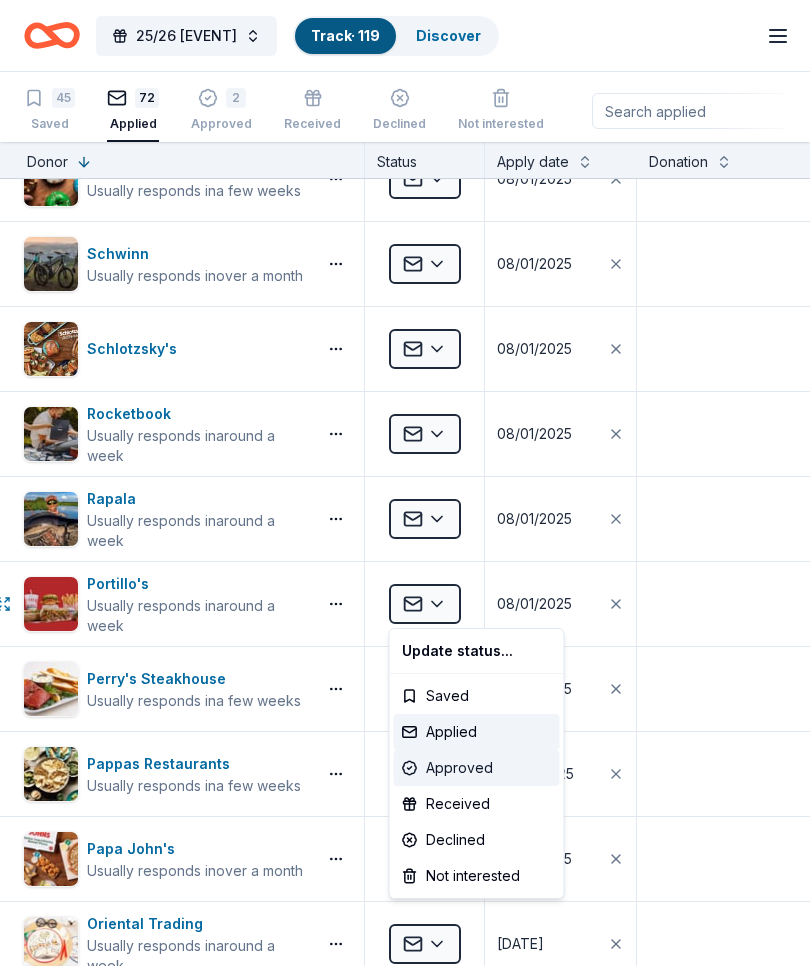click on "Approved" at bounding box center (477, 768) 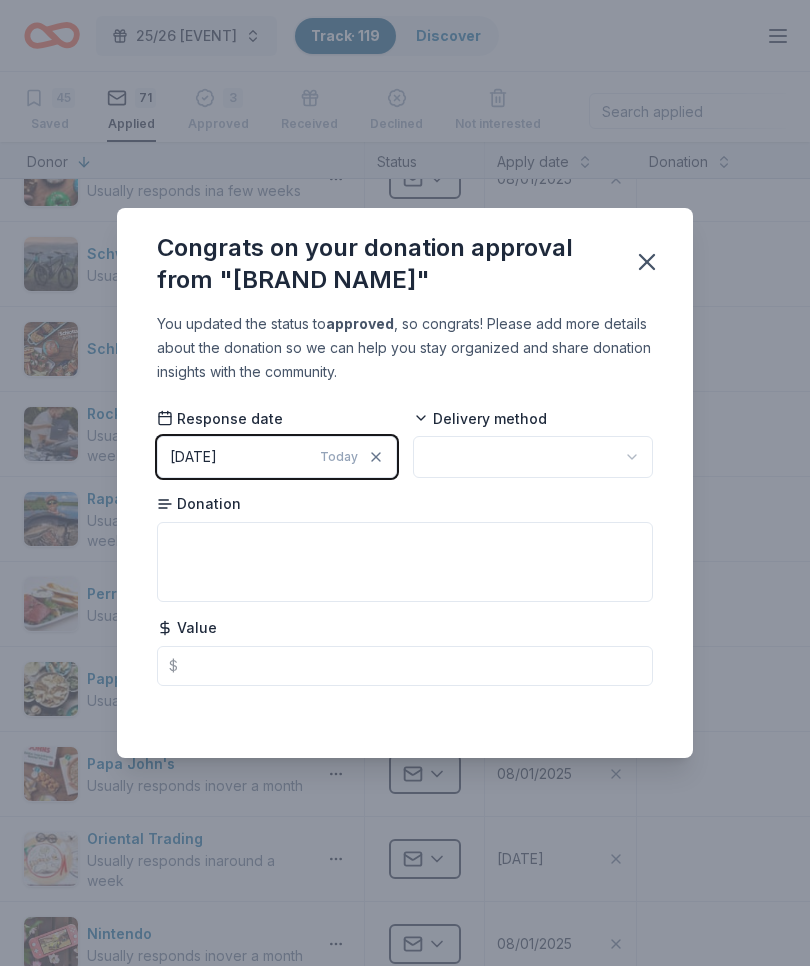 click 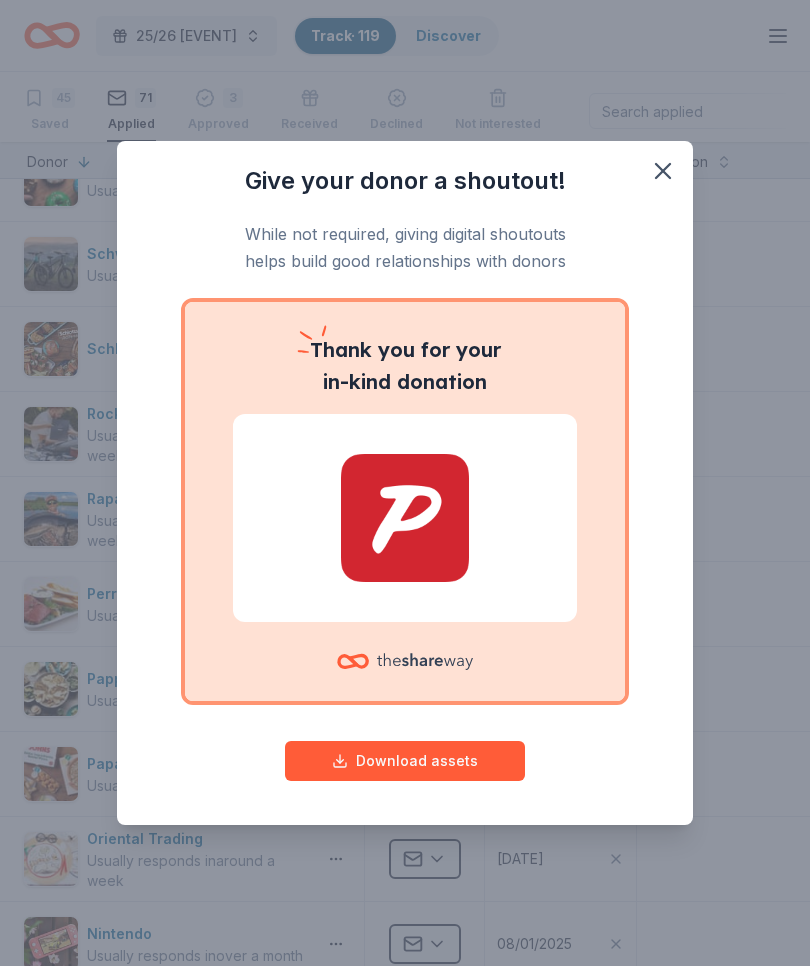 click 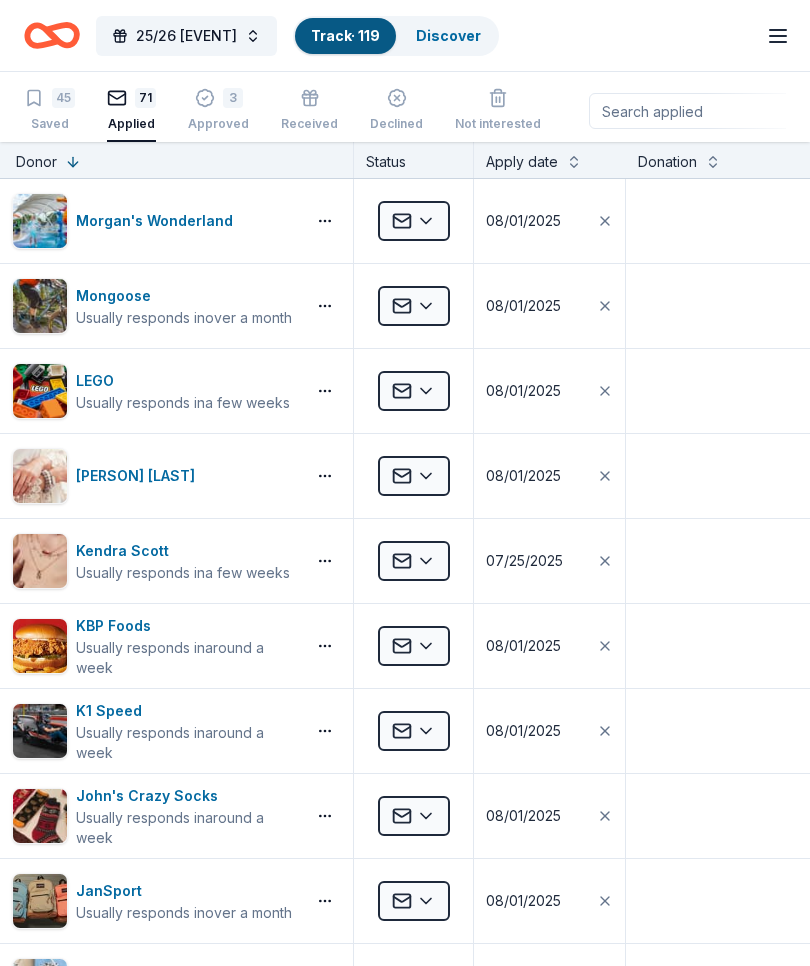 scroll, scrollTop: 2288, scrollLeft: 19, axis: both 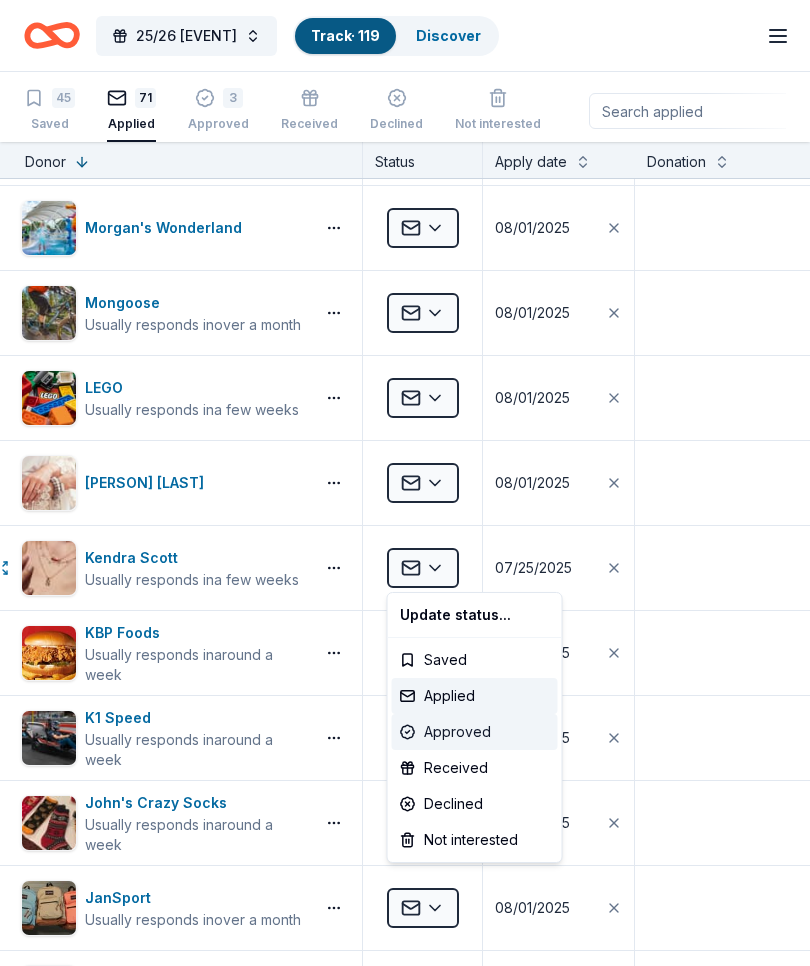 click on "Approved" at bounding box center [475, 732] 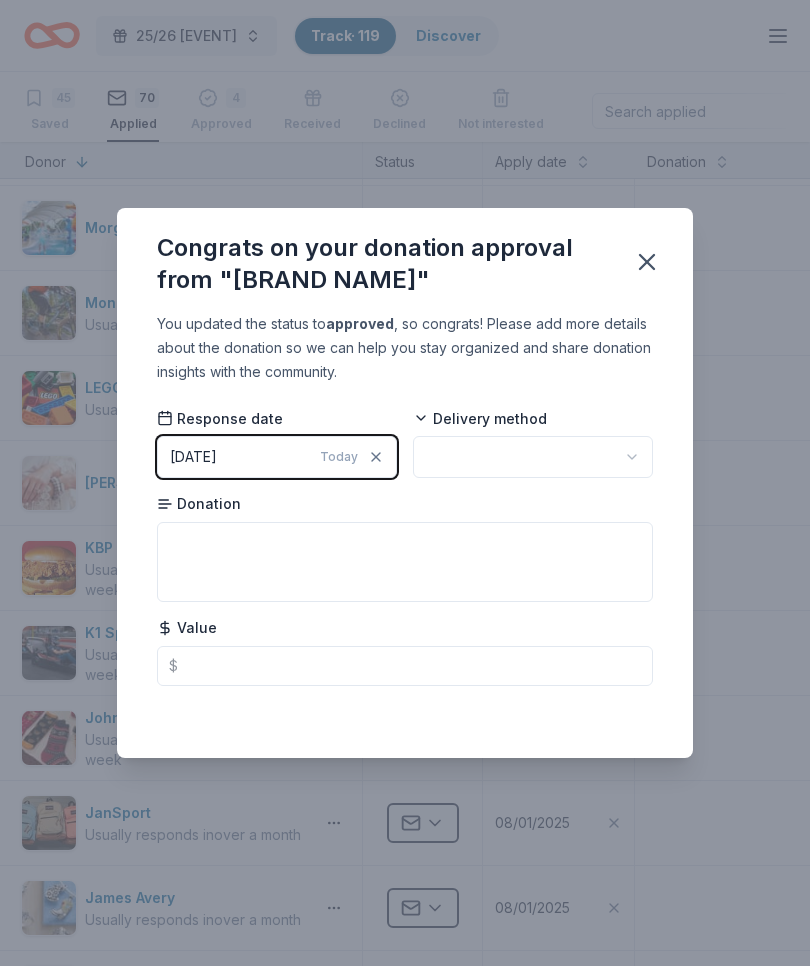 click 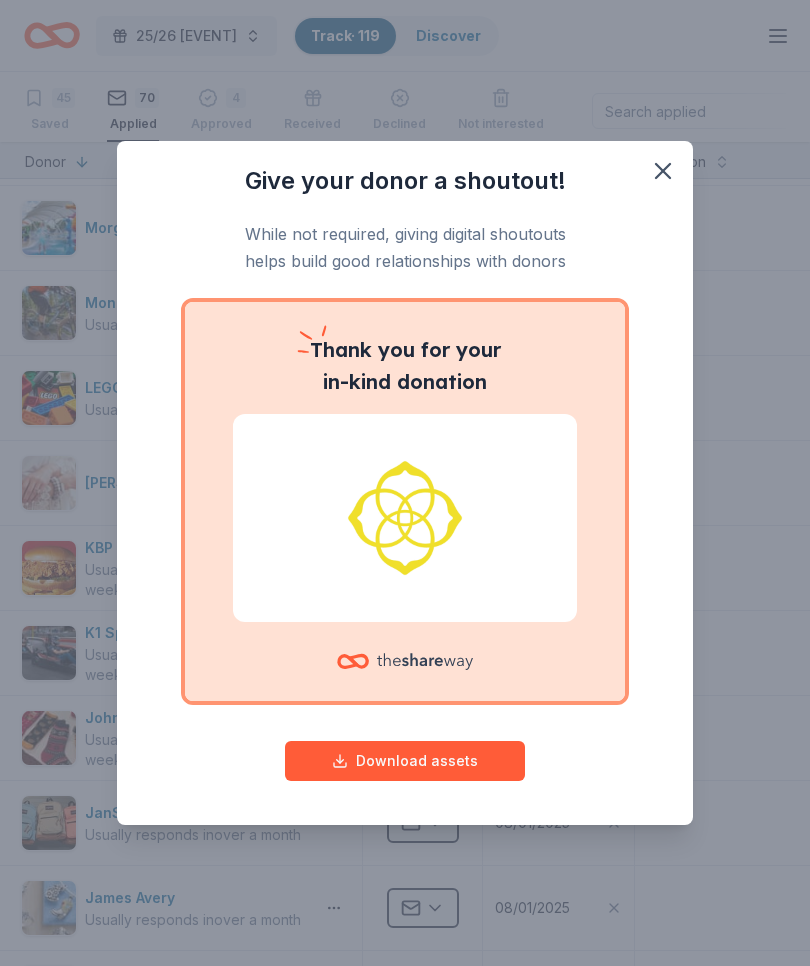 click on "Download assets" at bounding box center [405, 761] 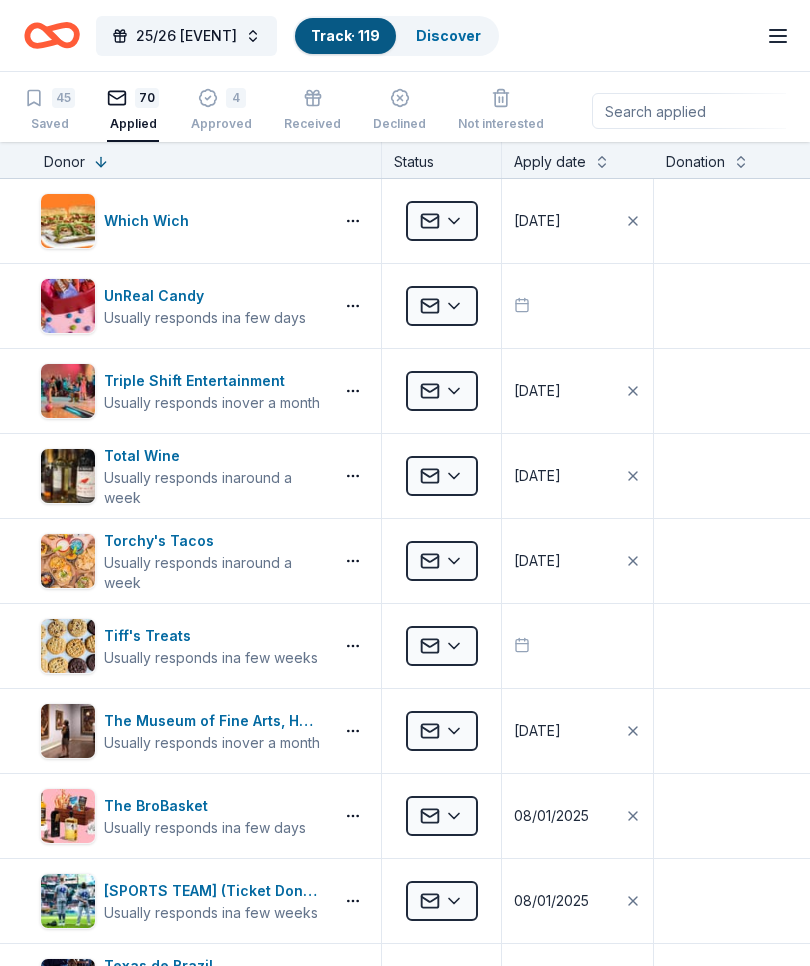 scroll, scrollTop: 0, scrollLeft: 0, axis: both 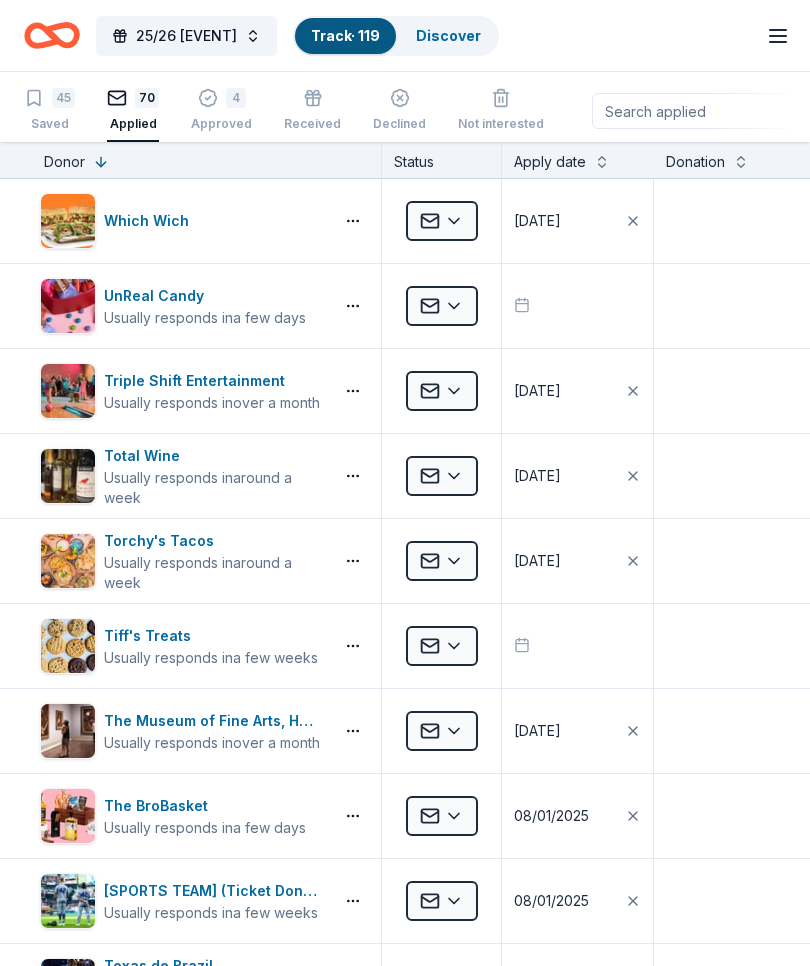 click on "45" at bounding box center (63, 98) 